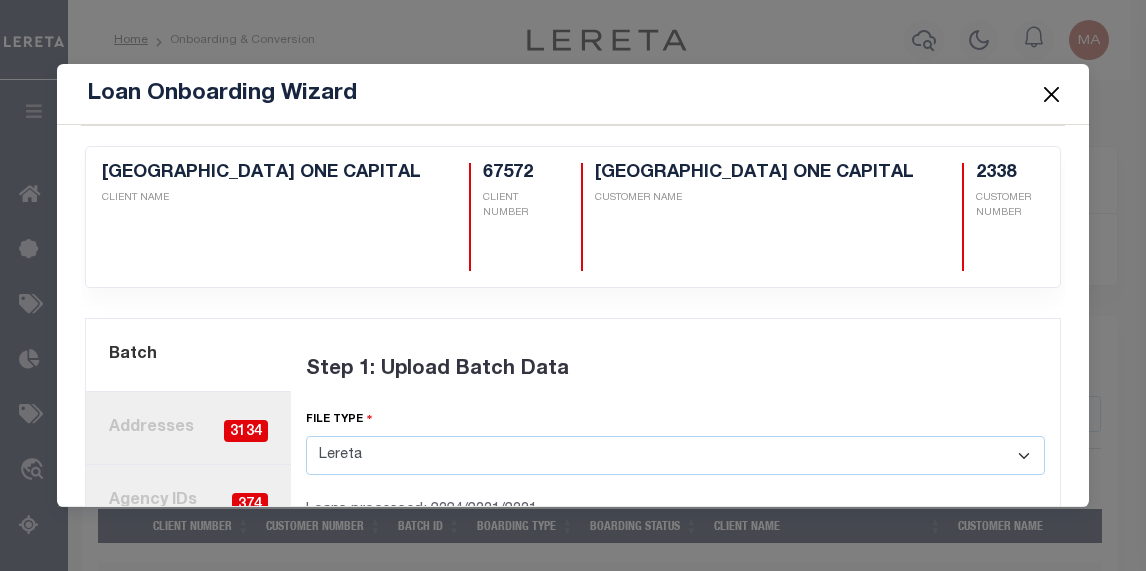 select on "LERETA" 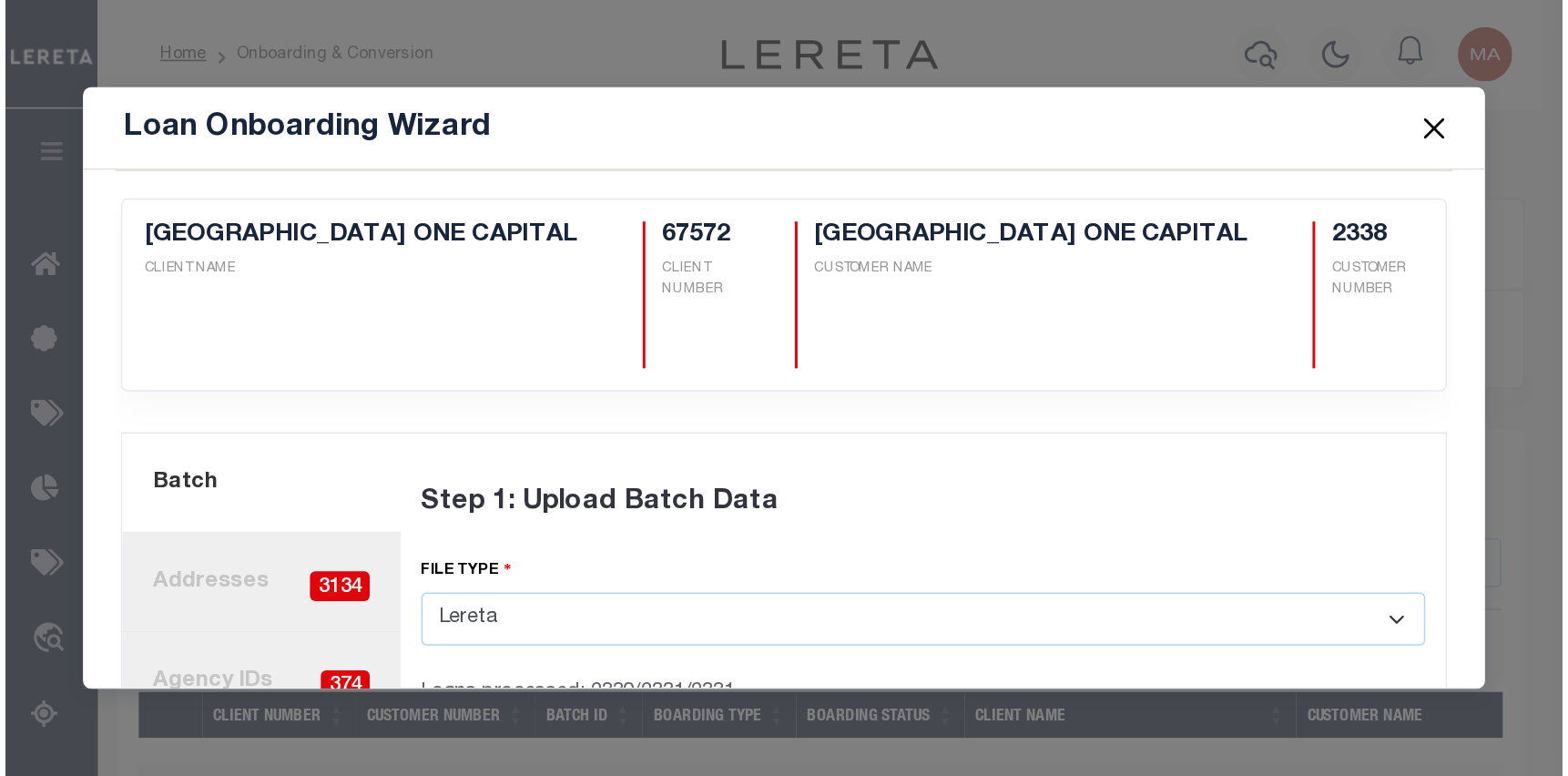 scroll, scrollTop: 0, scrollLeft: 0, axis: both 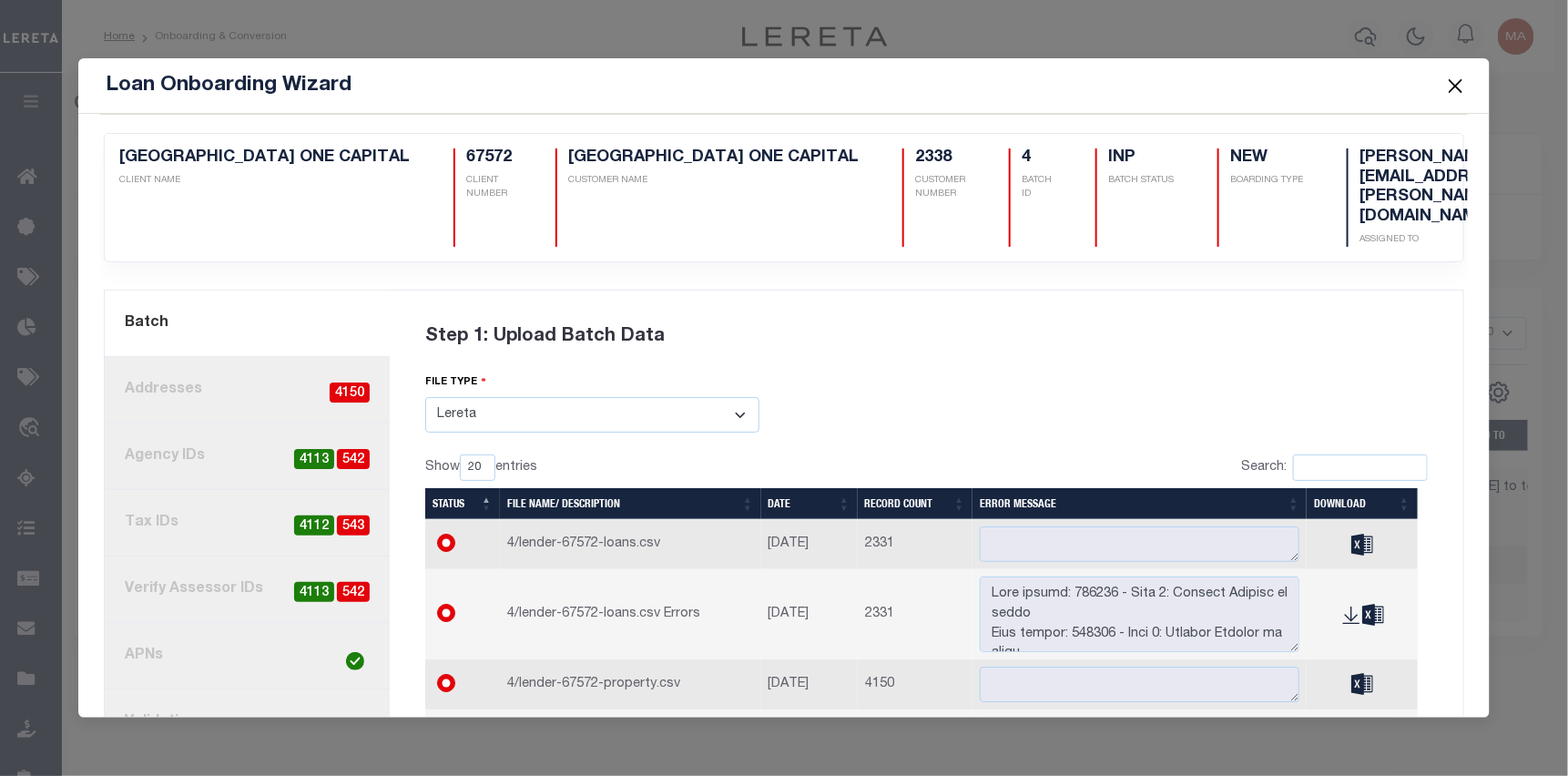 click on "Step 1: Upload Batch Data" at bounding box center (926, 337) 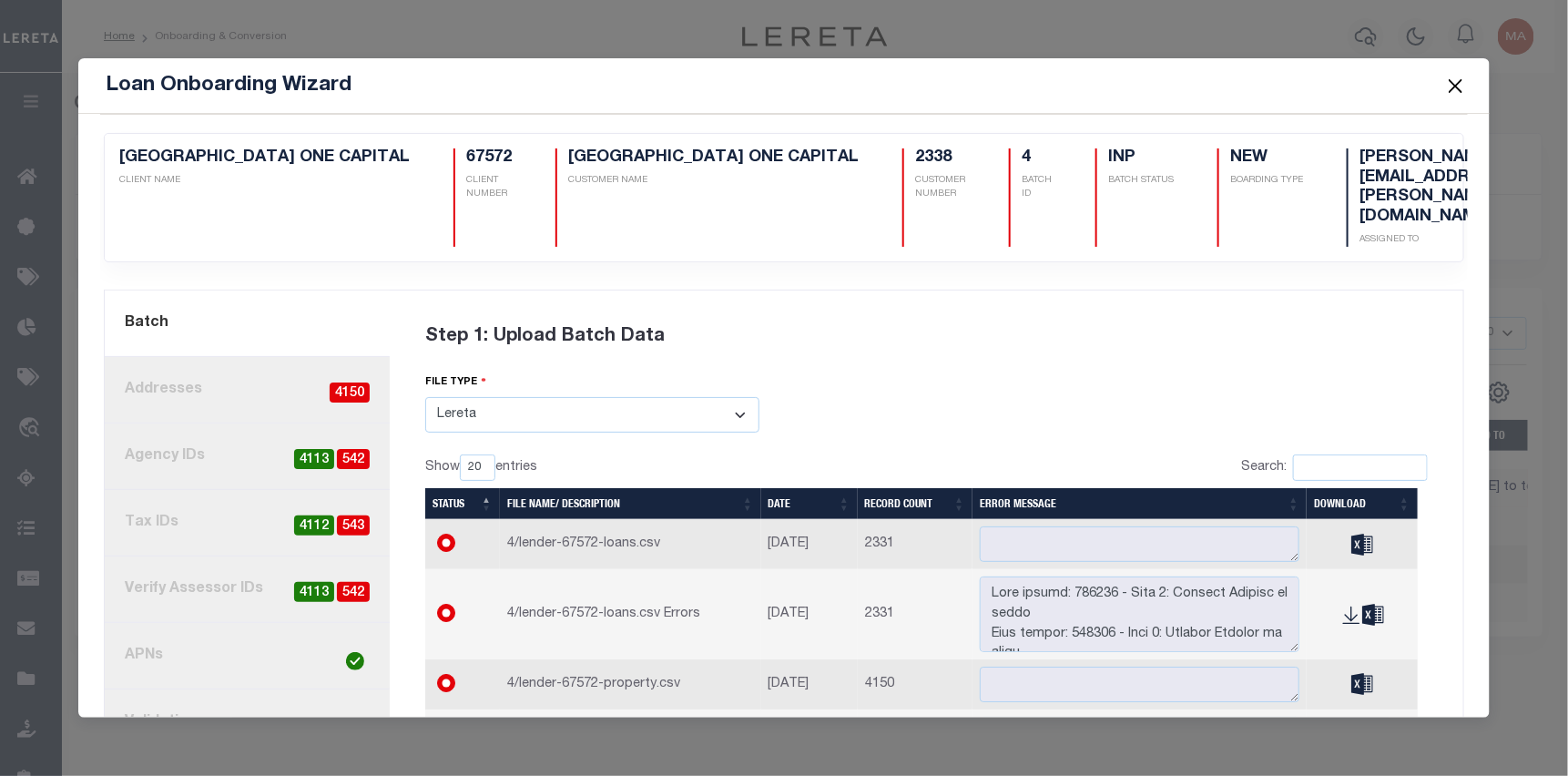 click on "4.  Tax IDs   543   4112" at bounding box center (247, 523) 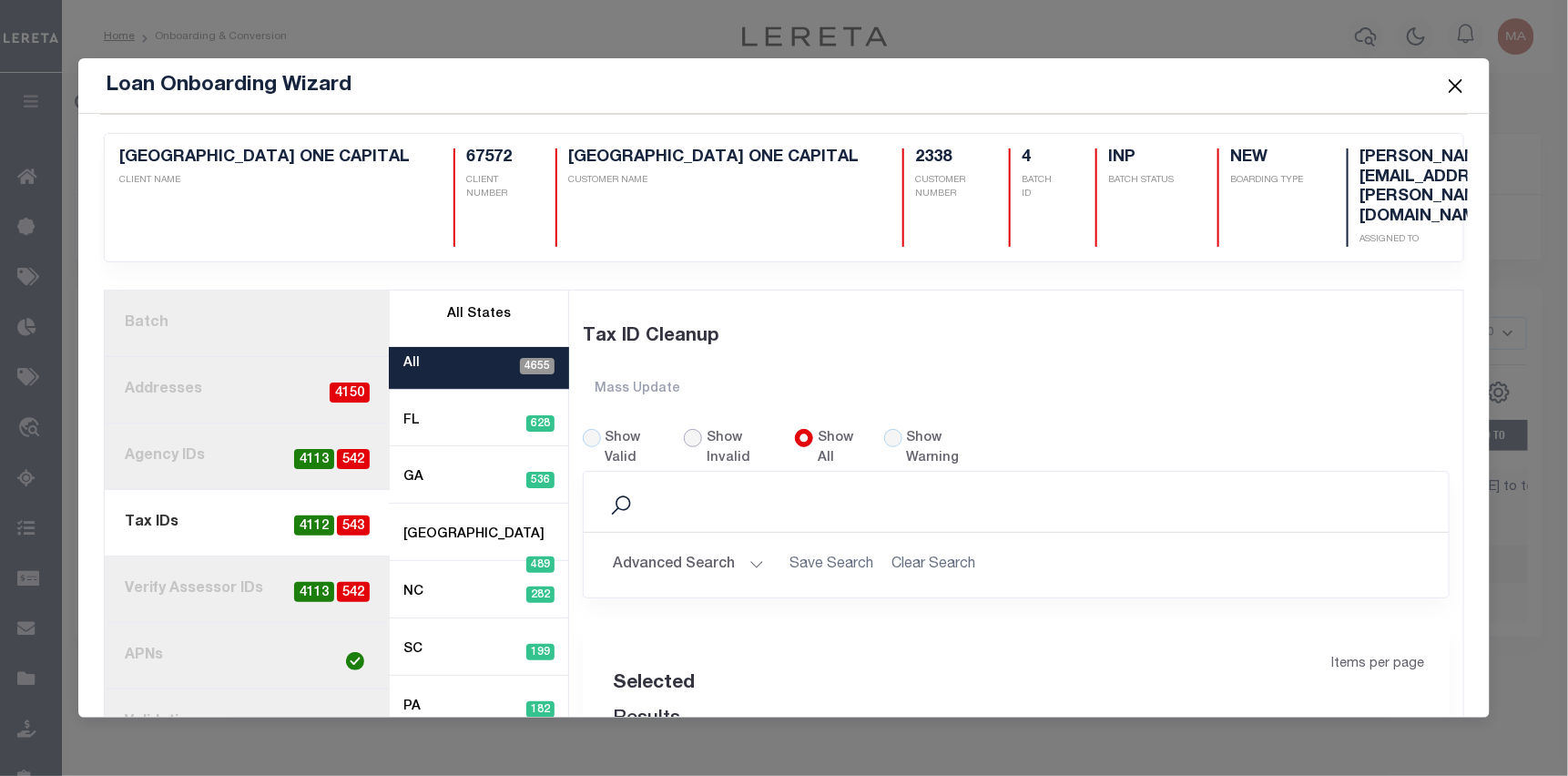 click on "Show Invalid" at bounding box center (693, 438) 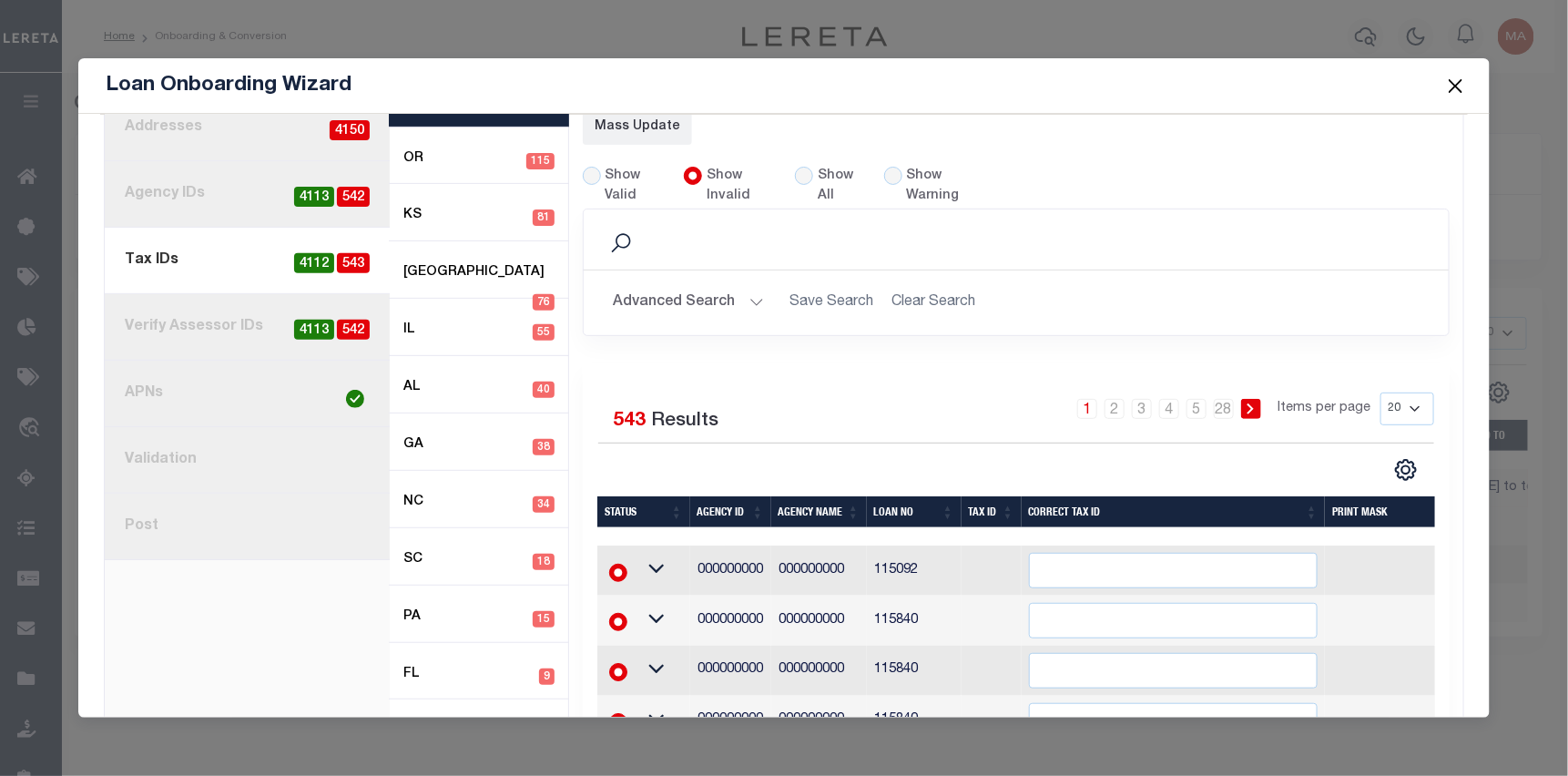 scroll, scrollTop: 403, scrollLeft: 0, axis: vertical 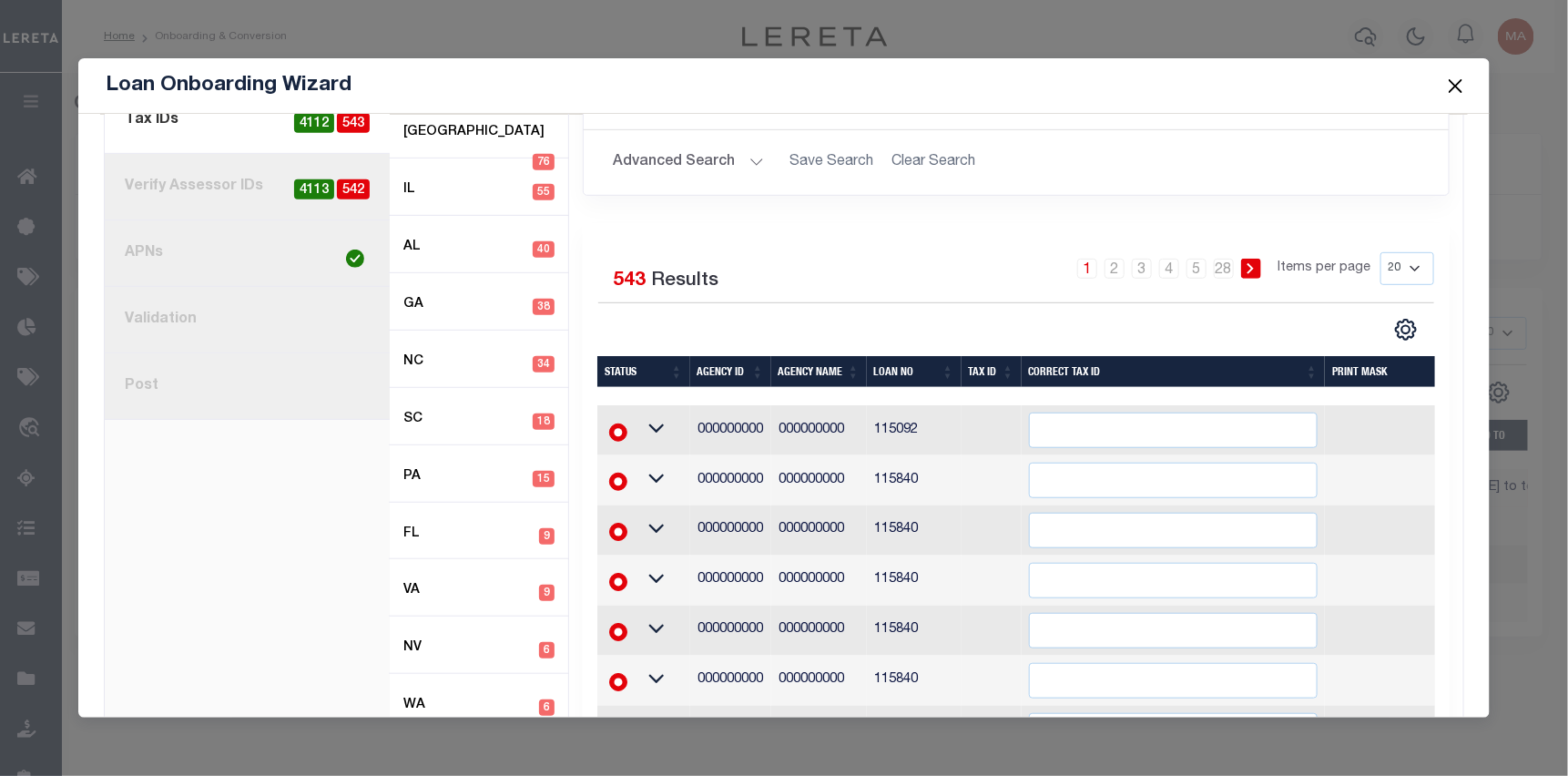 click on "Advanced Search" at bounding box center [688, 162] 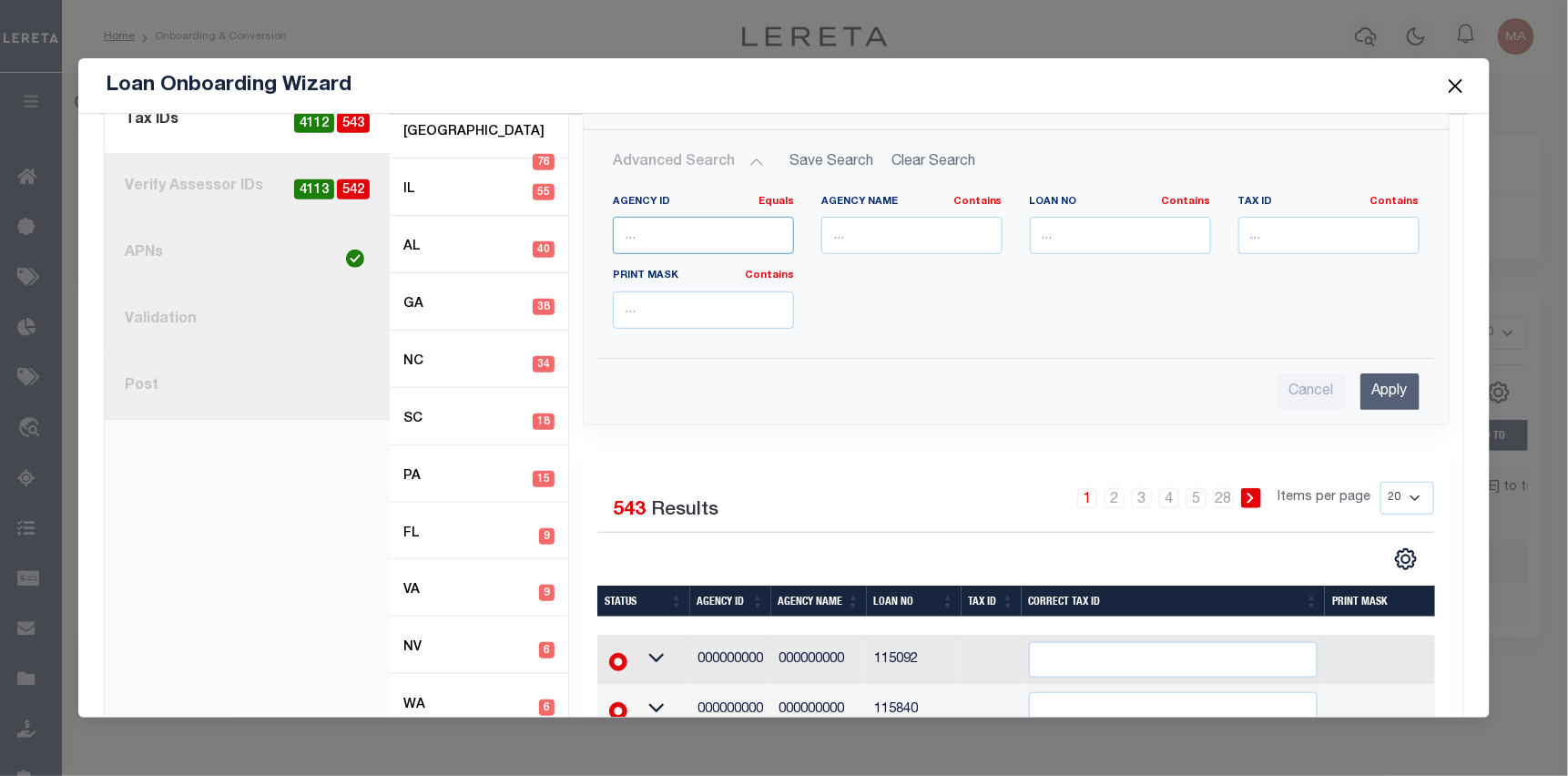 click at bounding box center [703, 235] 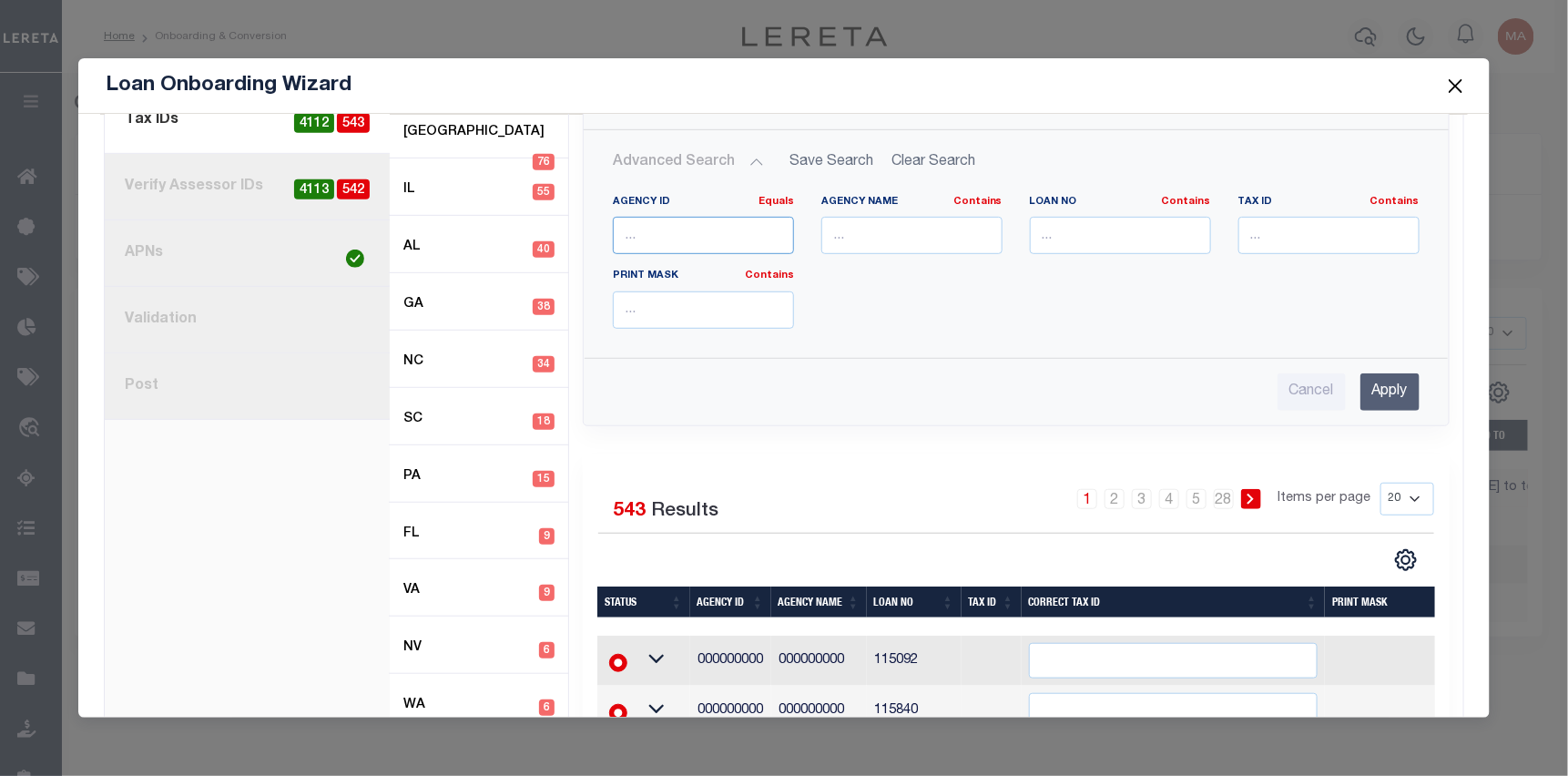 type on "000000000" 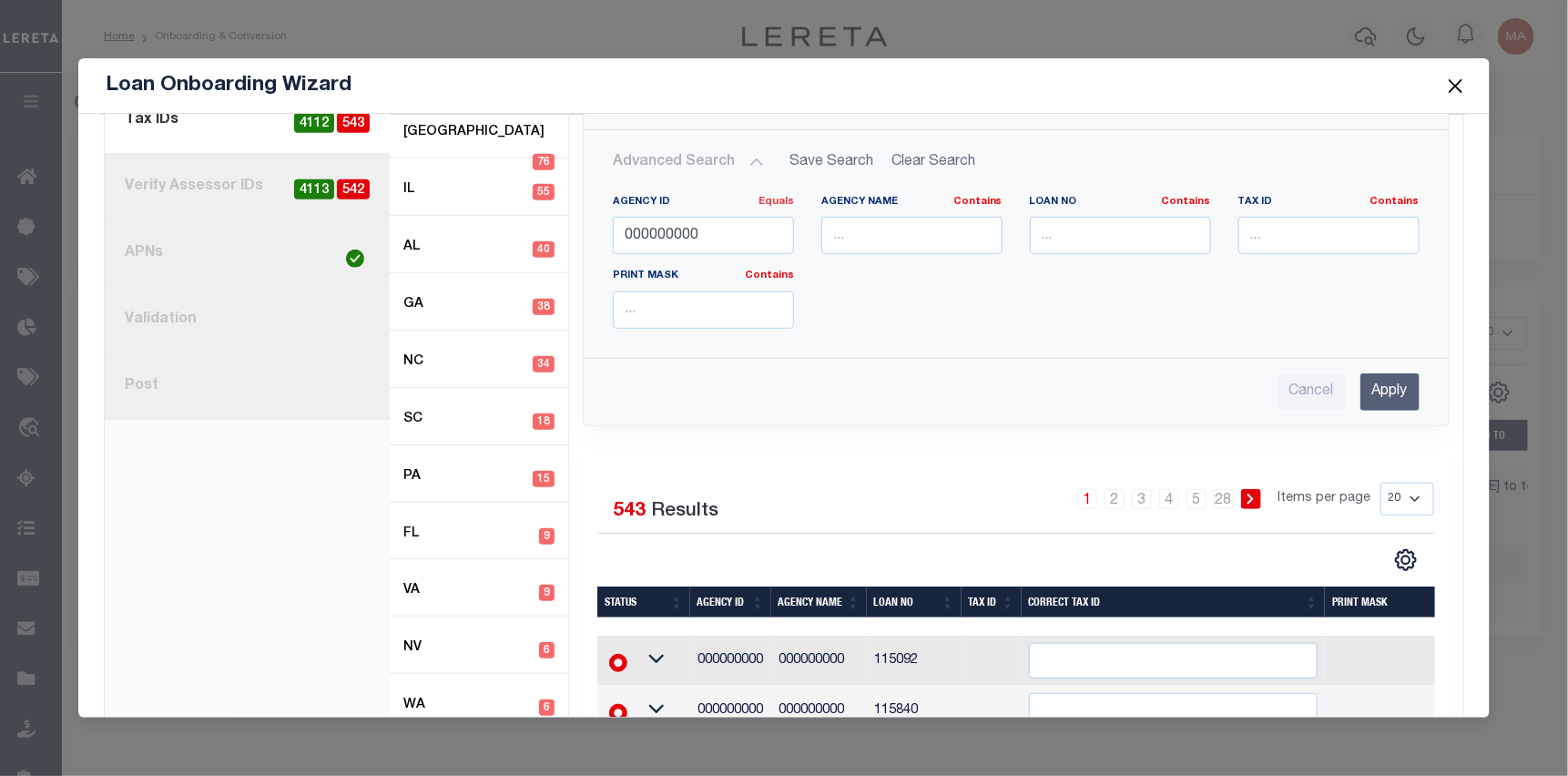 click on "Equals" at bounding box center (776, 201) 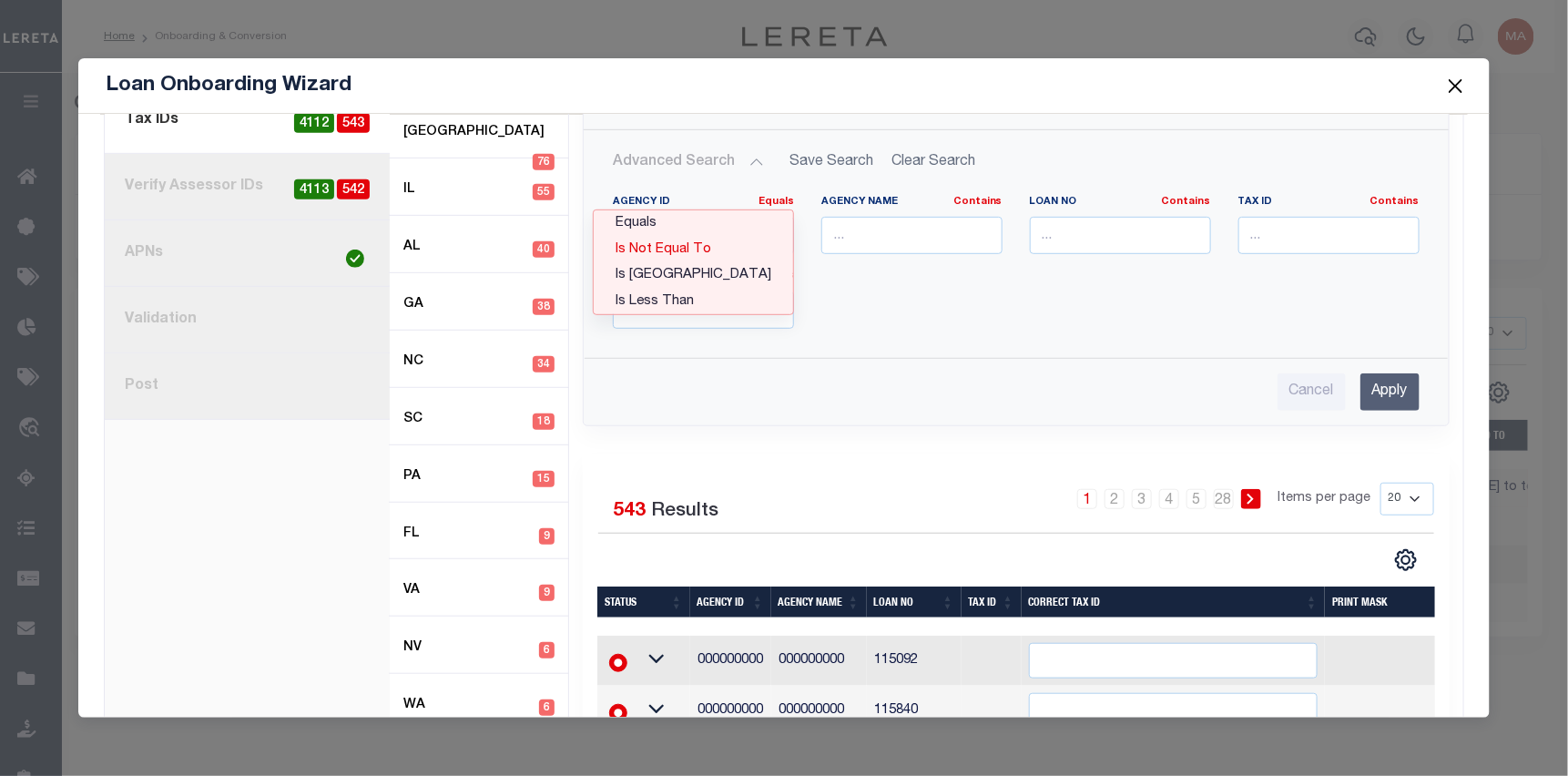 click on "Is Not Equal To" at bounding box center [693, 250] 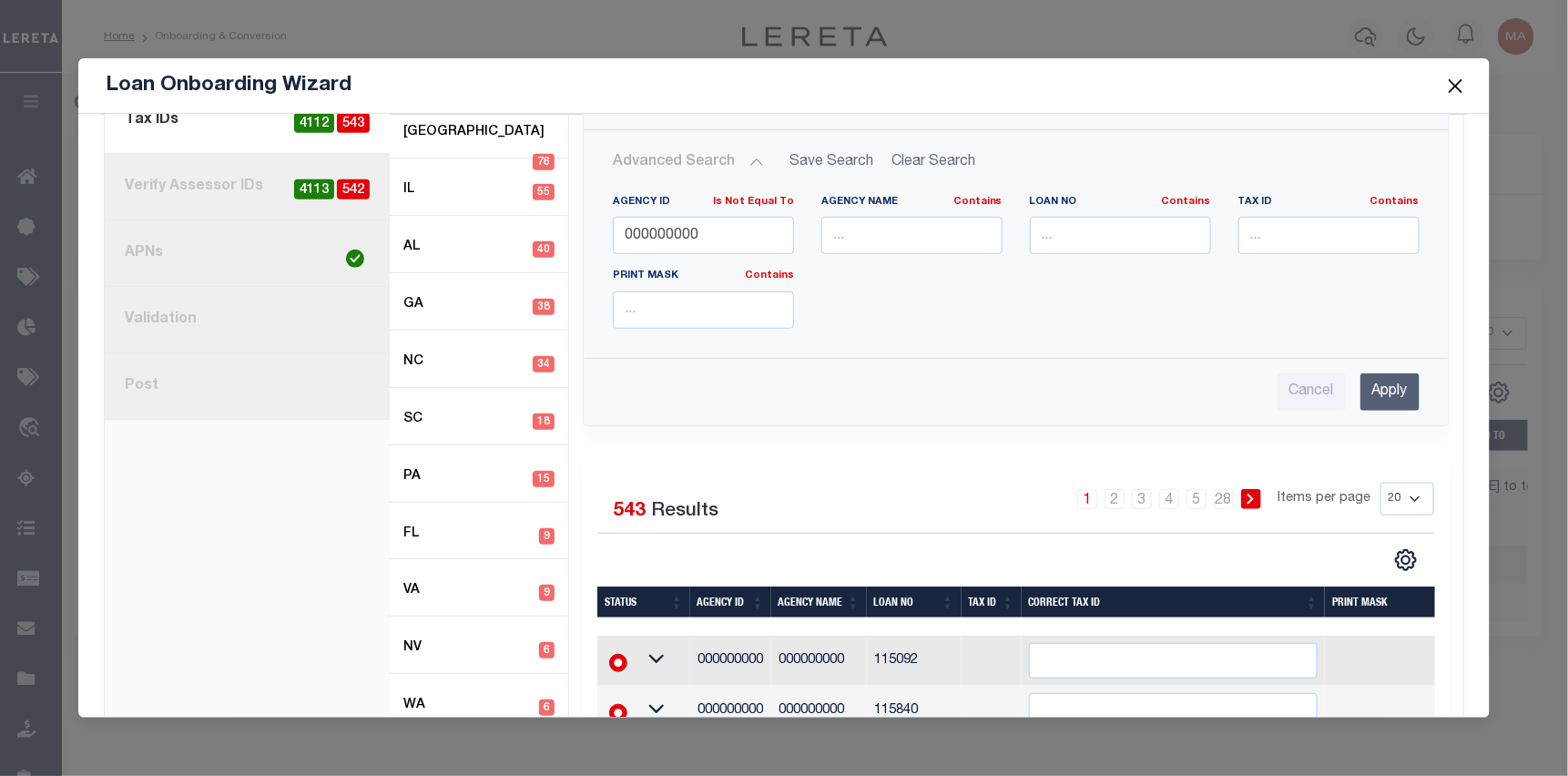 click on "Apply" at bounding box center (1390, 392) 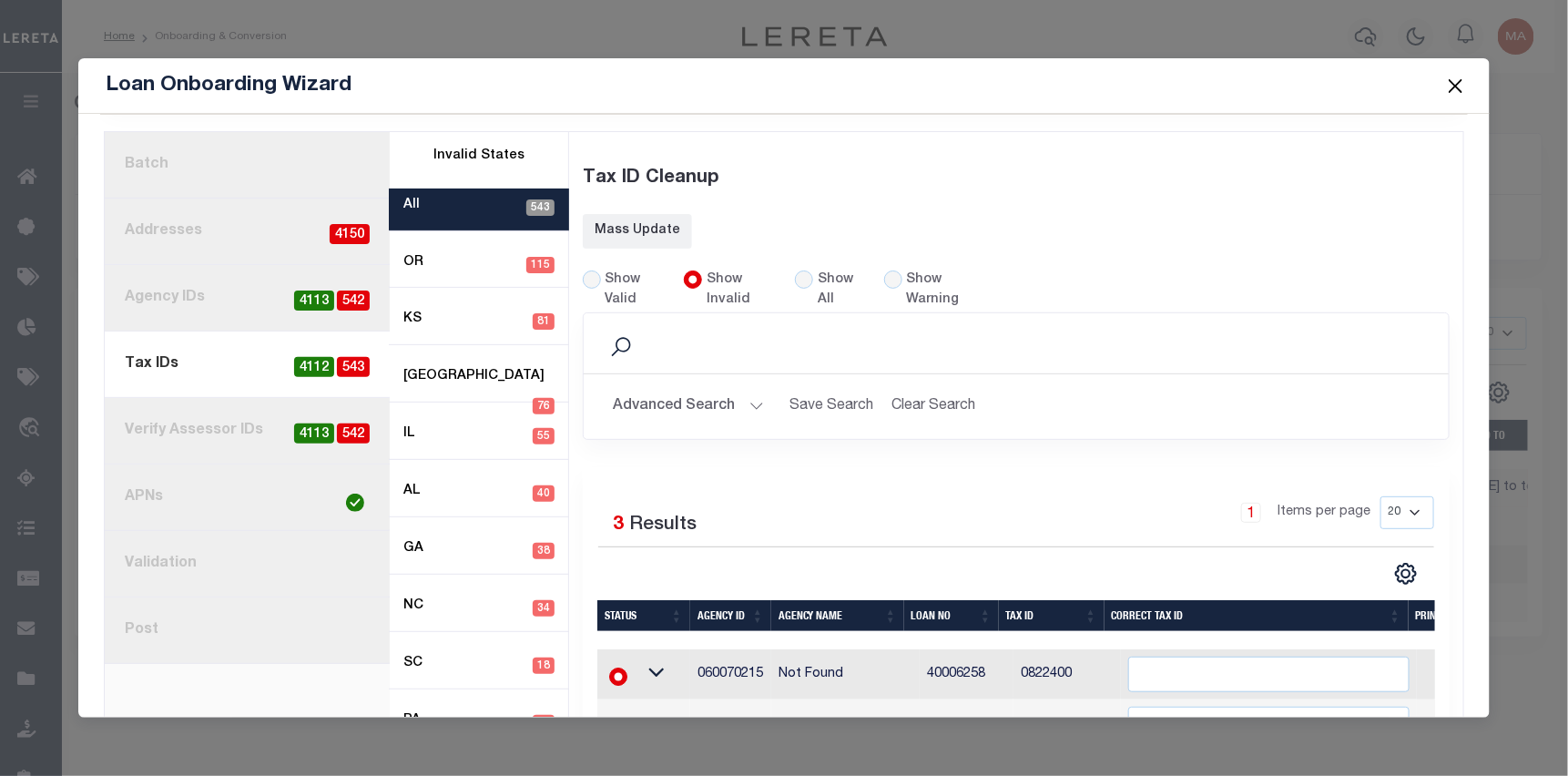 scroll, scrollTop: 129, scrollLeft: 0, axis: vertical 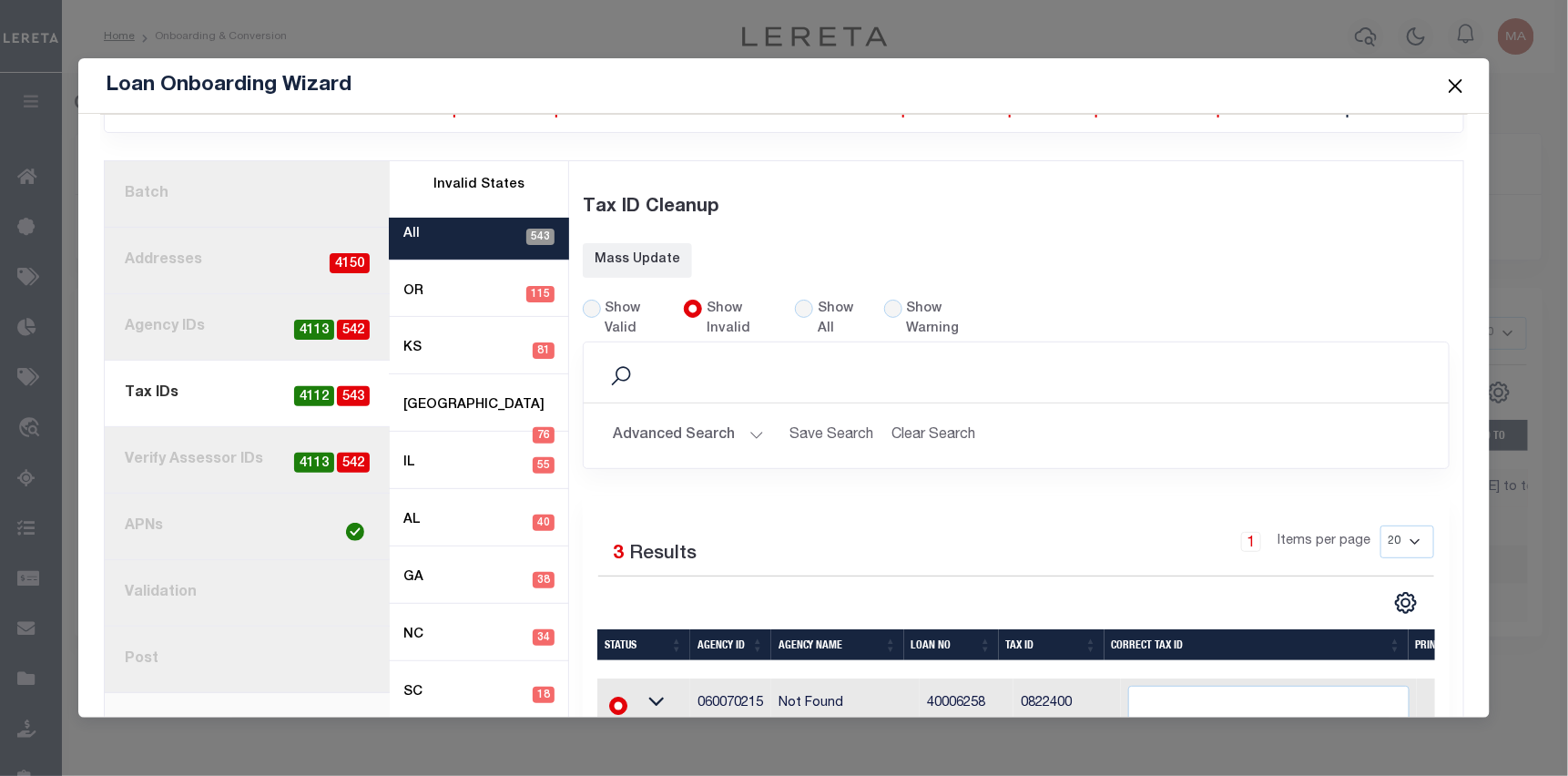 click on "3.  Agency IDs   542   4113" at bounding box center (247, 327) 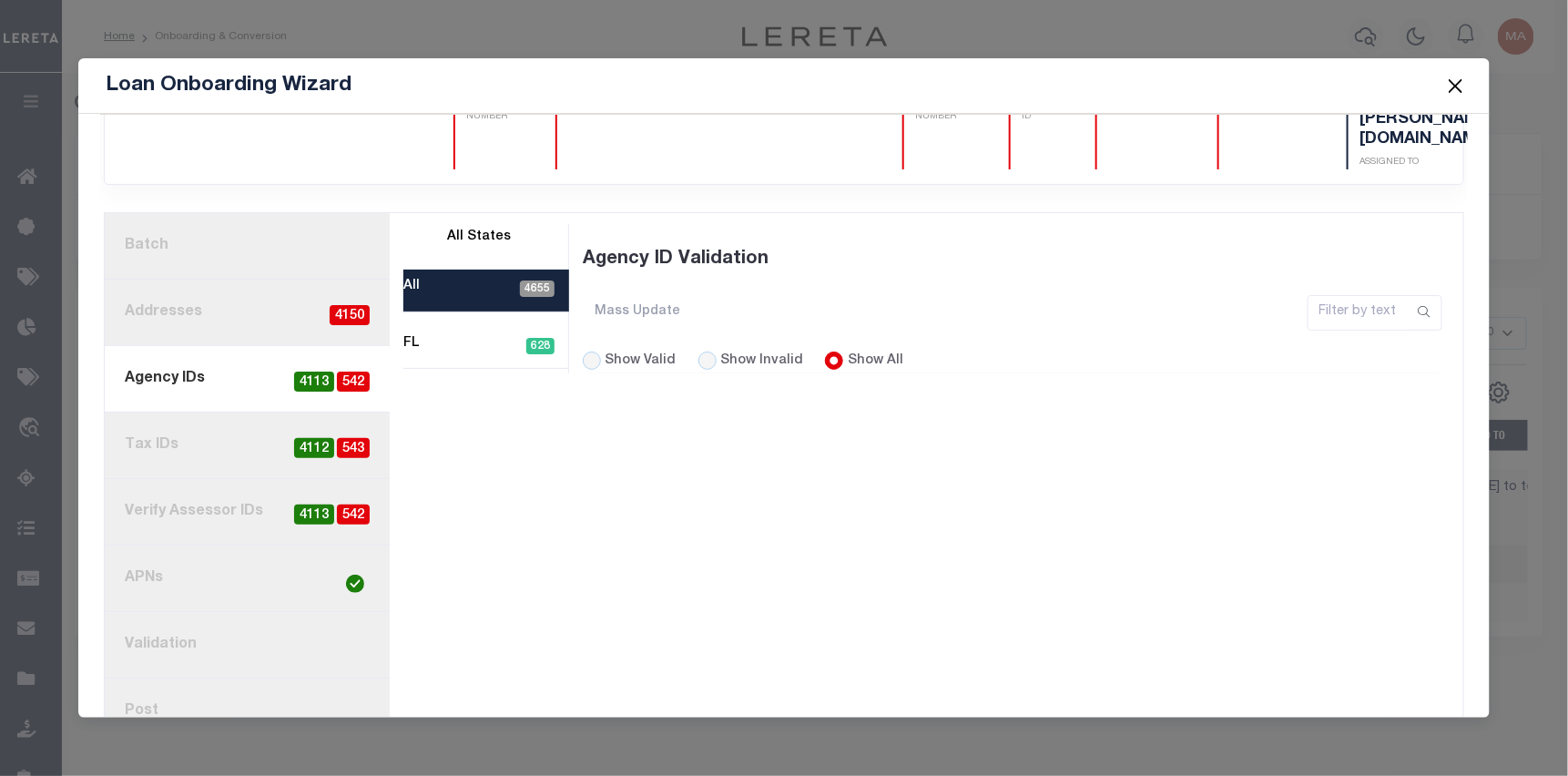 scroll, scrollTop: 129, scrollLeft: 0, axis: vertical 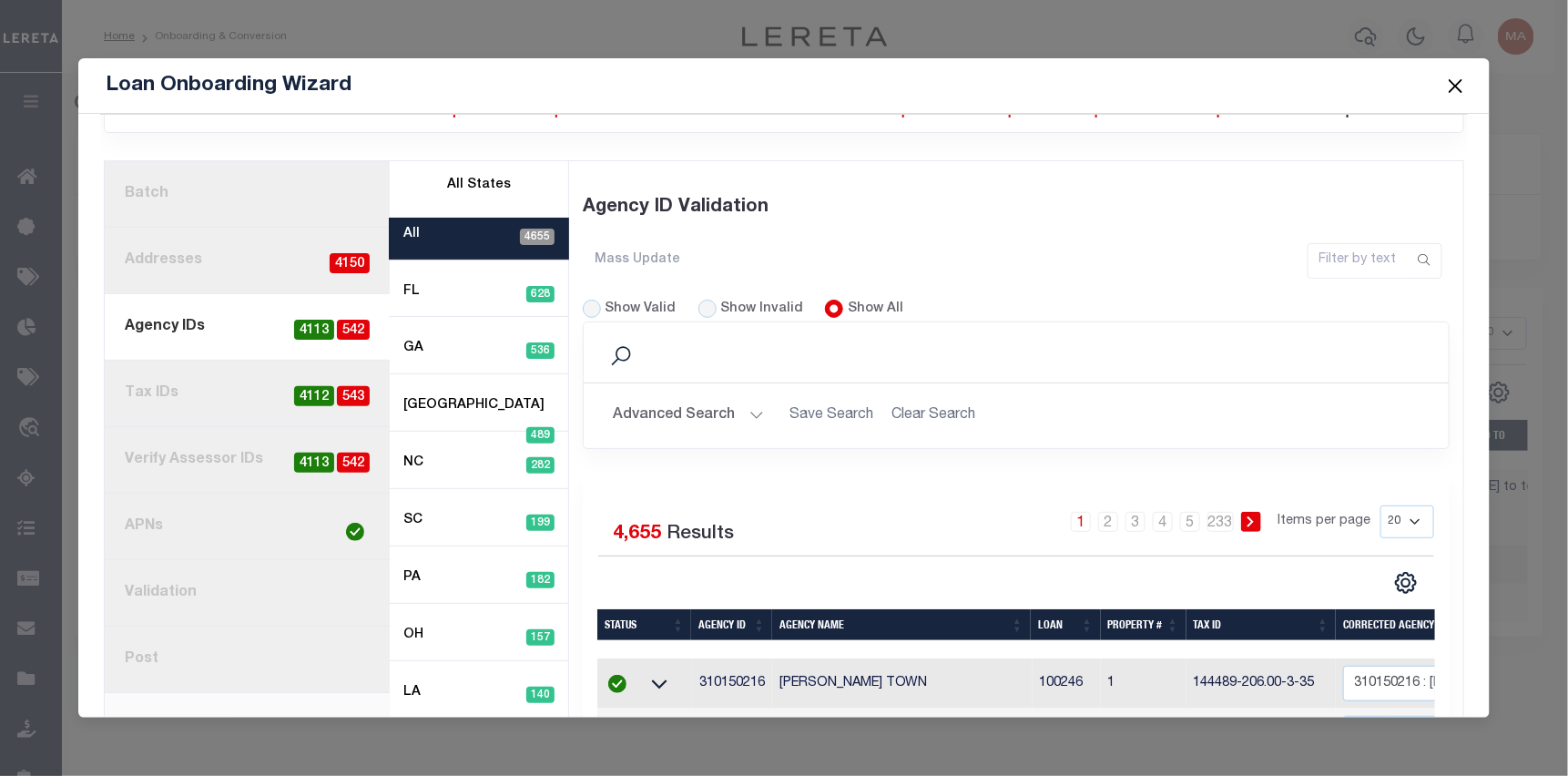 click at bounding box center (1456, 86) 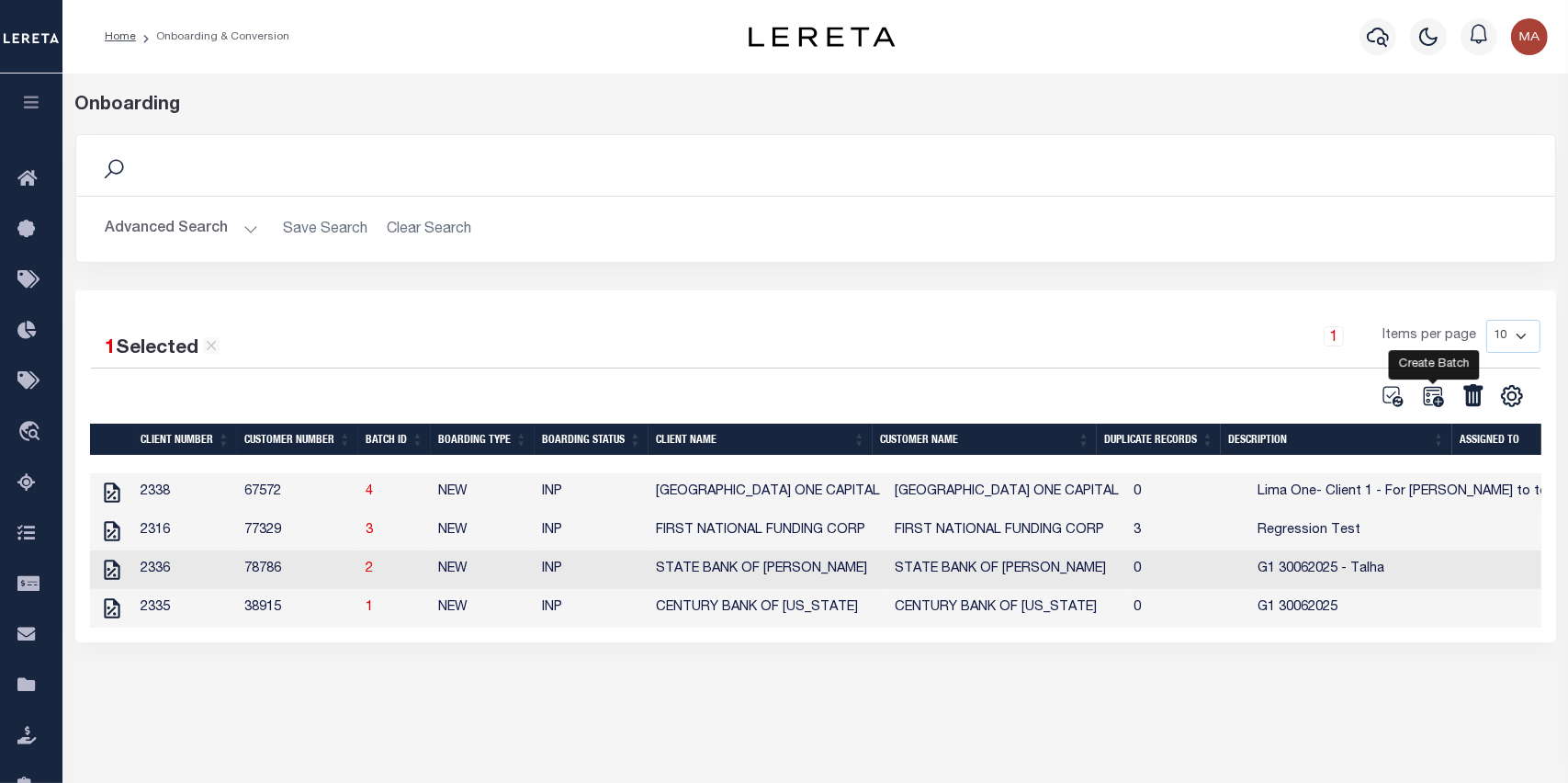 click 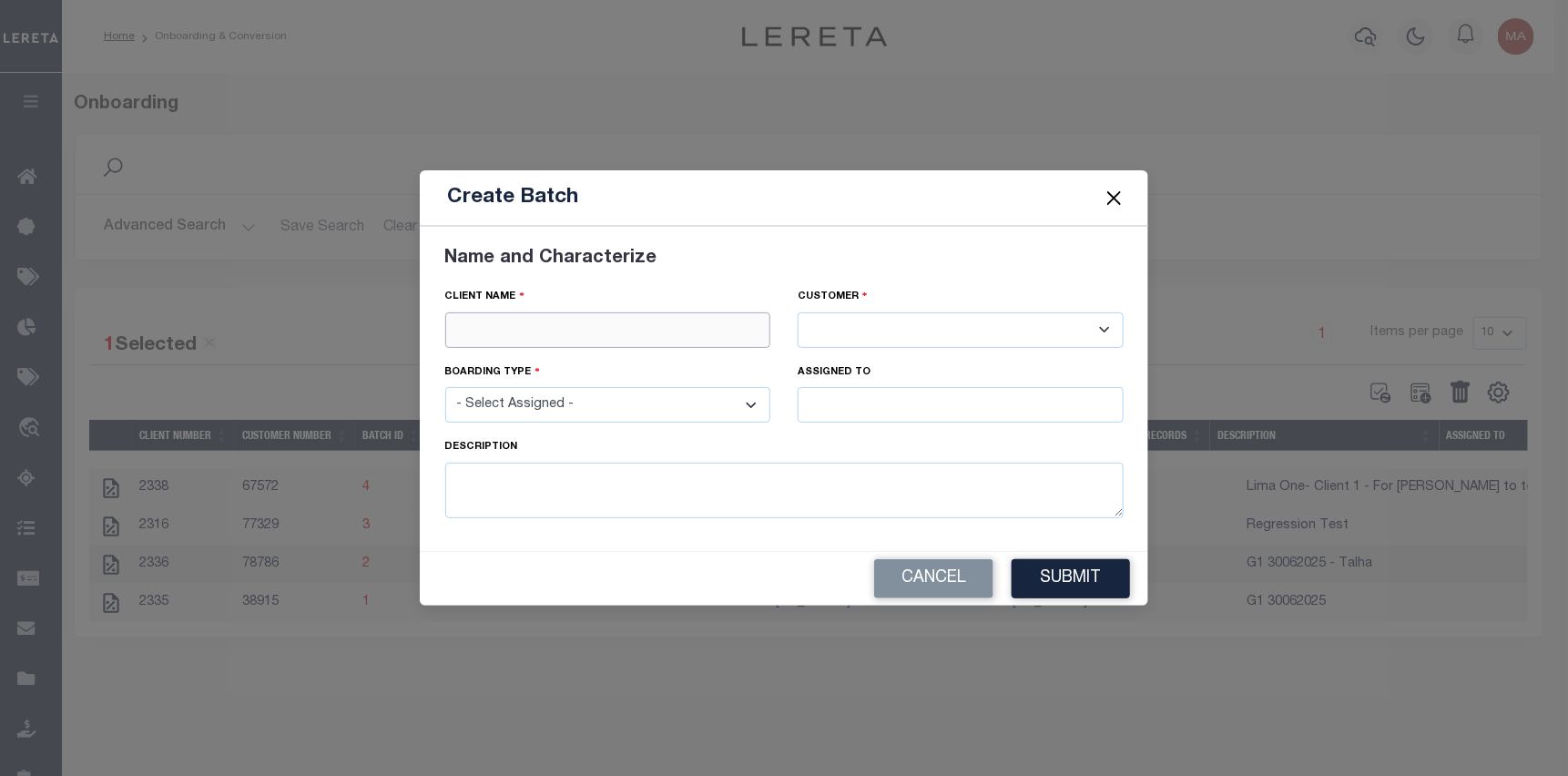 click at bounding box center [608, 330] 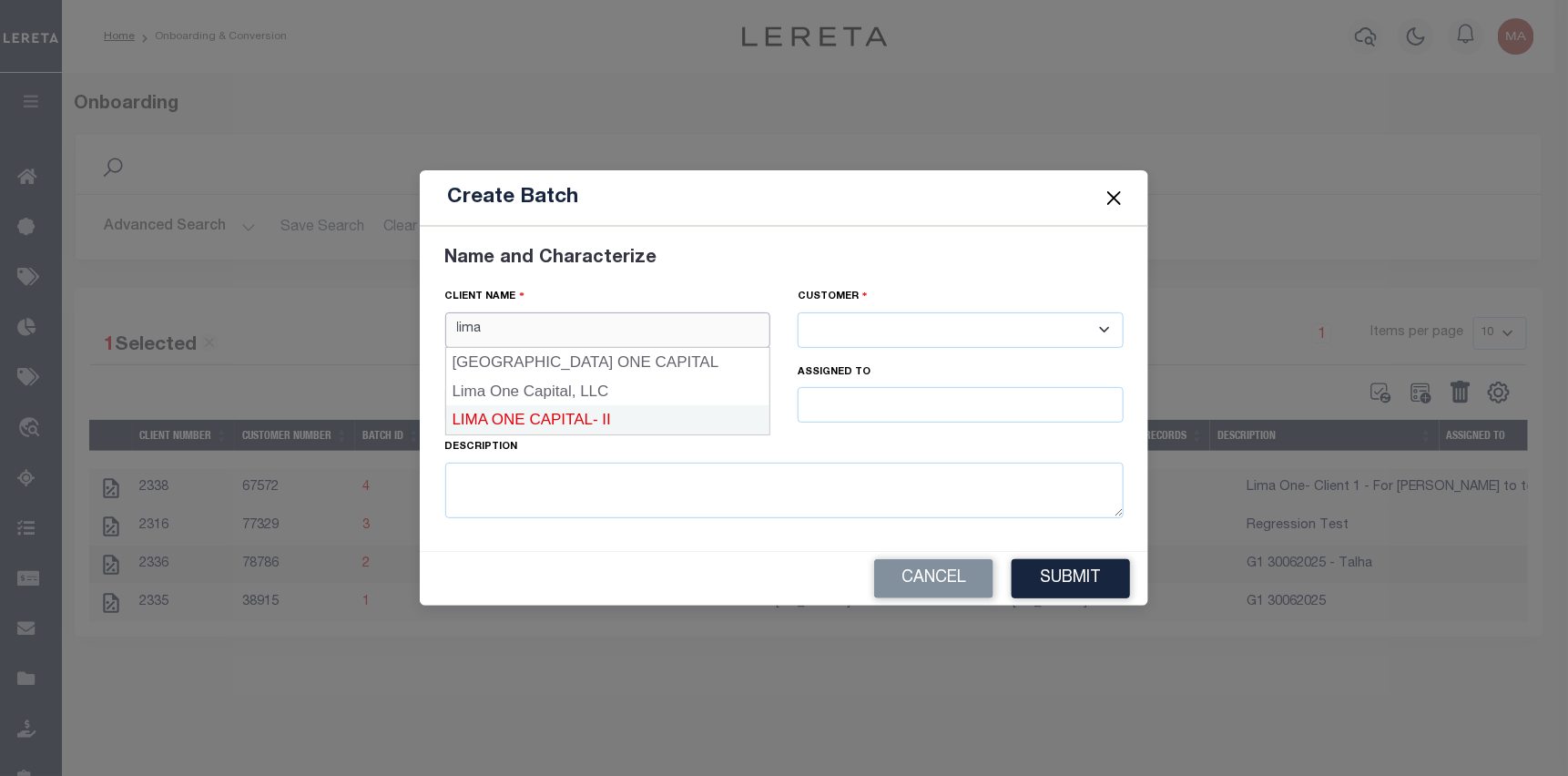 click on "LIMA ONE CAPITAL- II" at bounding box center [608, 420] 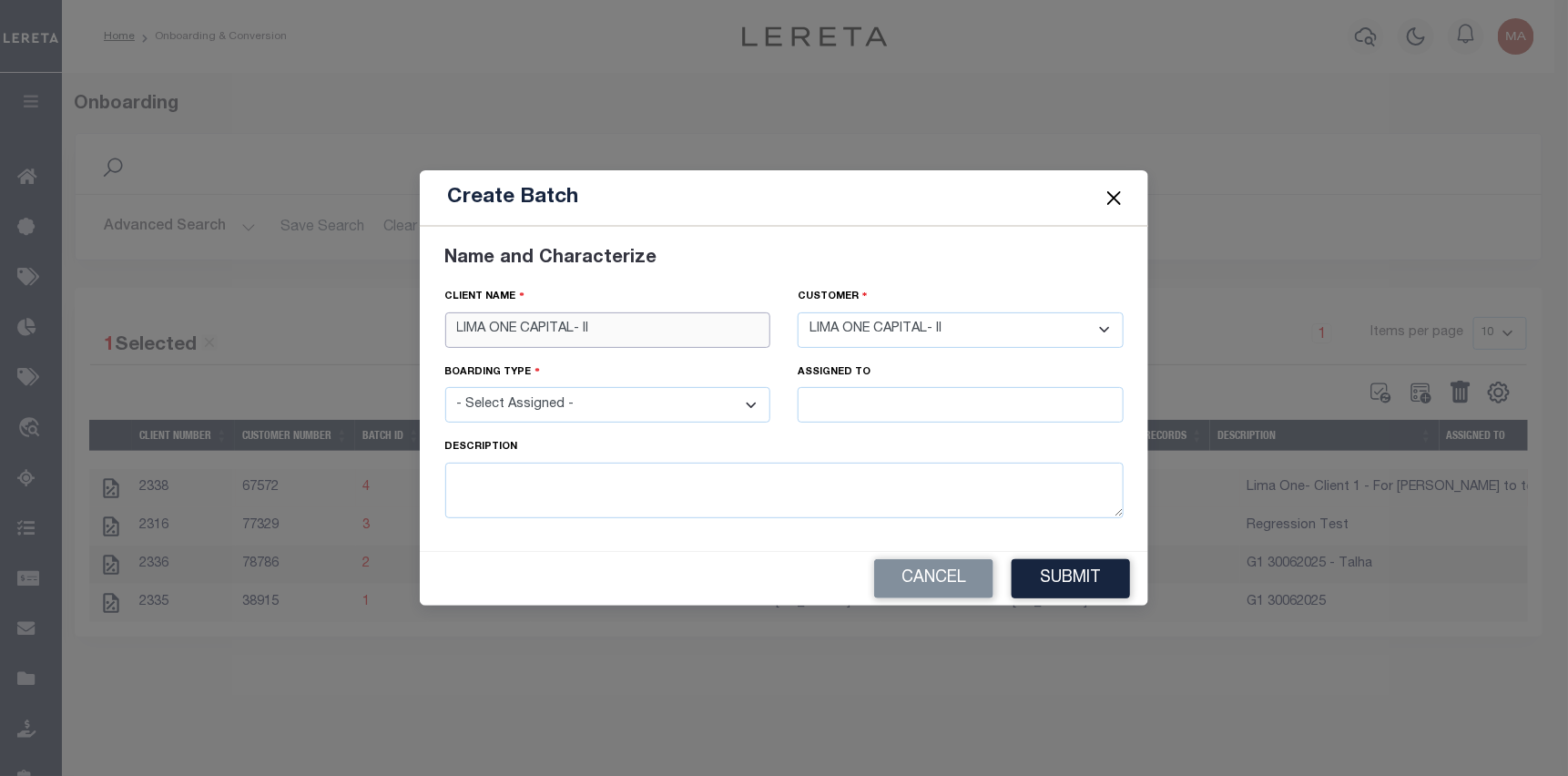 type on "LIMA ONE CAPITAL- II" 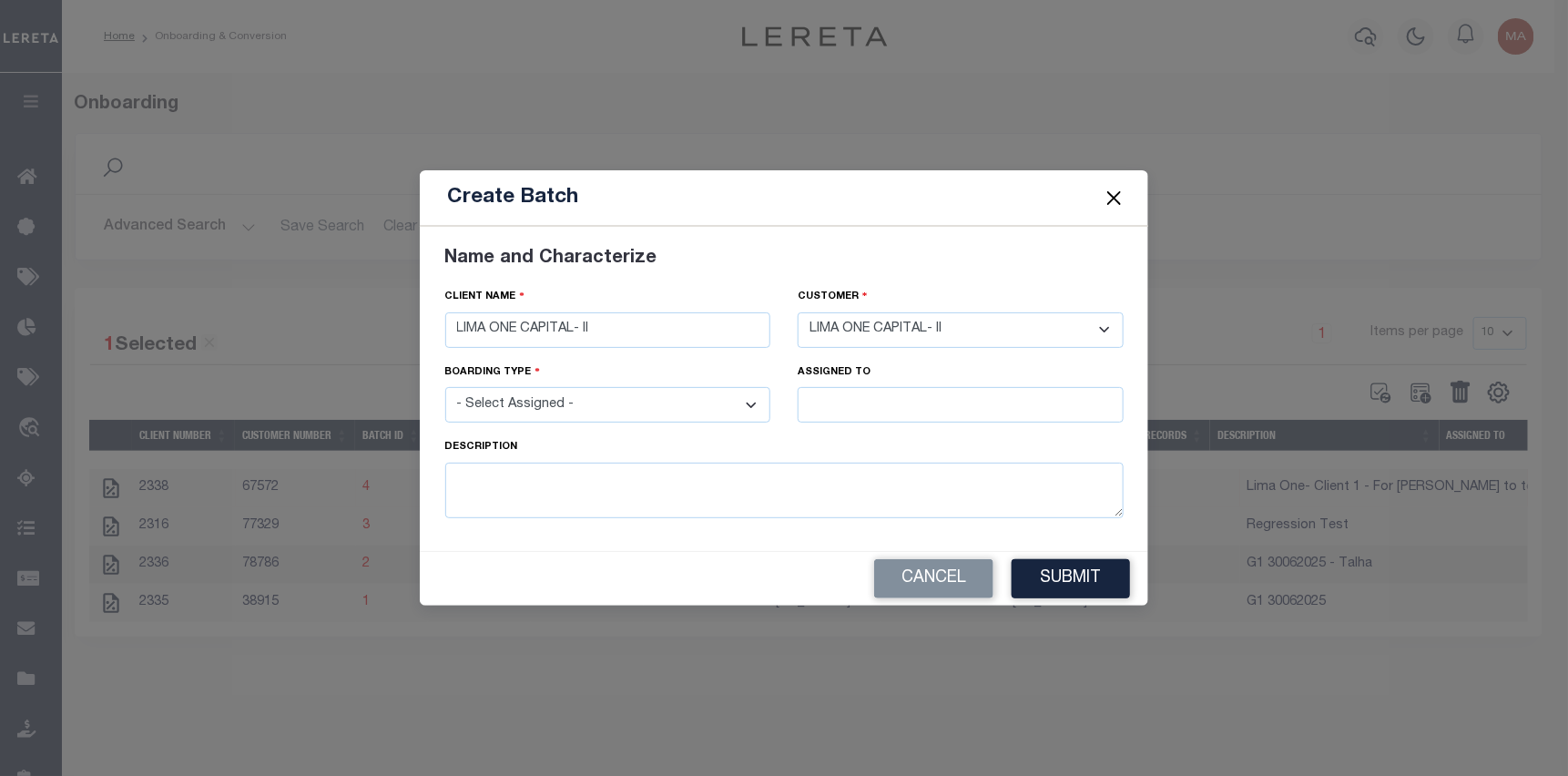click on "- Select Assigned -
NEW - New Loan
REF - Refinance Loan
CWF - Conversion with Fee
CNF - Conversion no Fee
AWF - Acquistion with Fee
ANF - Acquisition no Fee
TKO - TKO" at bounding box center (608, 404) 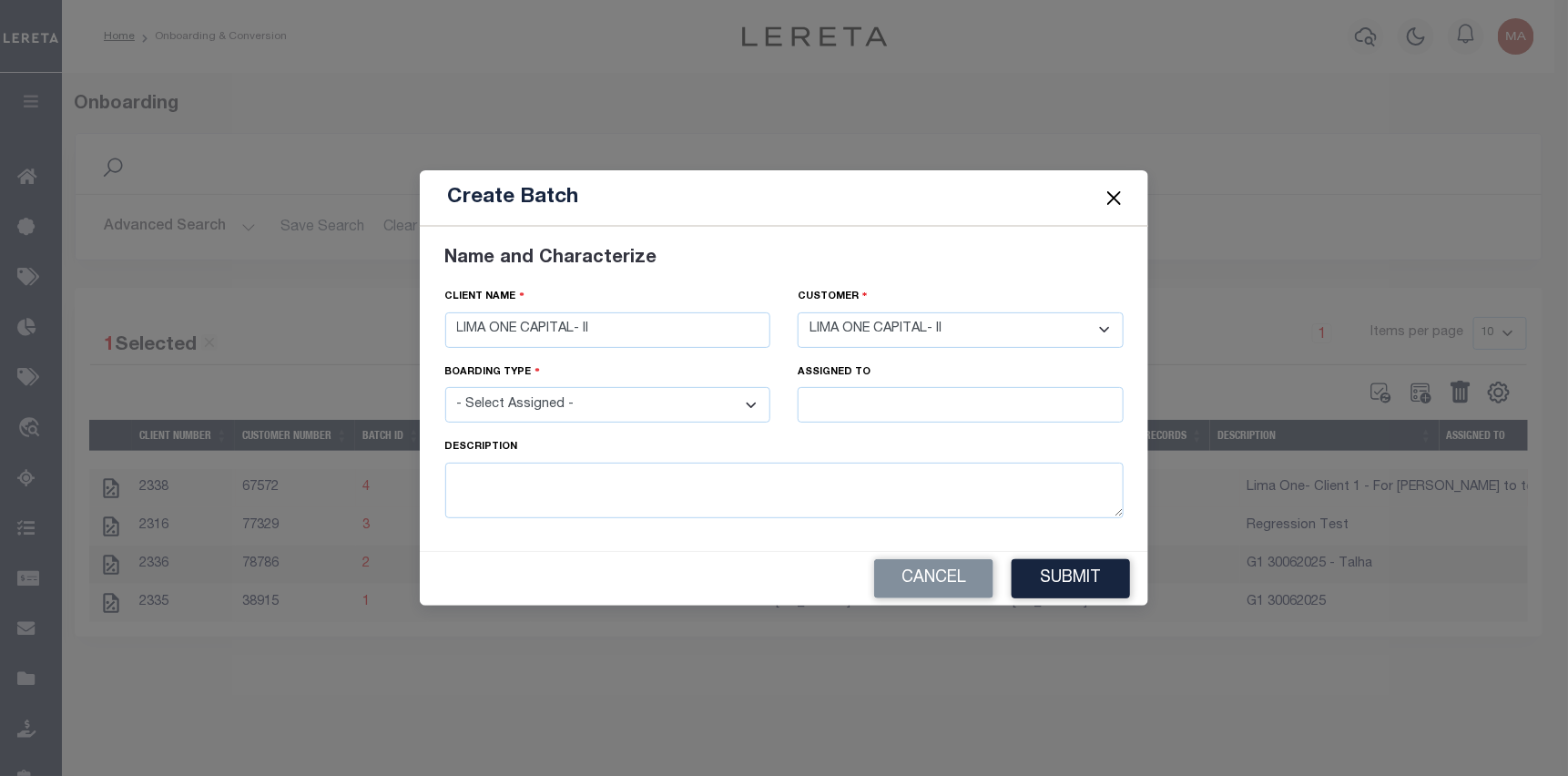 select on "NEW" 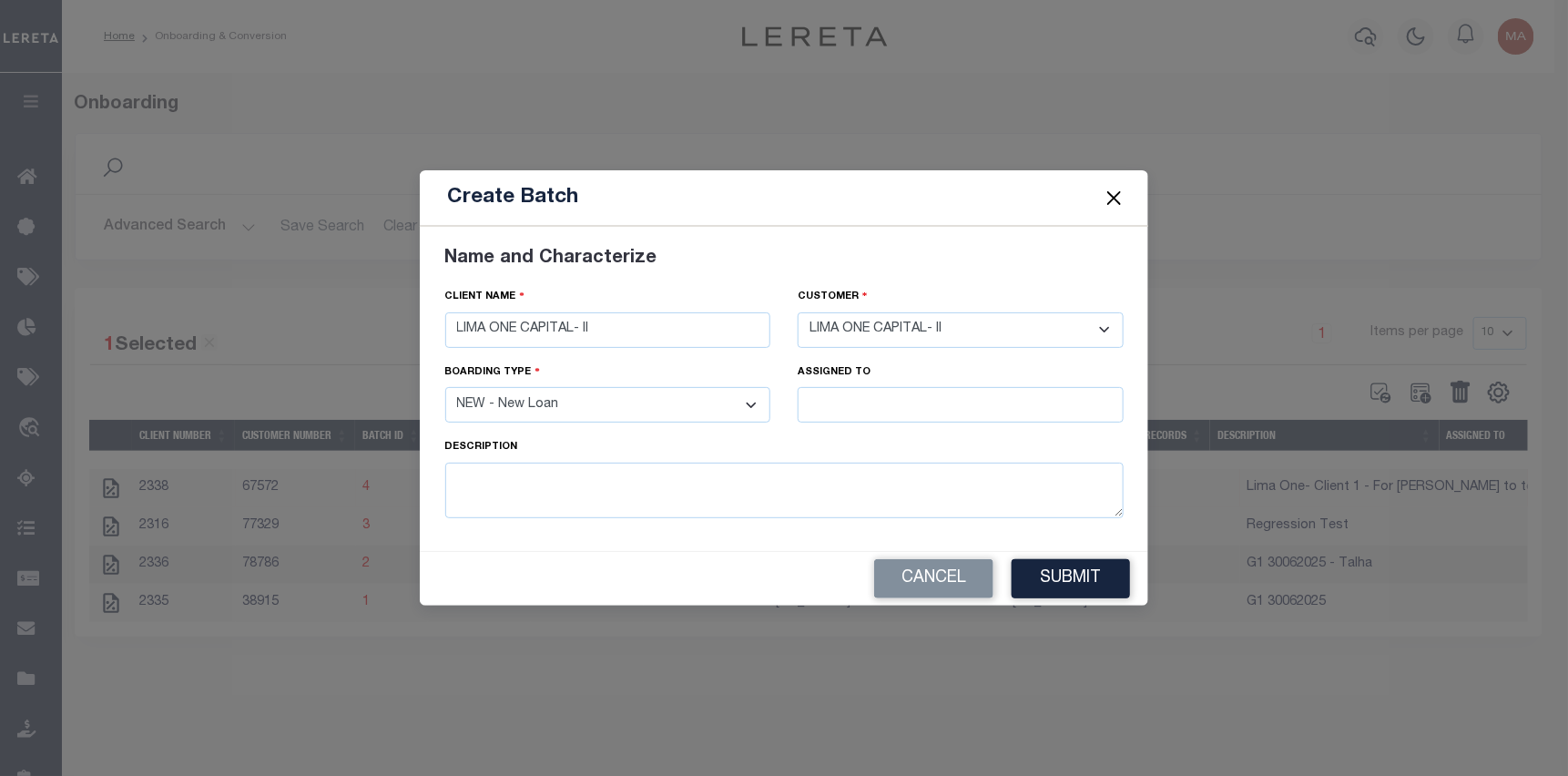 click on "- Select Assigned -
NEW - New Loan
REF - Refinance Loan
CWF - Conversion with Fee
CNF - Conversion no Fee
AWF - Acquistion with Fee
ANF - Acquisition no Fee
TKO - TKO" at bounding box center (608, 404) 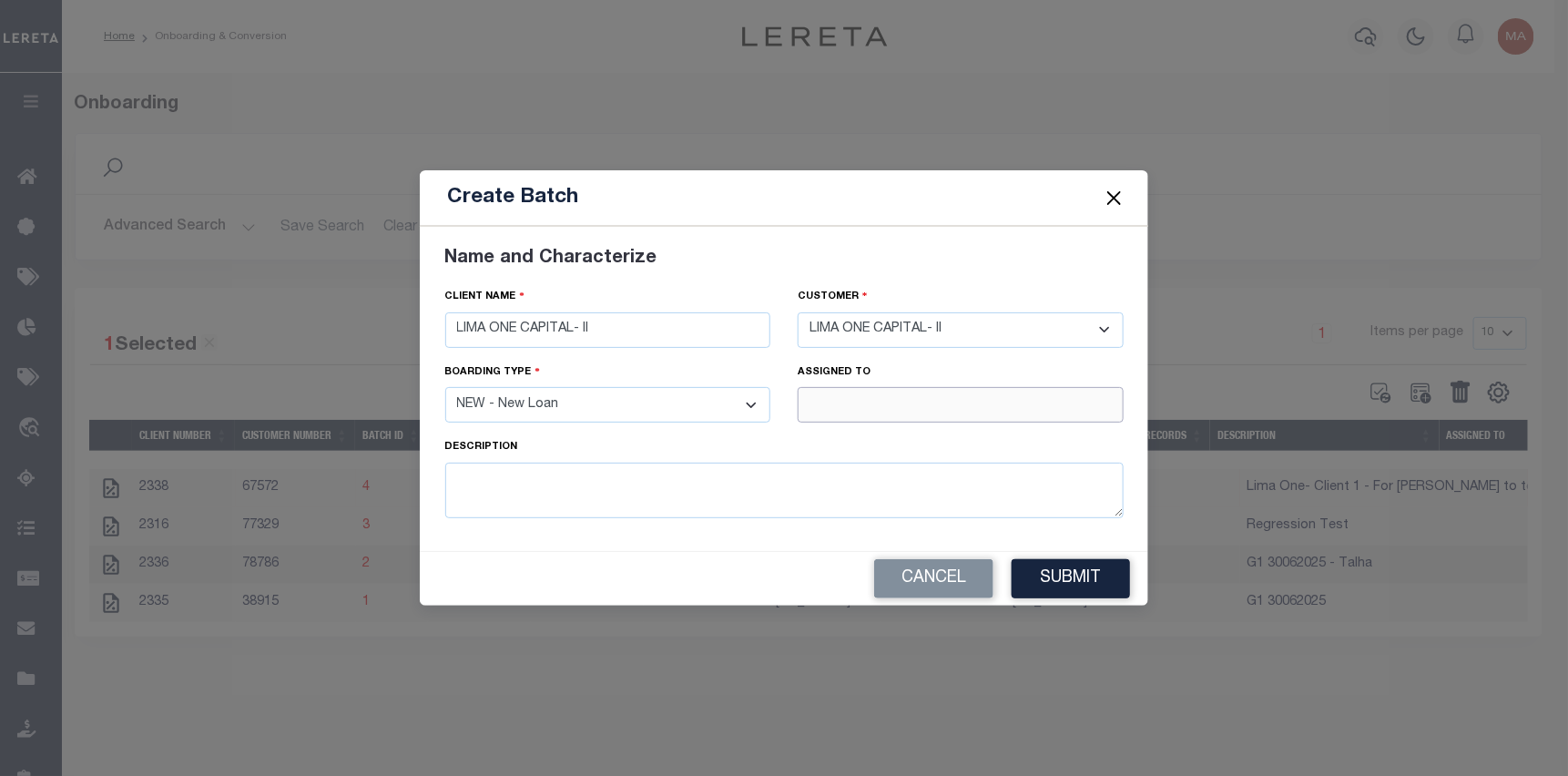 click at bounding box center (961, 404) 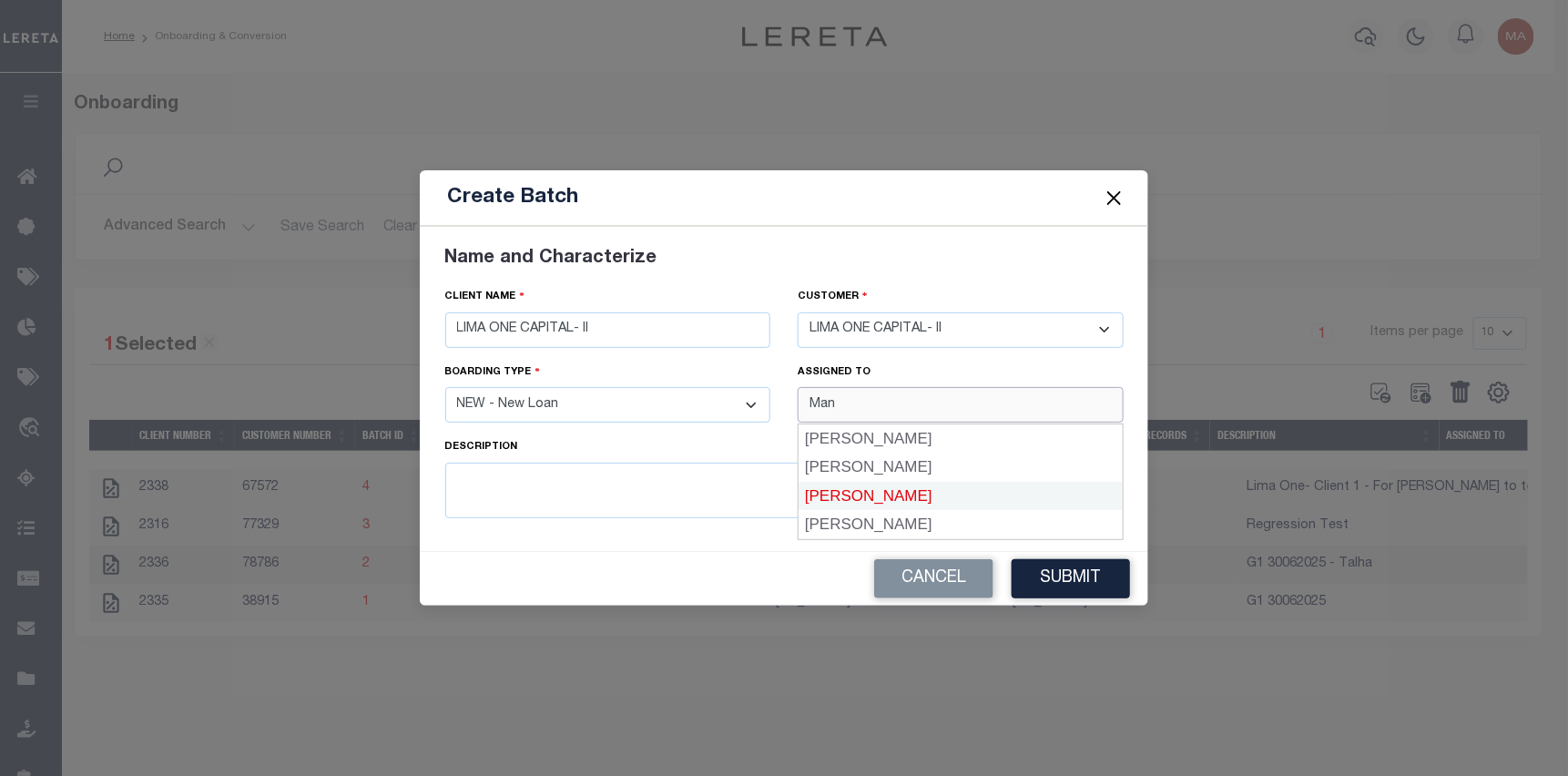 click on "[PERSON_NAME]" at bounding box center [961, 496] 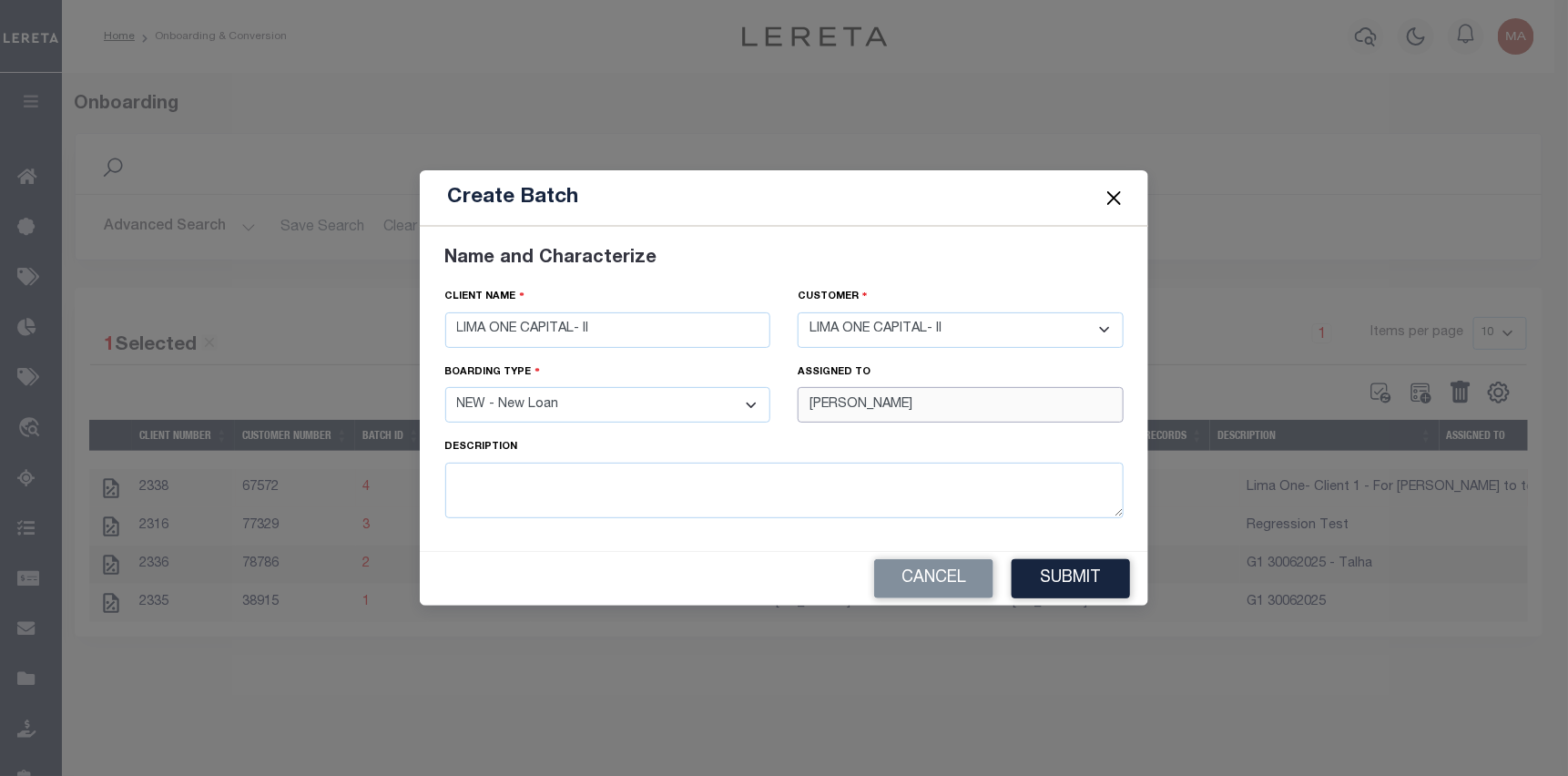 type on "[PERSON_NAME]" 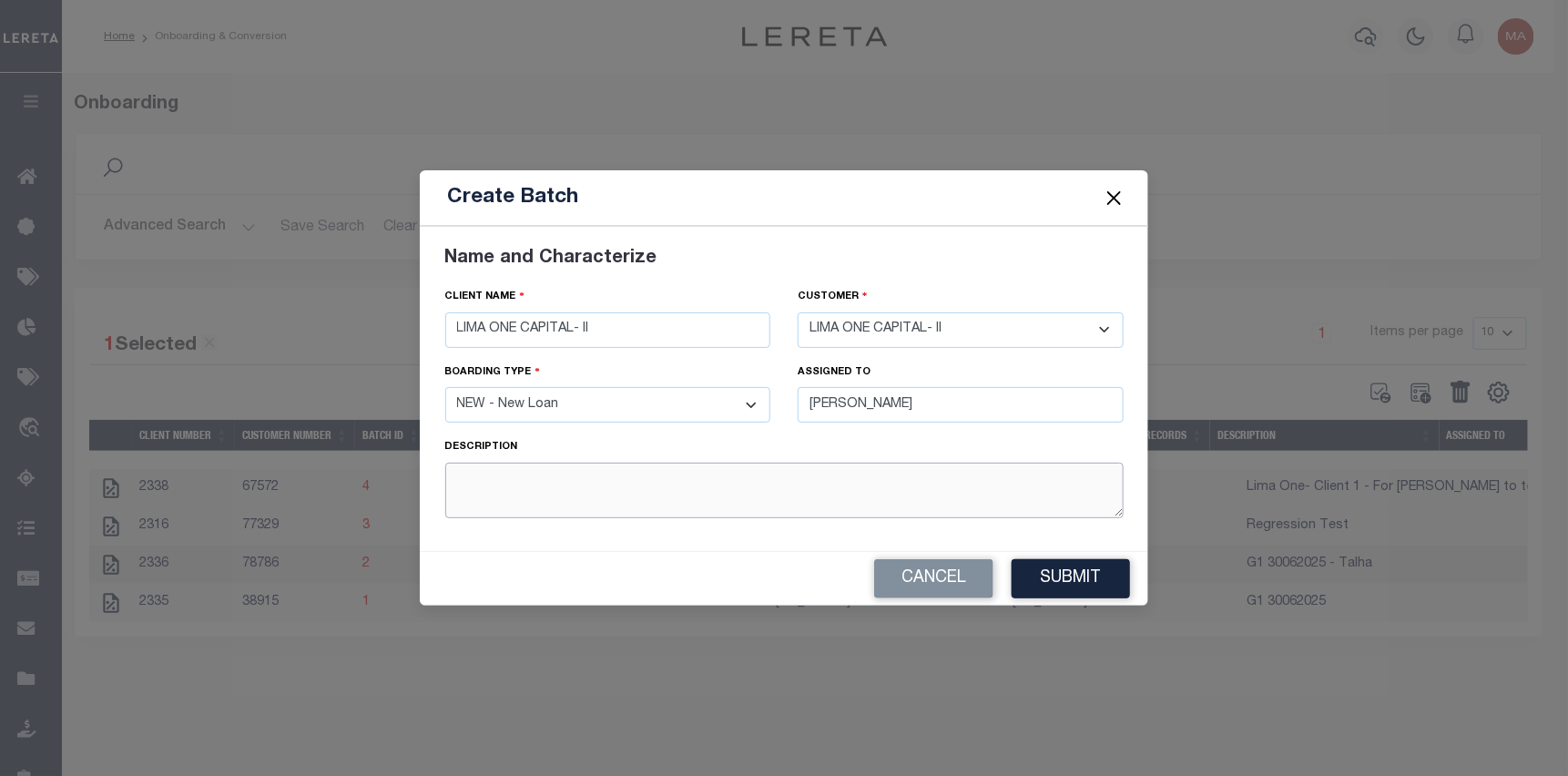 click at bounding box center (784, 490) 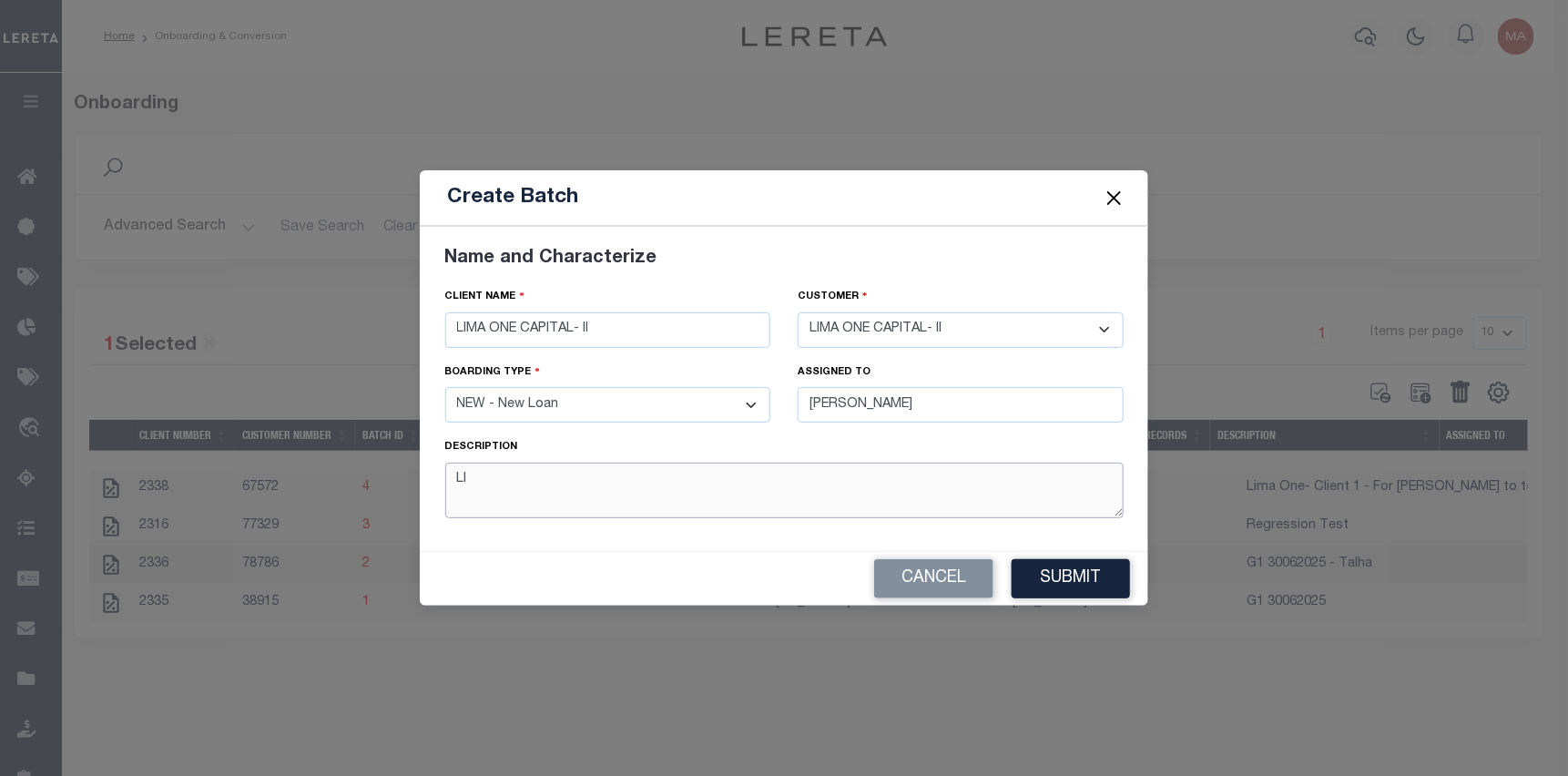type on "L" 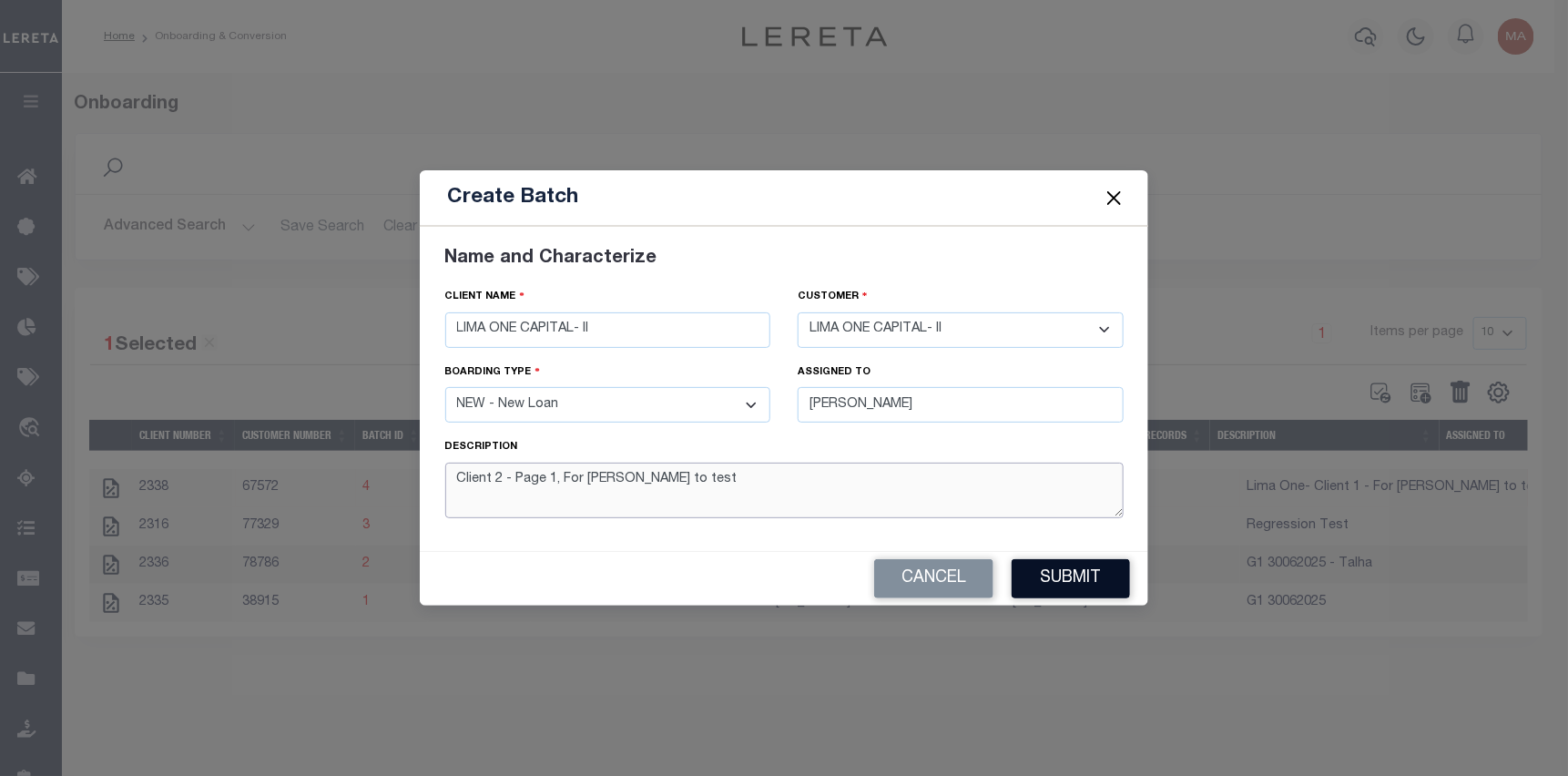 type on "Client 2 - Page 1, For Gina to test" 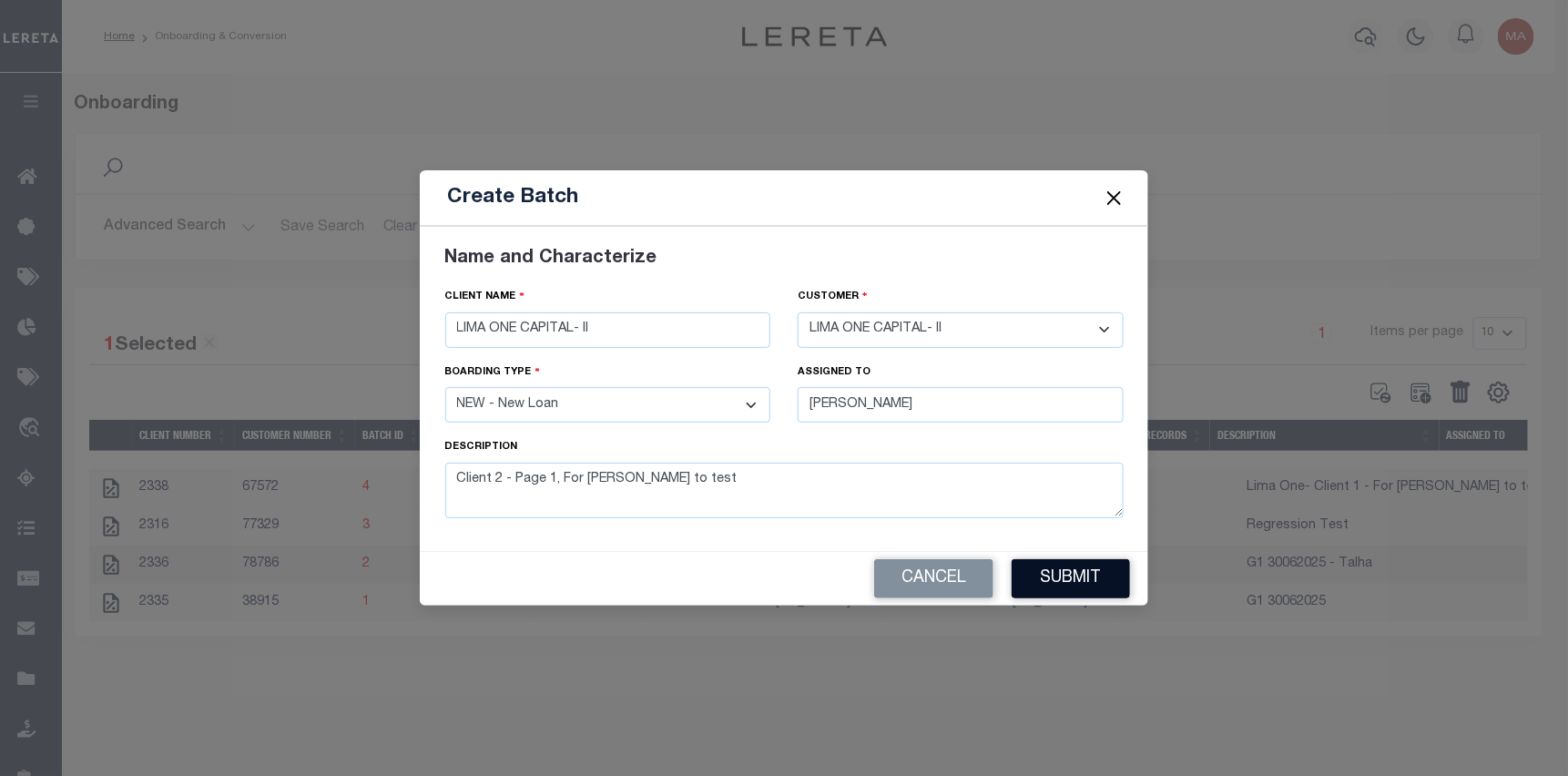 click on "Submit" at bounding box center (1071, 578) 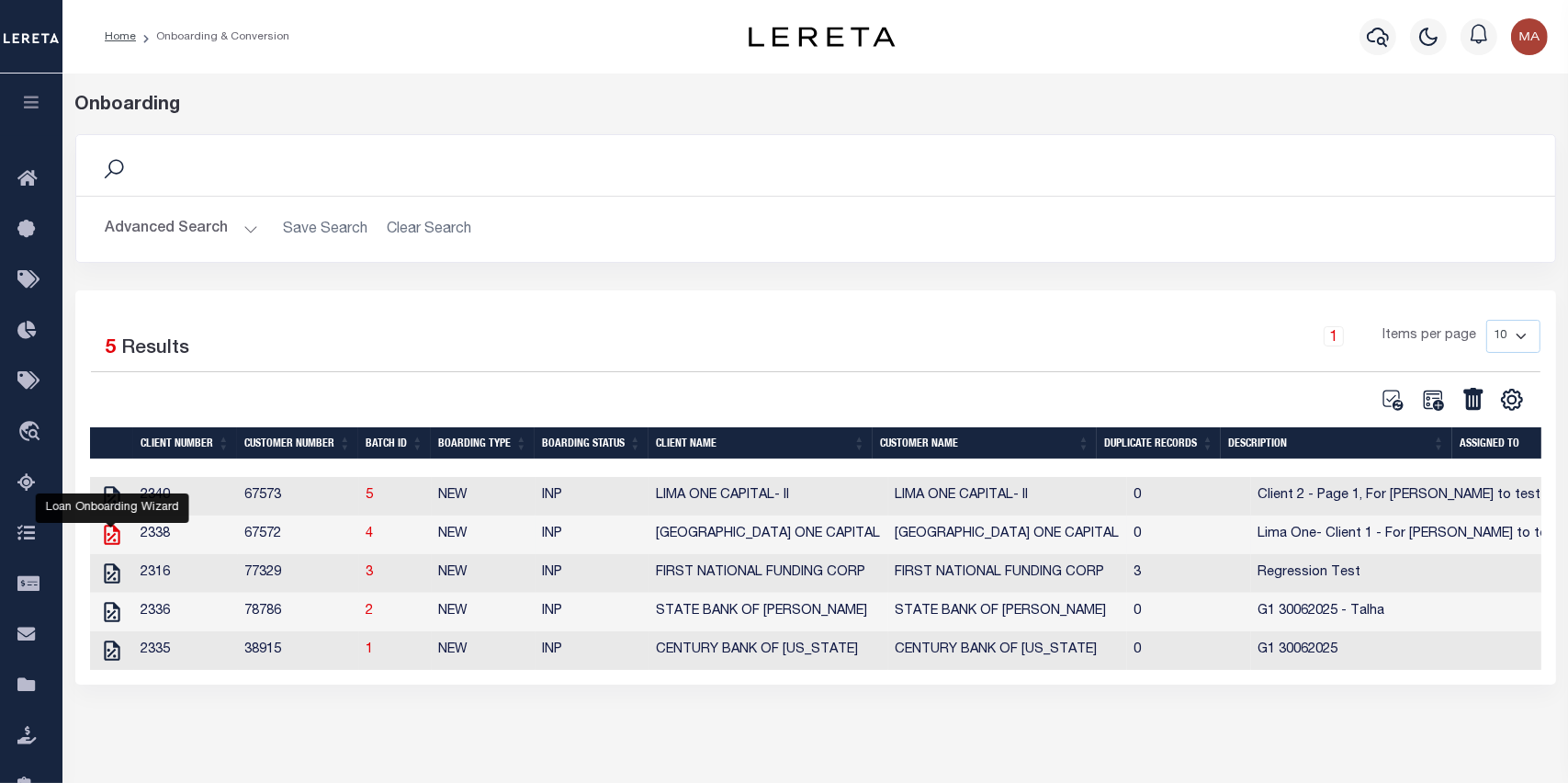 click 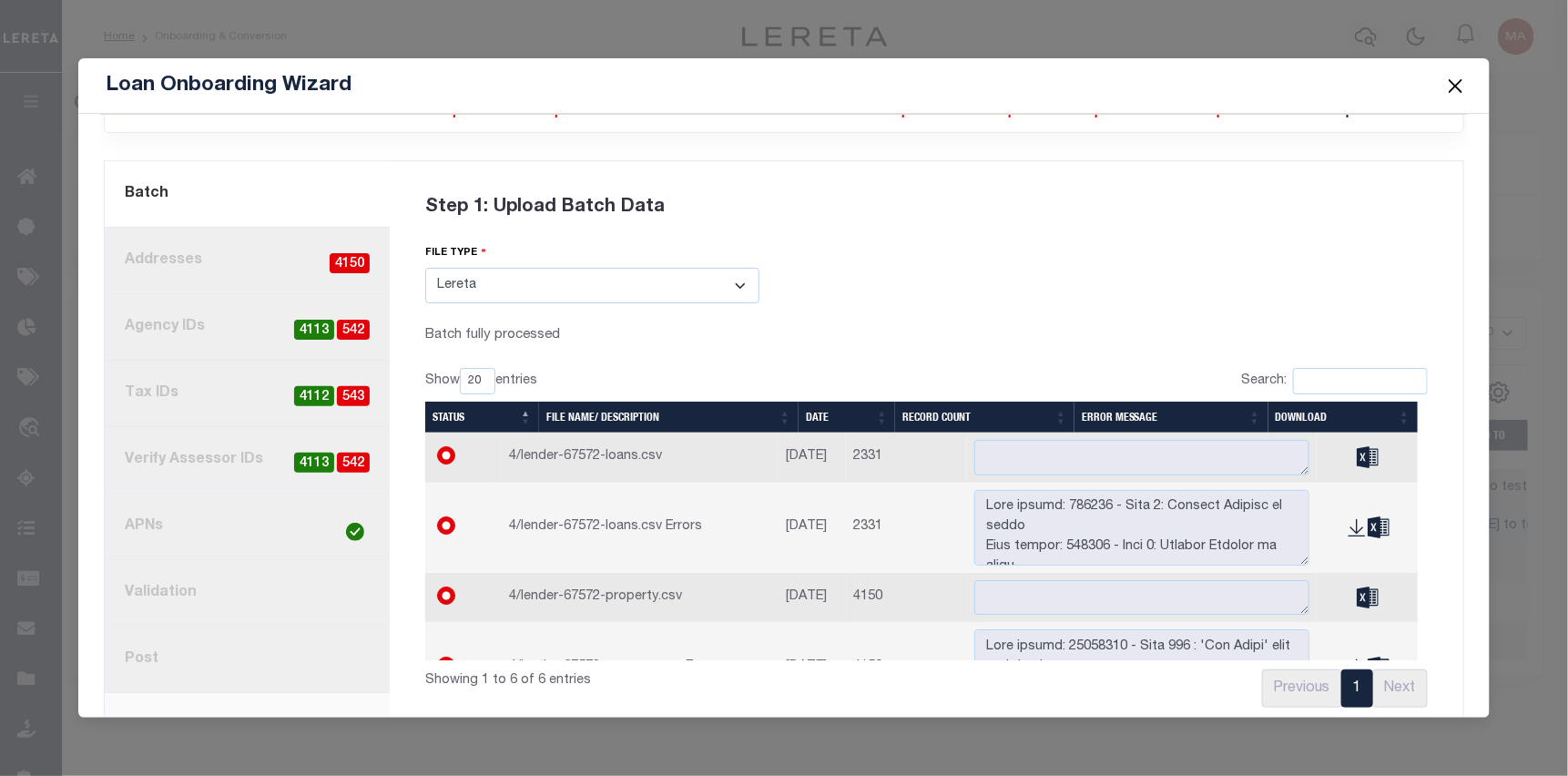 scroll, scrollTop: 0, scrollLeft: 0, axis: both 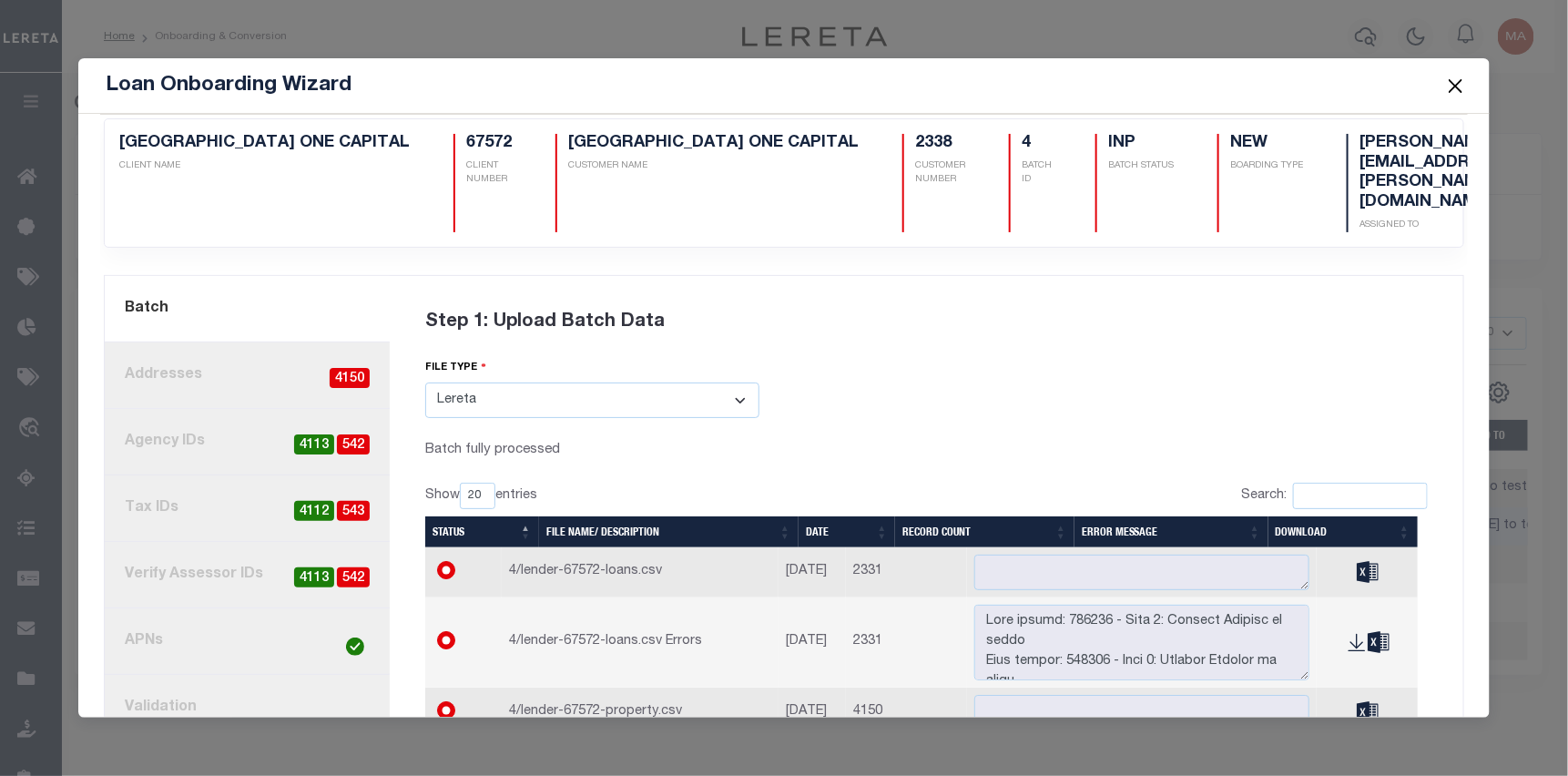 click at bounding box center [1456, 86] 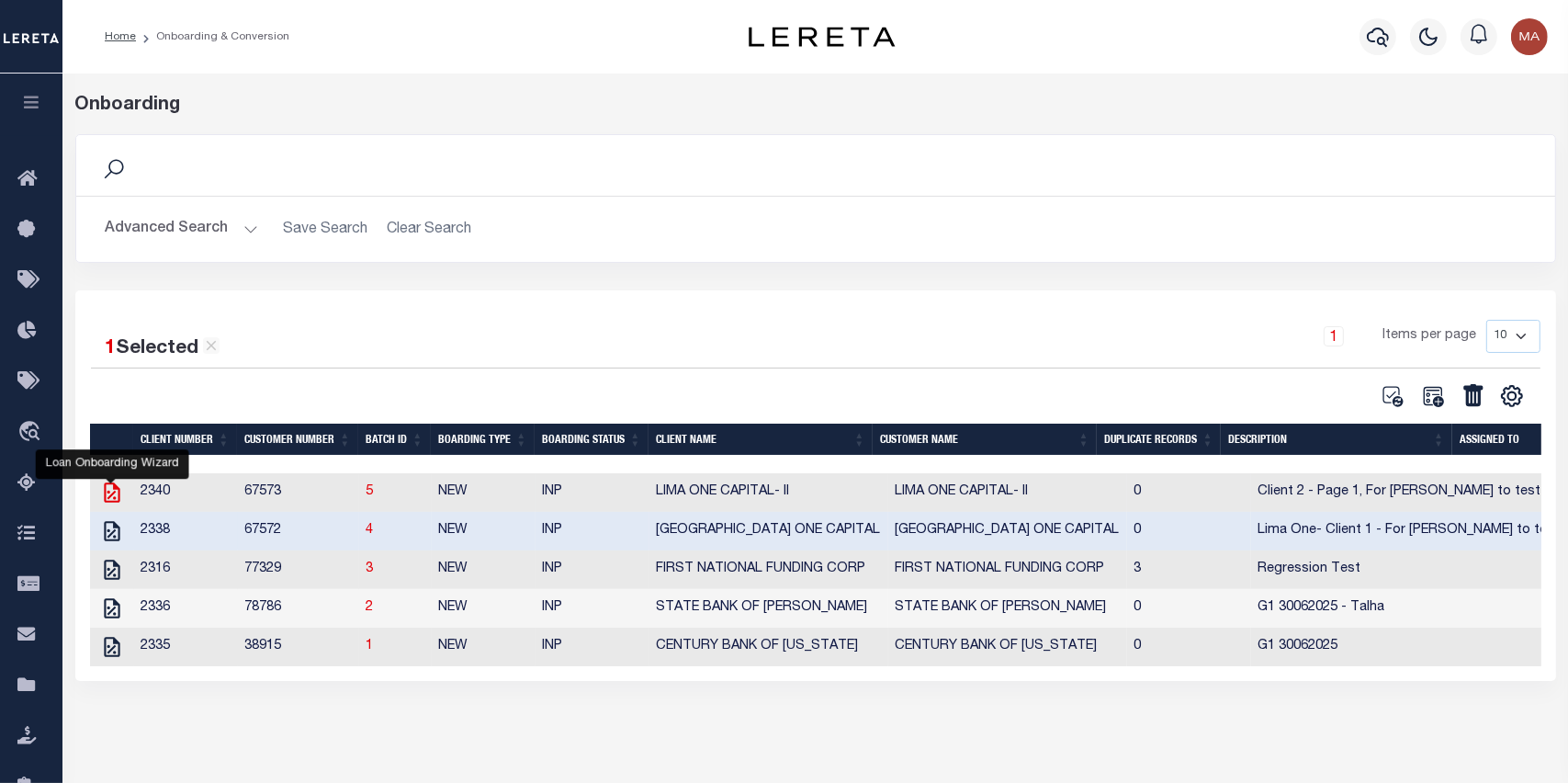 click 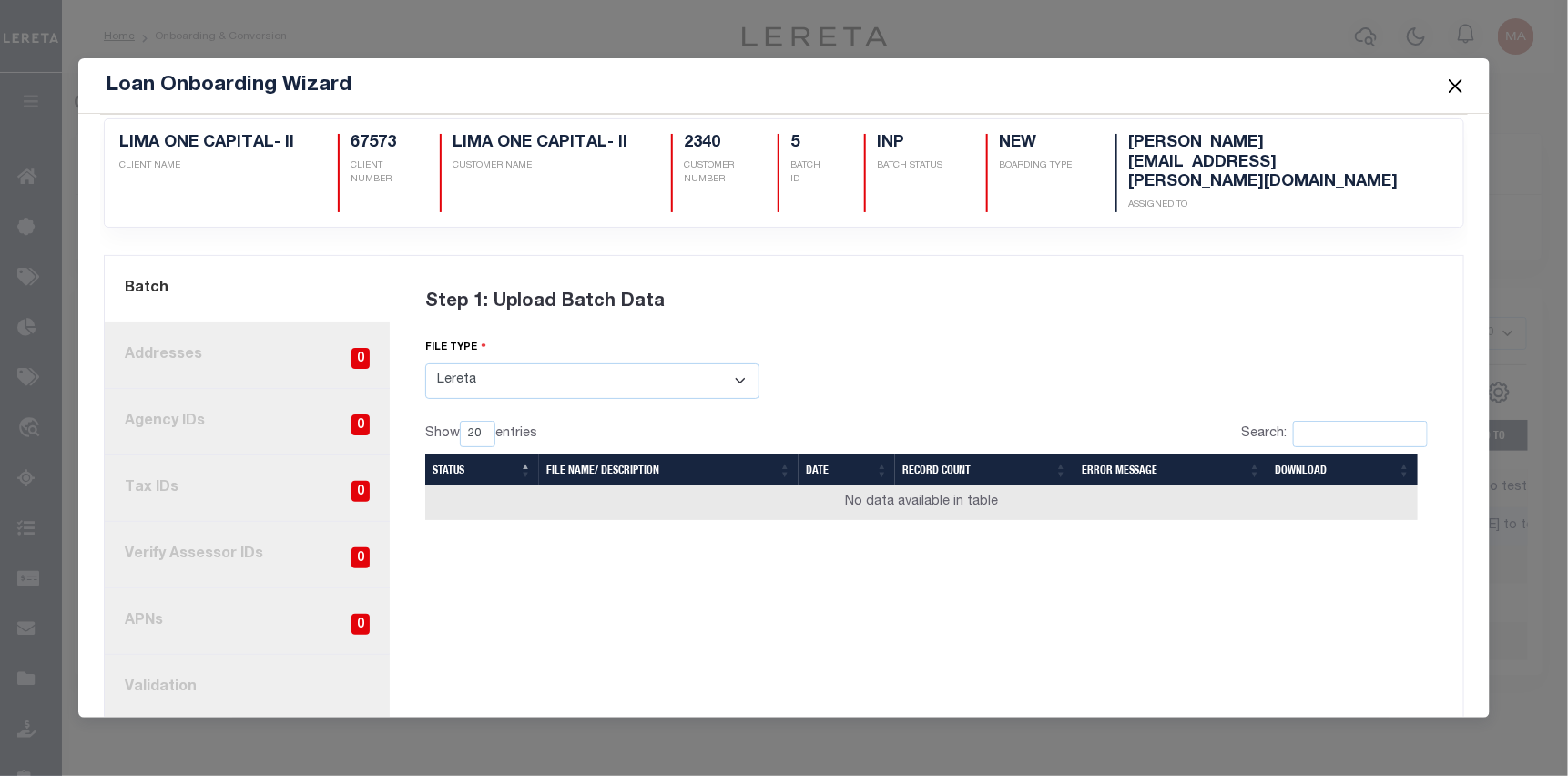 scroll, scrollTop: 0, scrollLeft: 0, axis: both 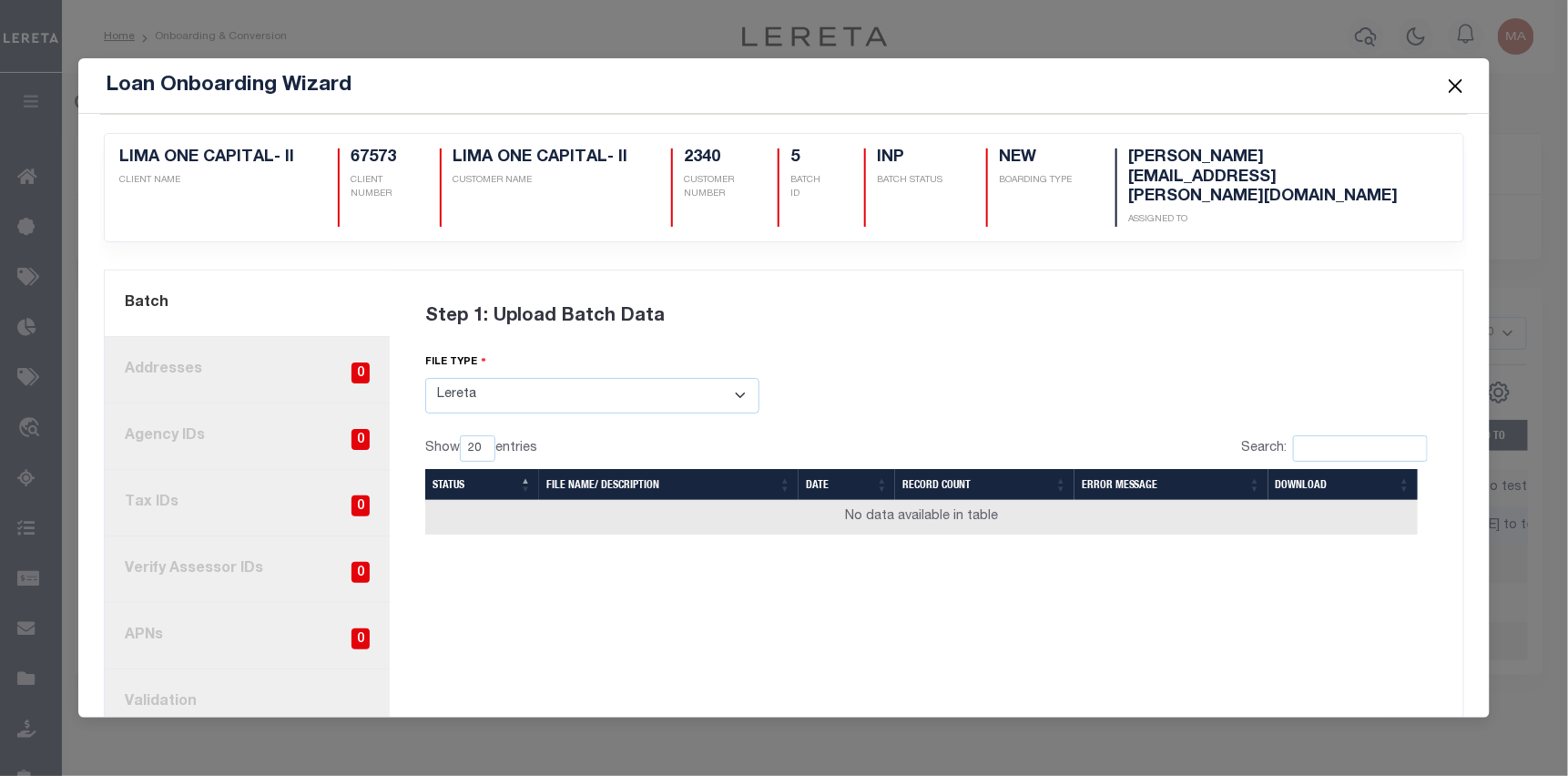 click on "Select File Type
Lereta
Lereta Conversion Zip" at bounding box center [592, 395] 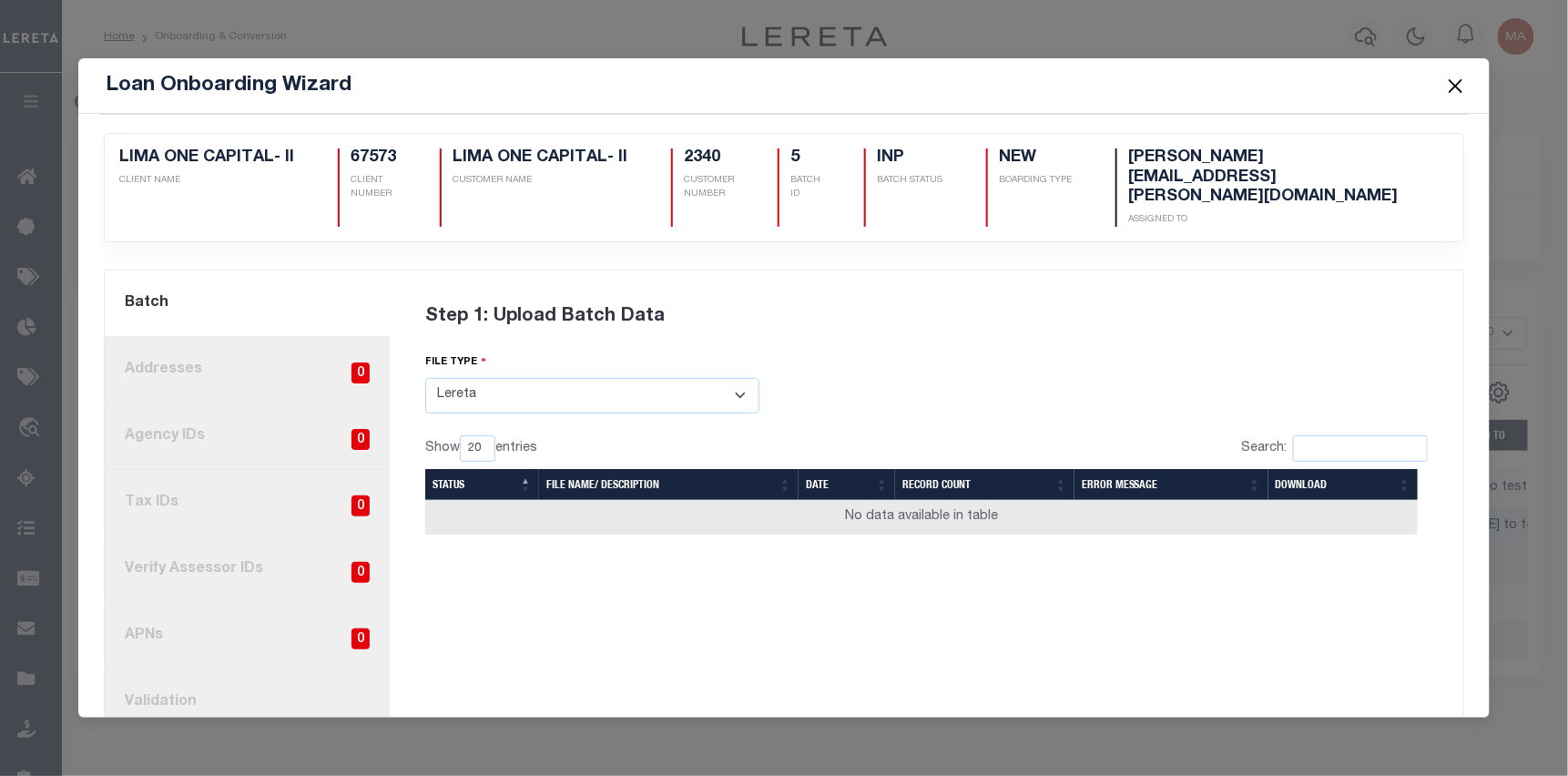 click on "Select File Type
Lereta
Lereta Conversion Zip" at bounding box center (592, 395) 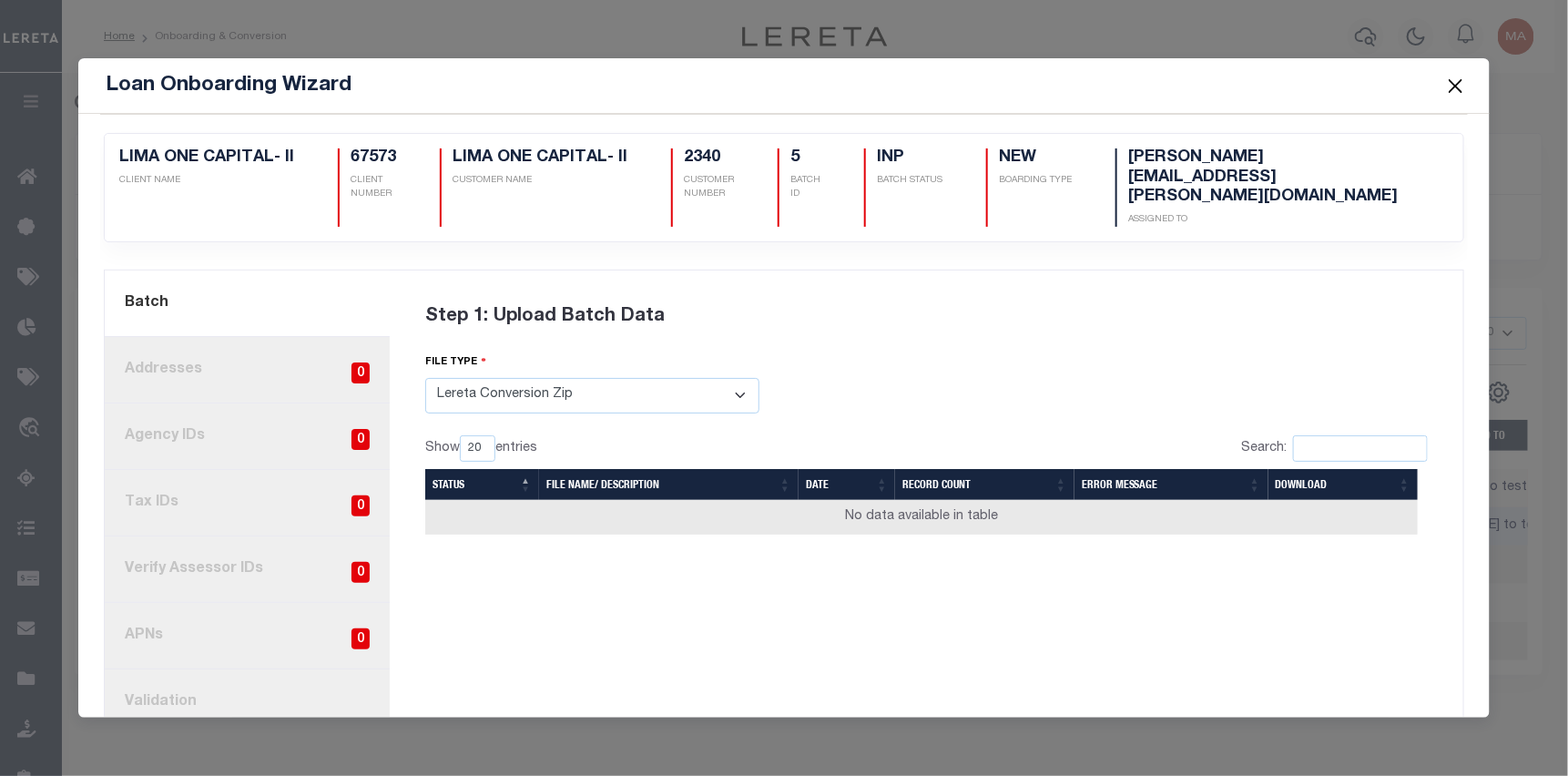 click on "Select File Type
Lereta
Lereta Conversion Zip" at bounding box center (592, 395) 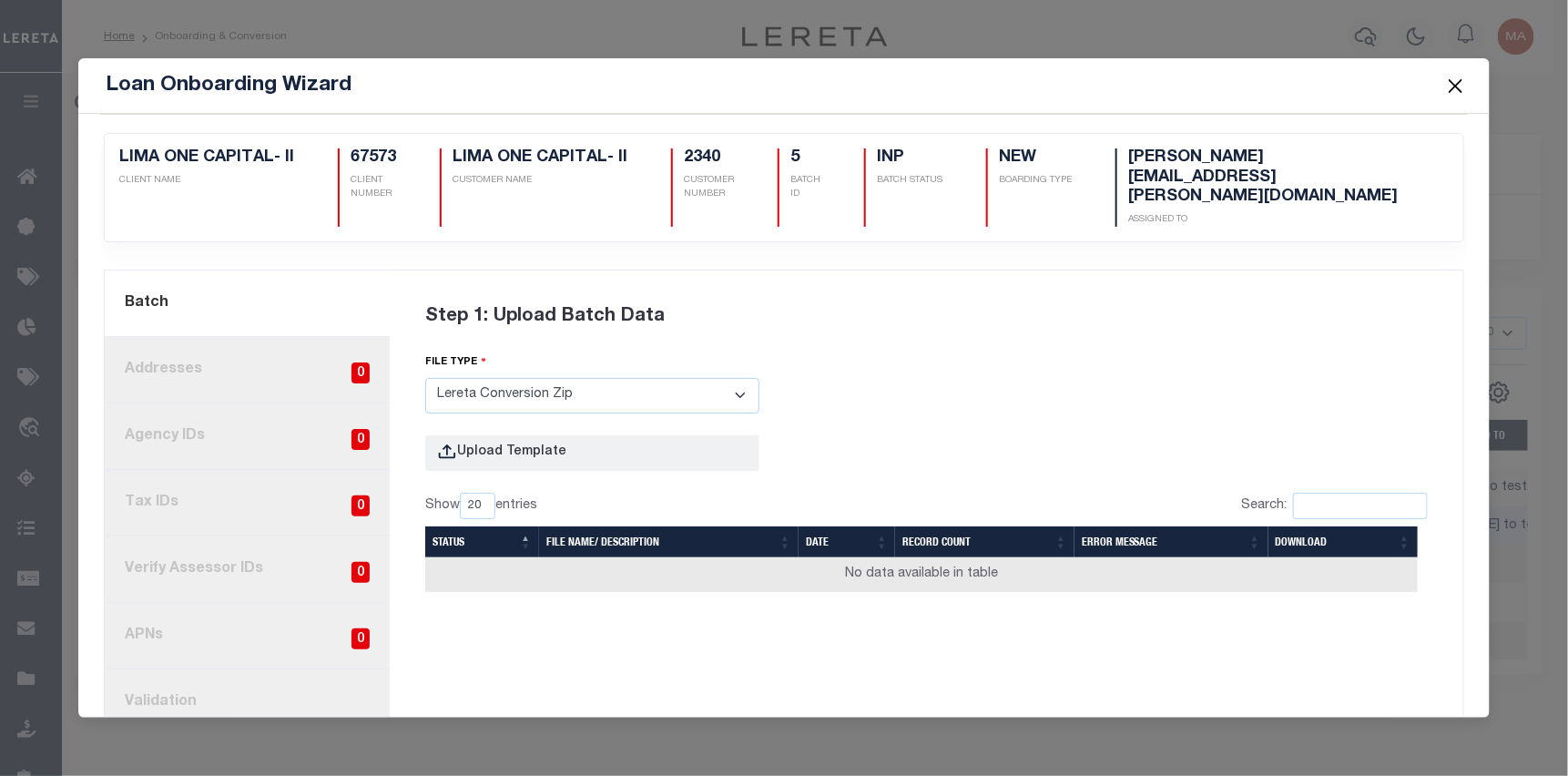 click on "Select File Type
Lereta
Lereta Conversion Zip" at bounding box center (592, 395) 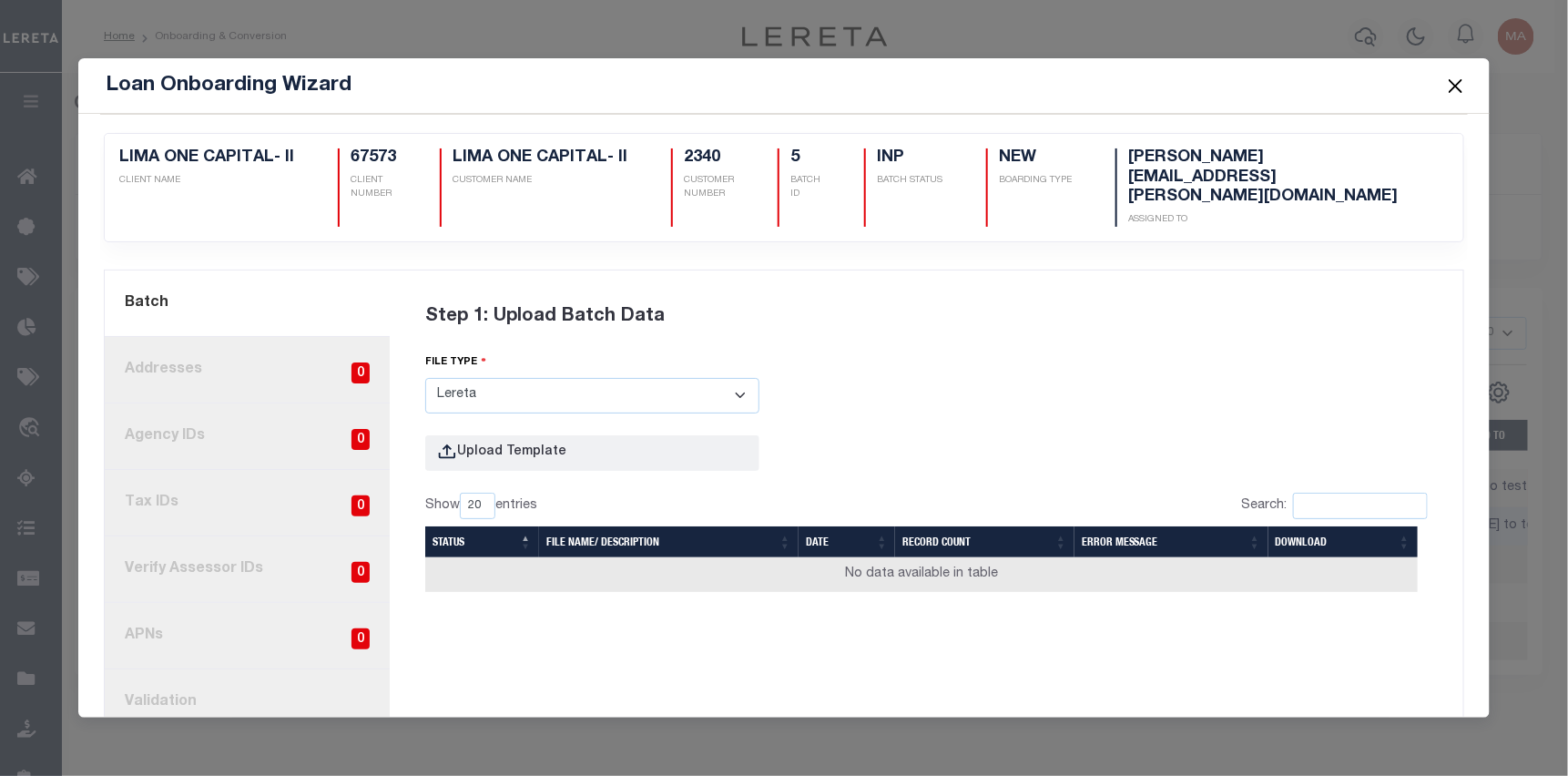 click on "Select File Type
Lereta
Lereta Conversion Zip" at bounding box center (592, 395) 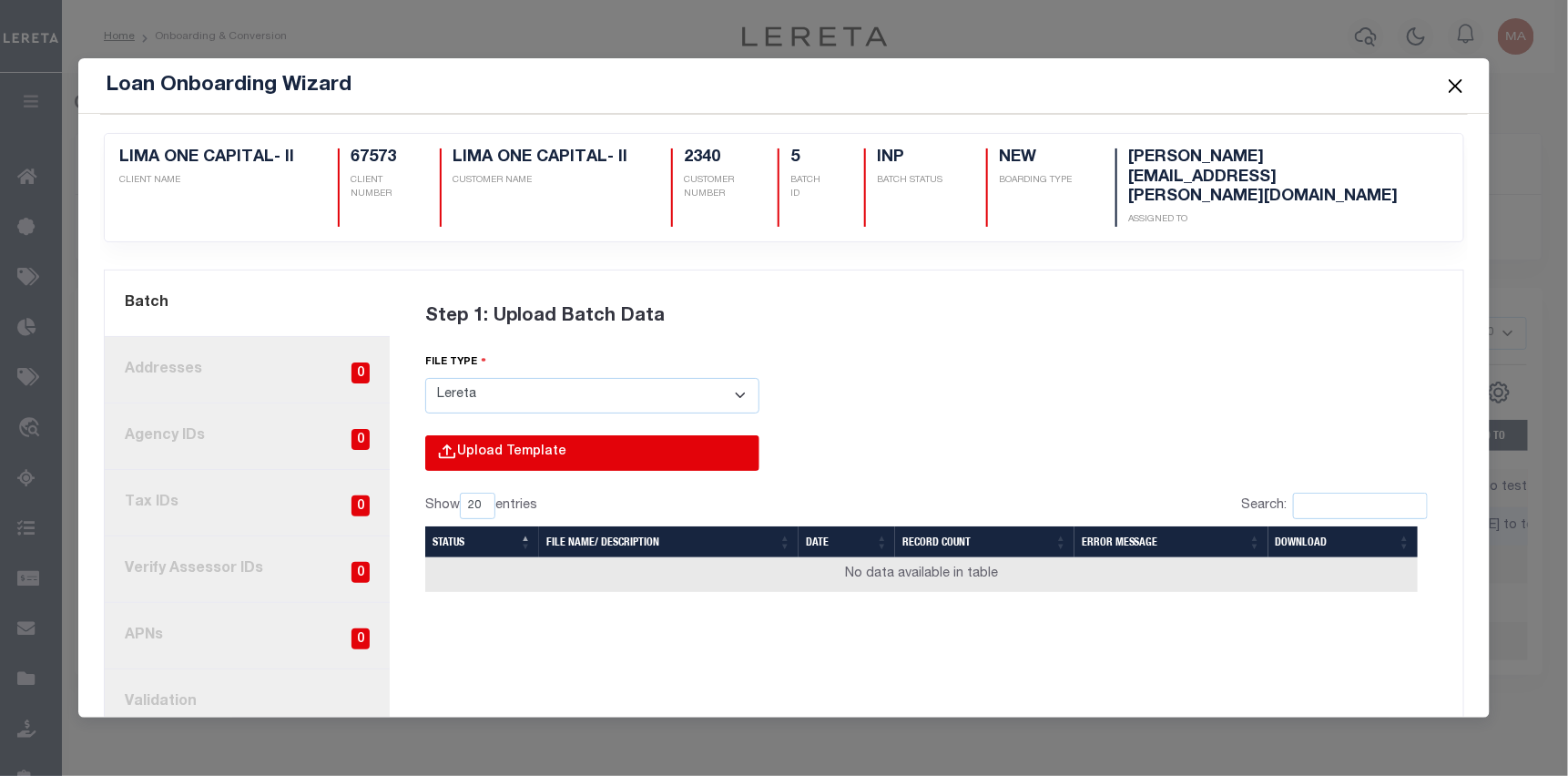 click at bounding box center [326, 472] 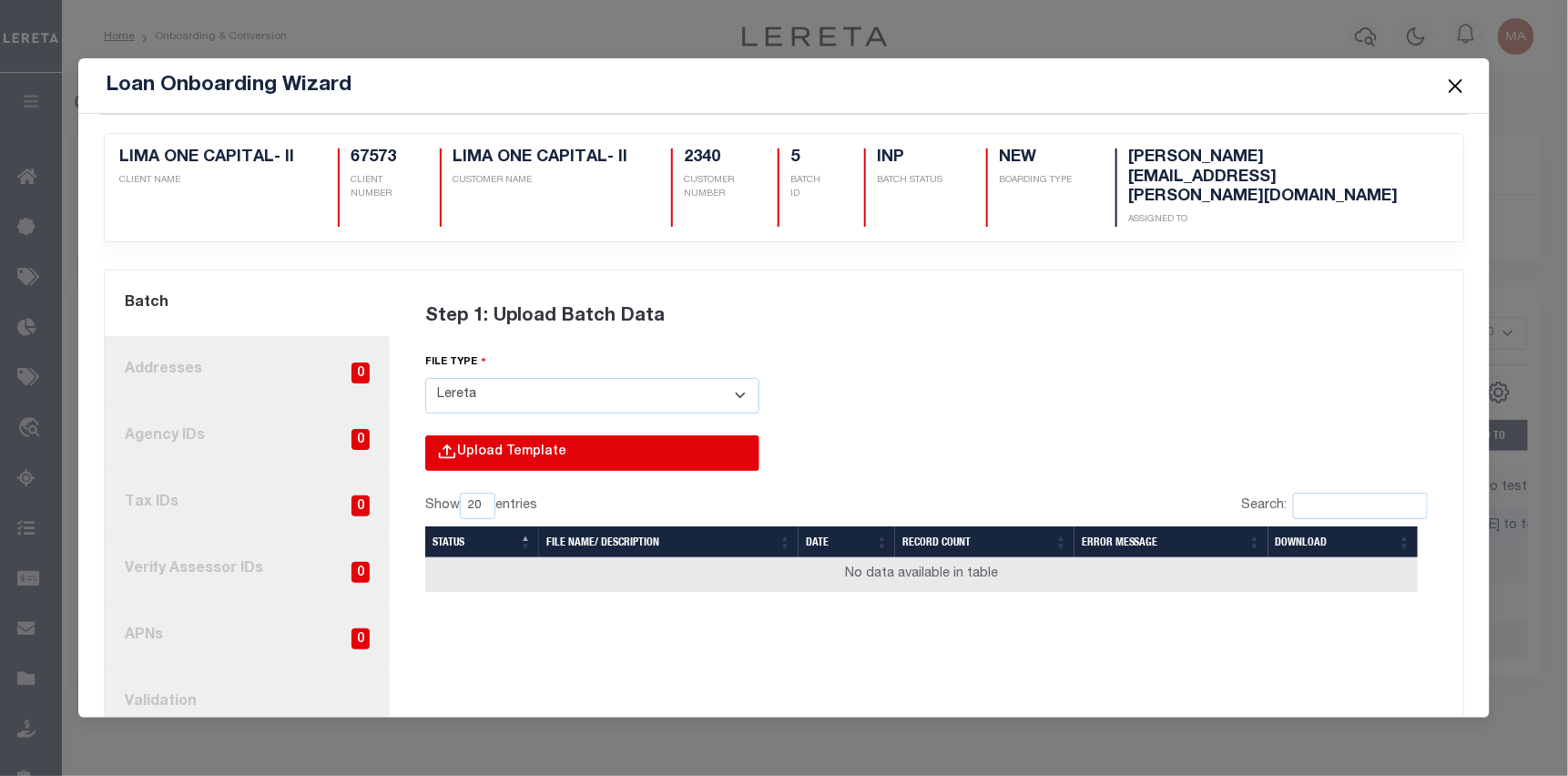 type on "C:\fakepath\Lender-67573-Lien_Page_1.csv" 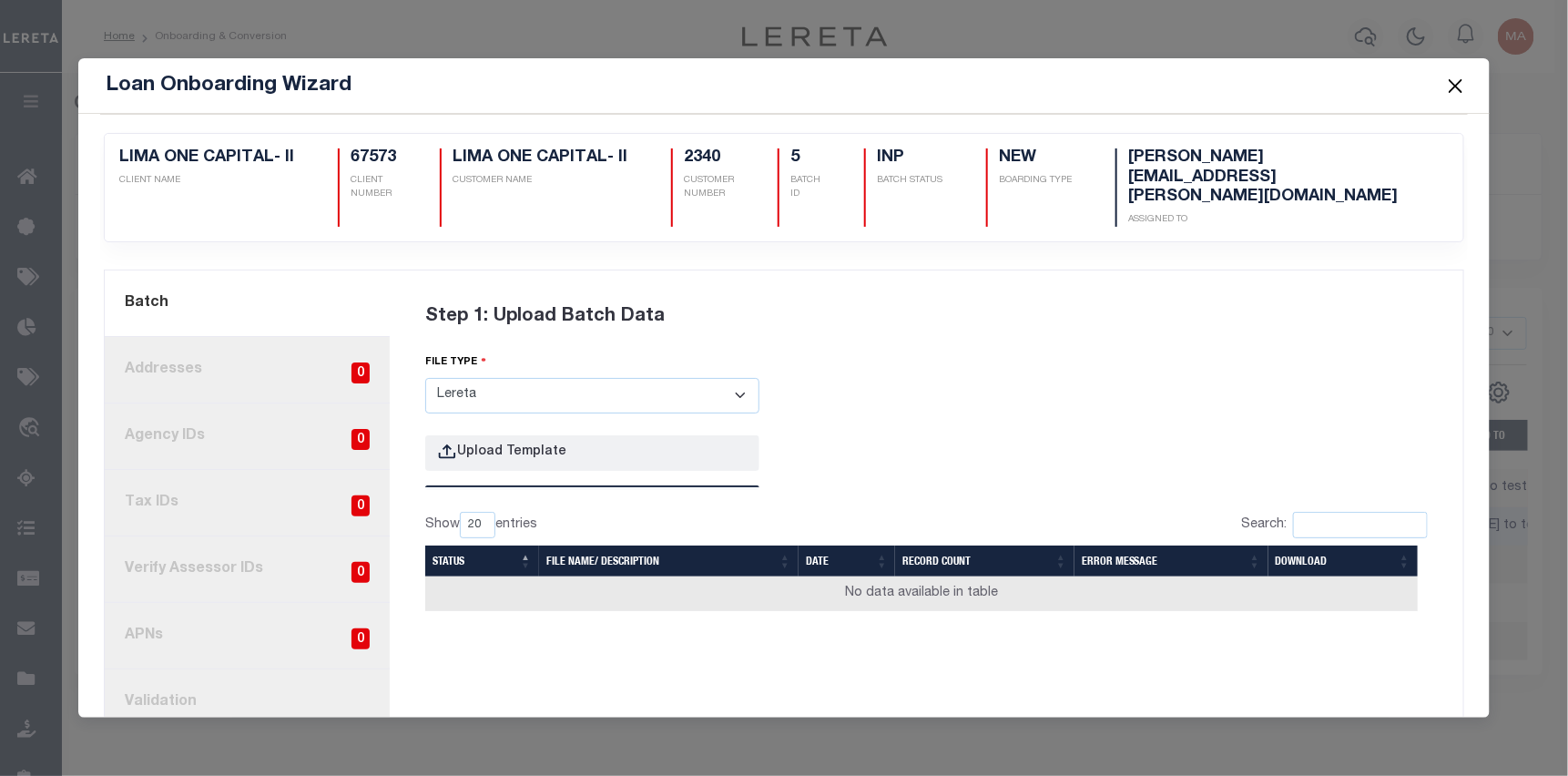 type 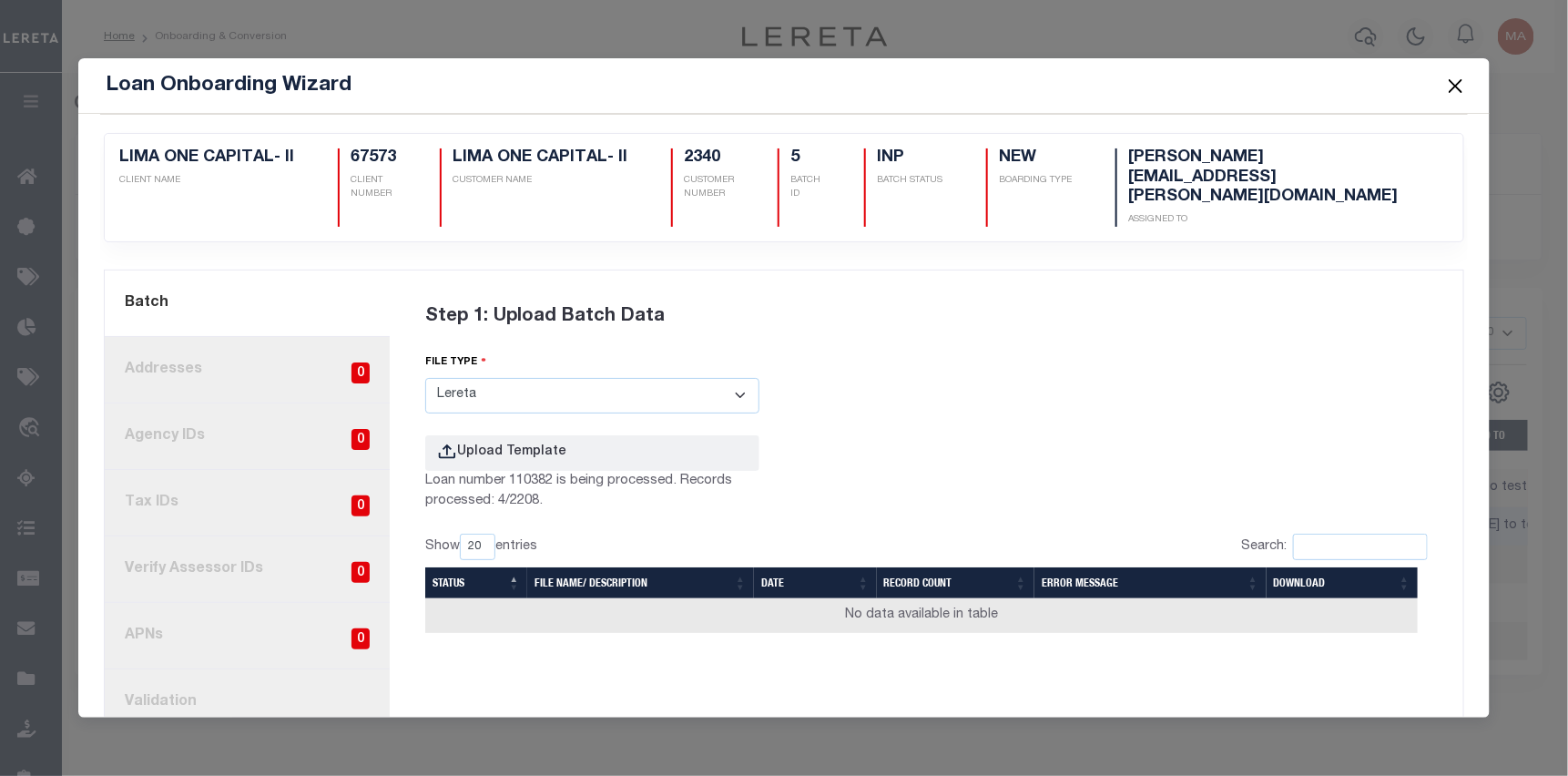 drag, startPoint x: 436, startPoint y: 5, endPoint x: 865, endPoint y: 361, distance: 557.47377 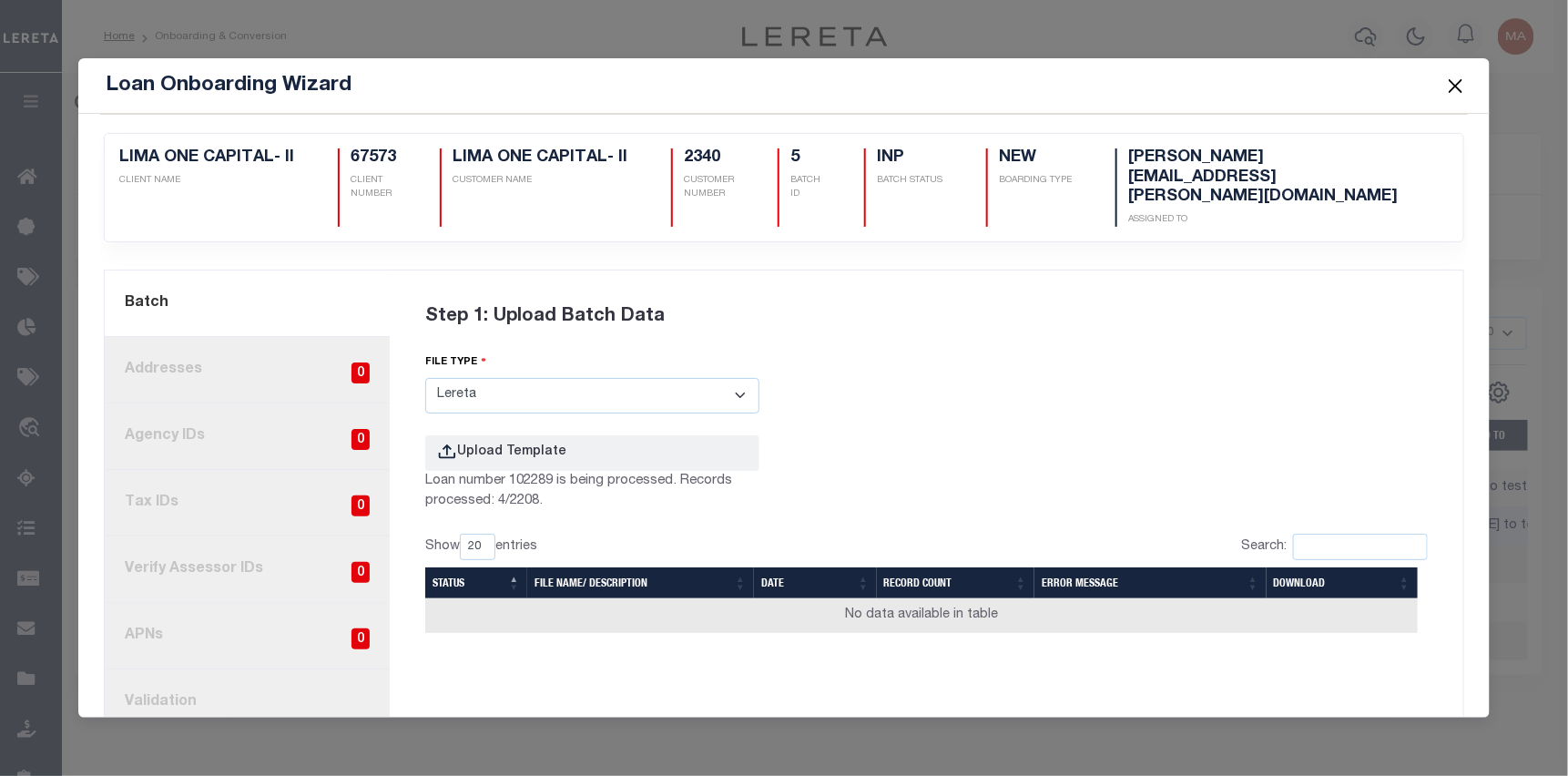 click at bounding box center (1456, 86) 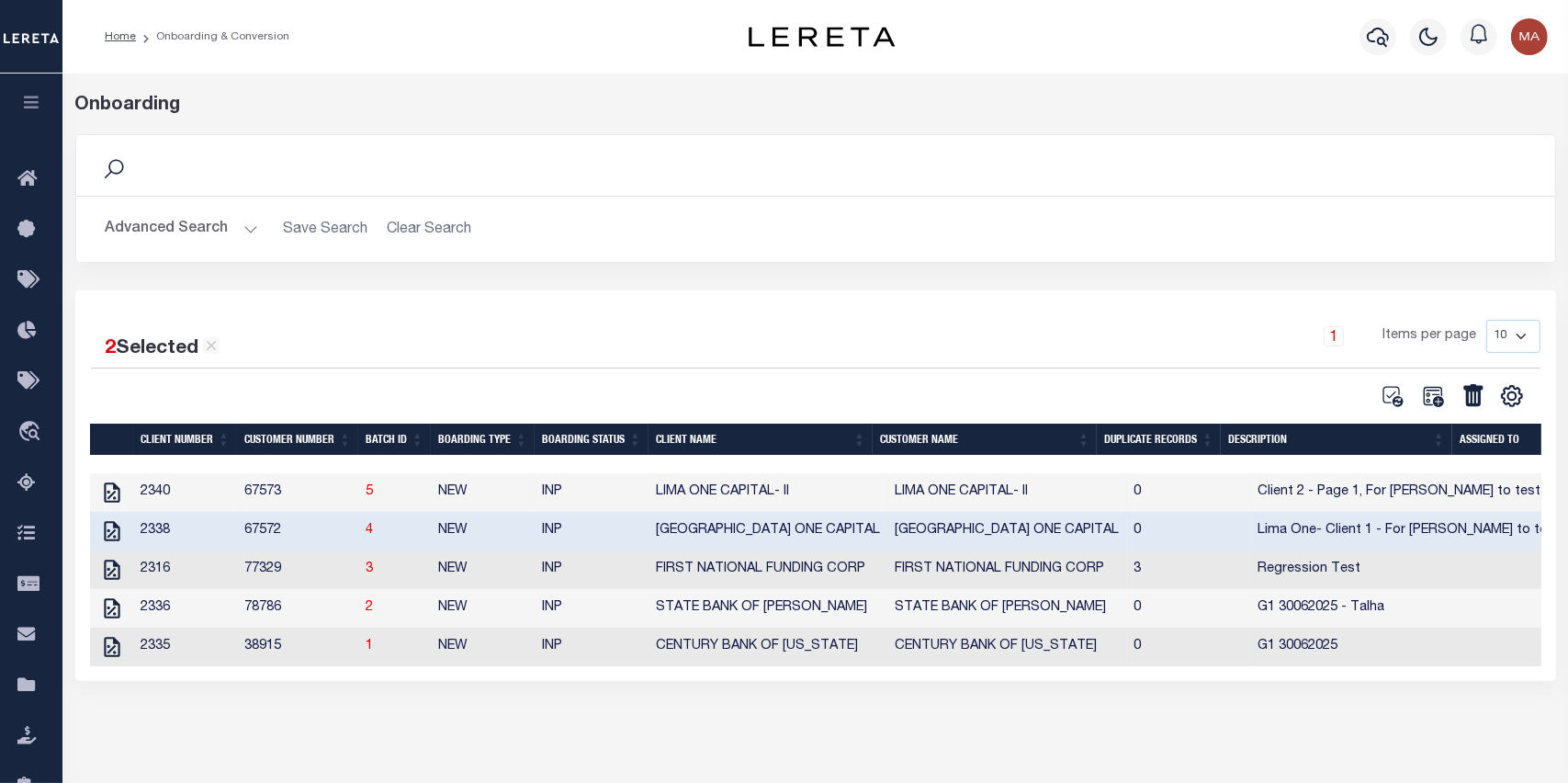 click at bounding box center [31, 102] 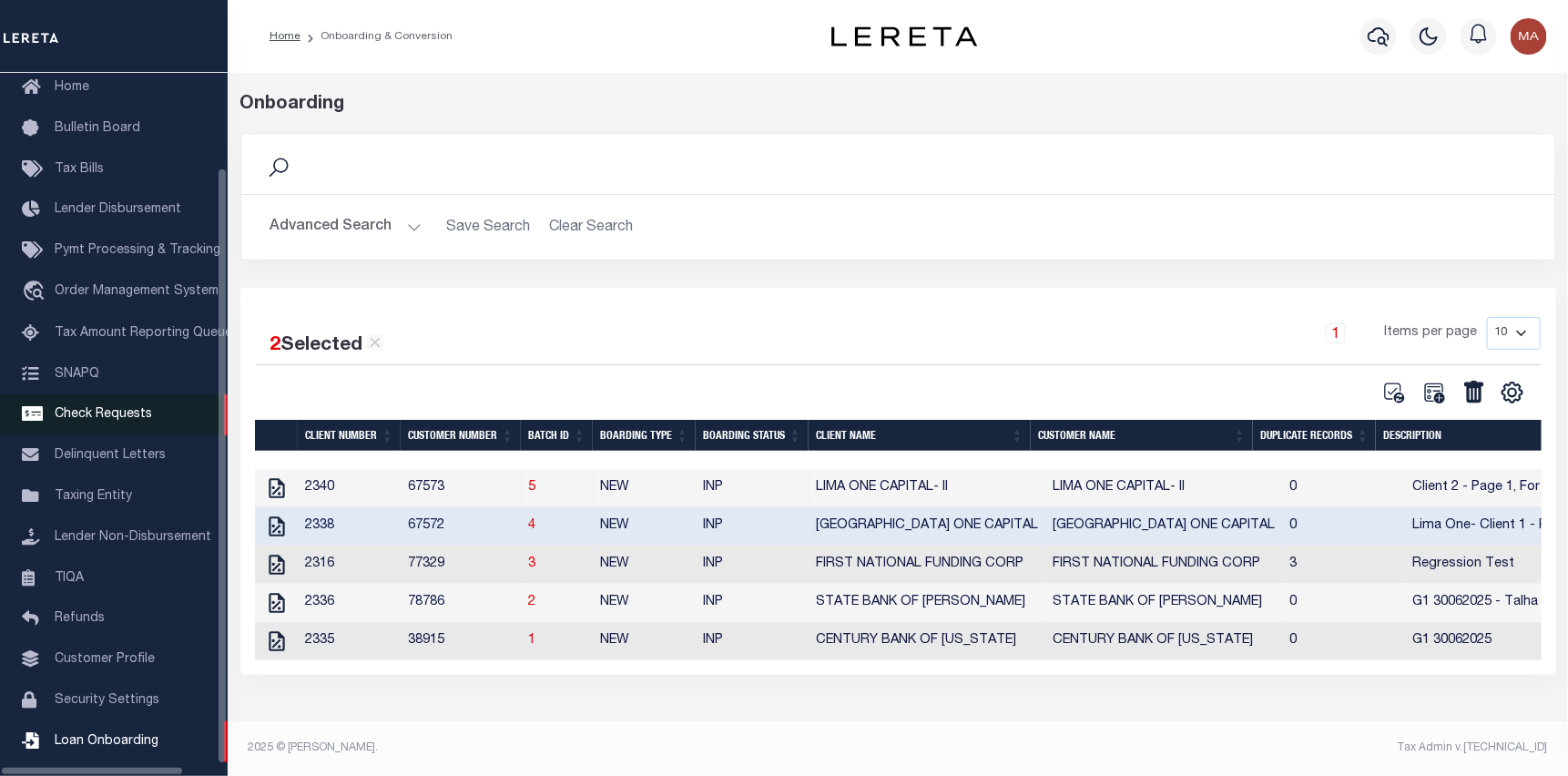 scroll, scrollTop: 101, scrollLeft: 0, axis: vertical 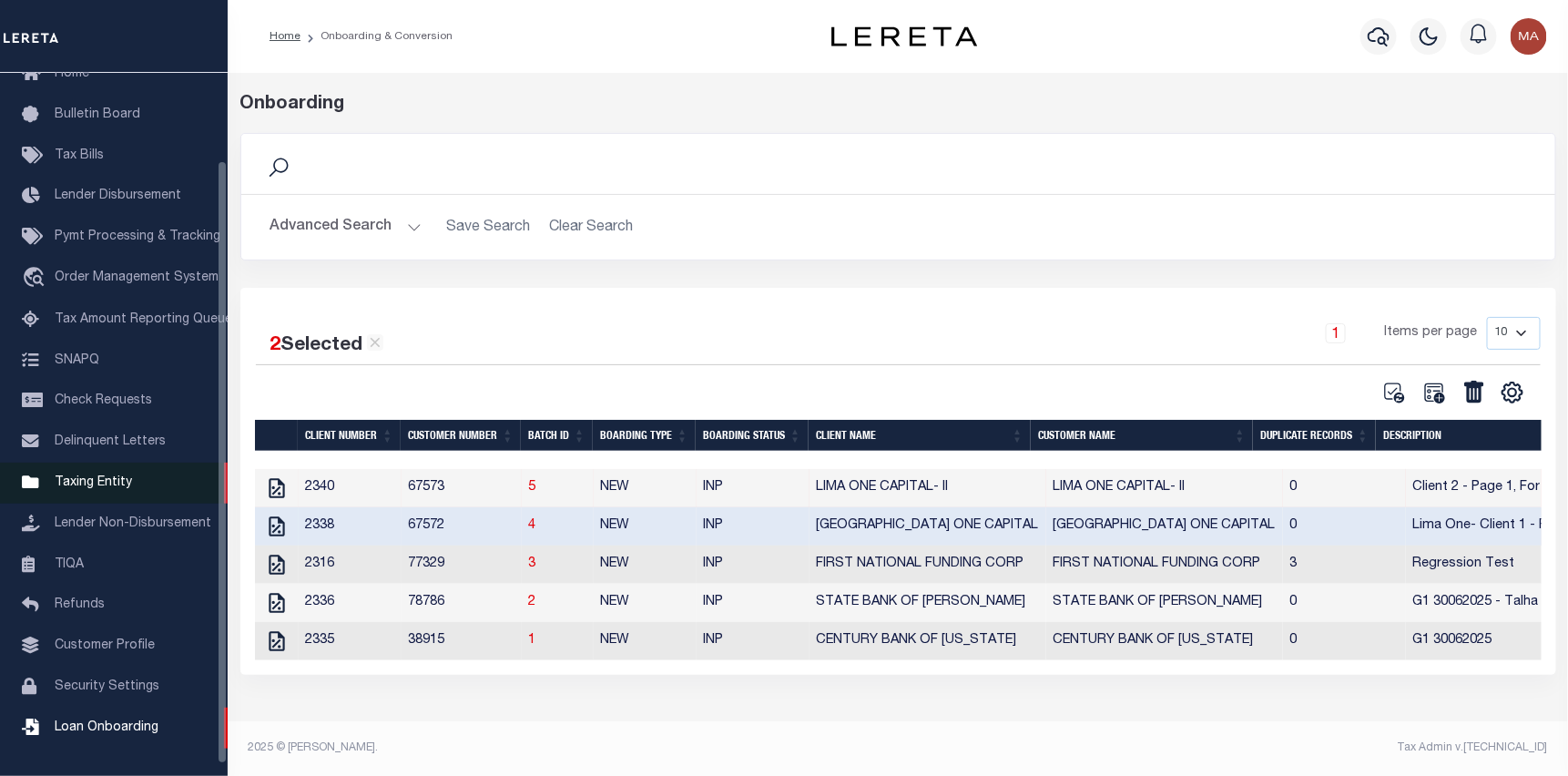 click on "Taxing Entity" at bounding box center (93, 483) 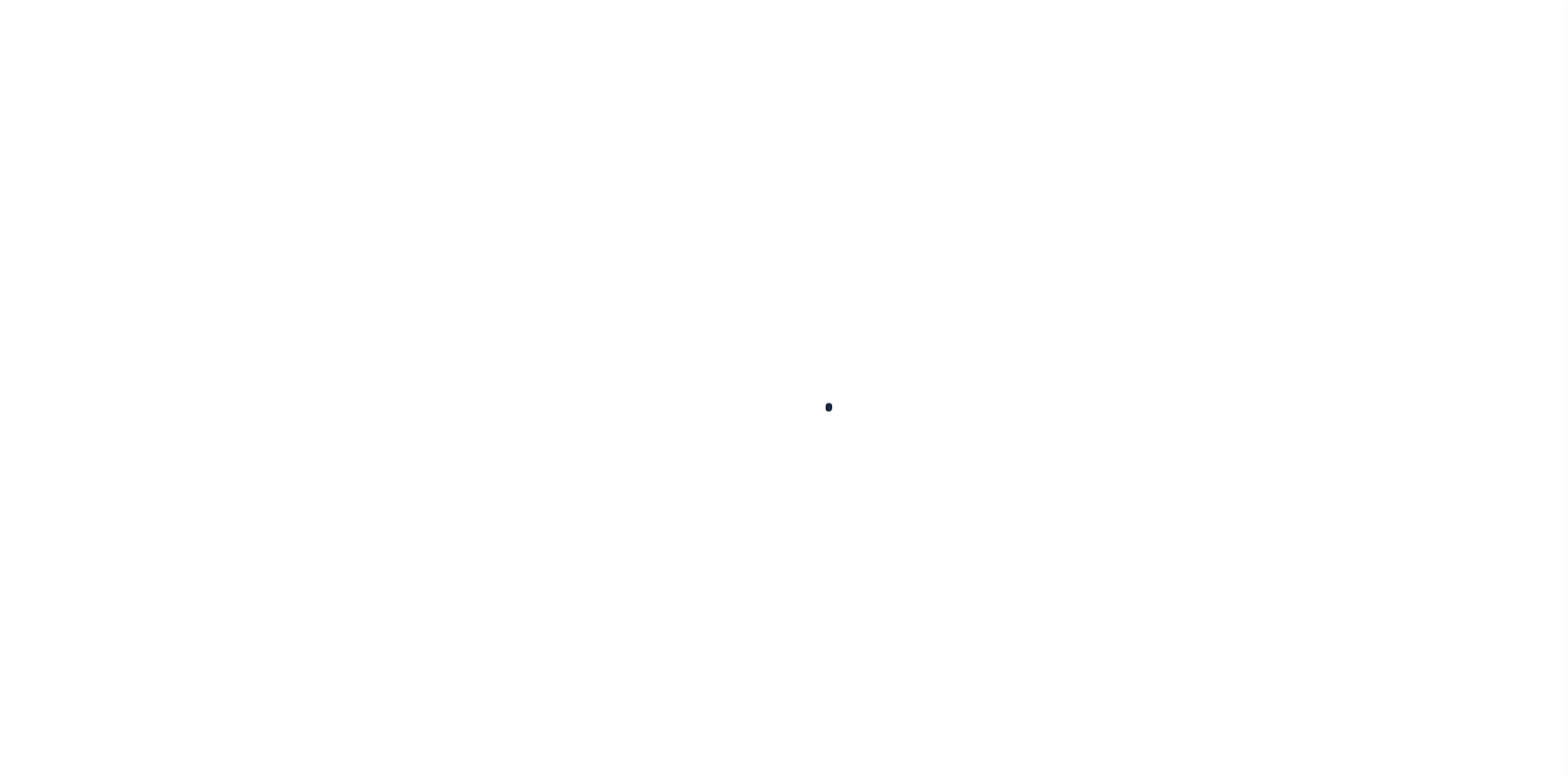 select 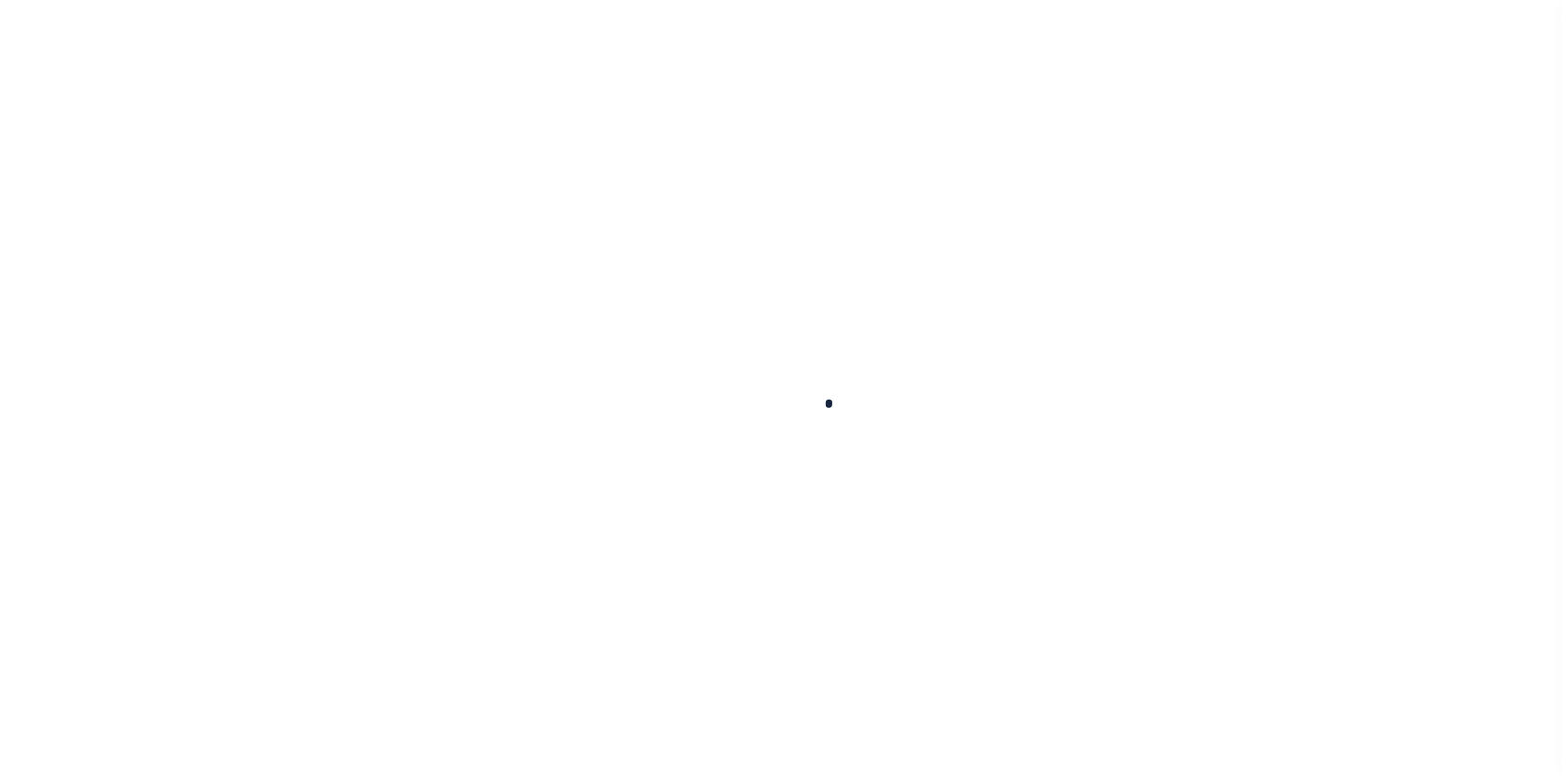 scroll, scrollTop: 0, scrollLeft: 0, axis: both 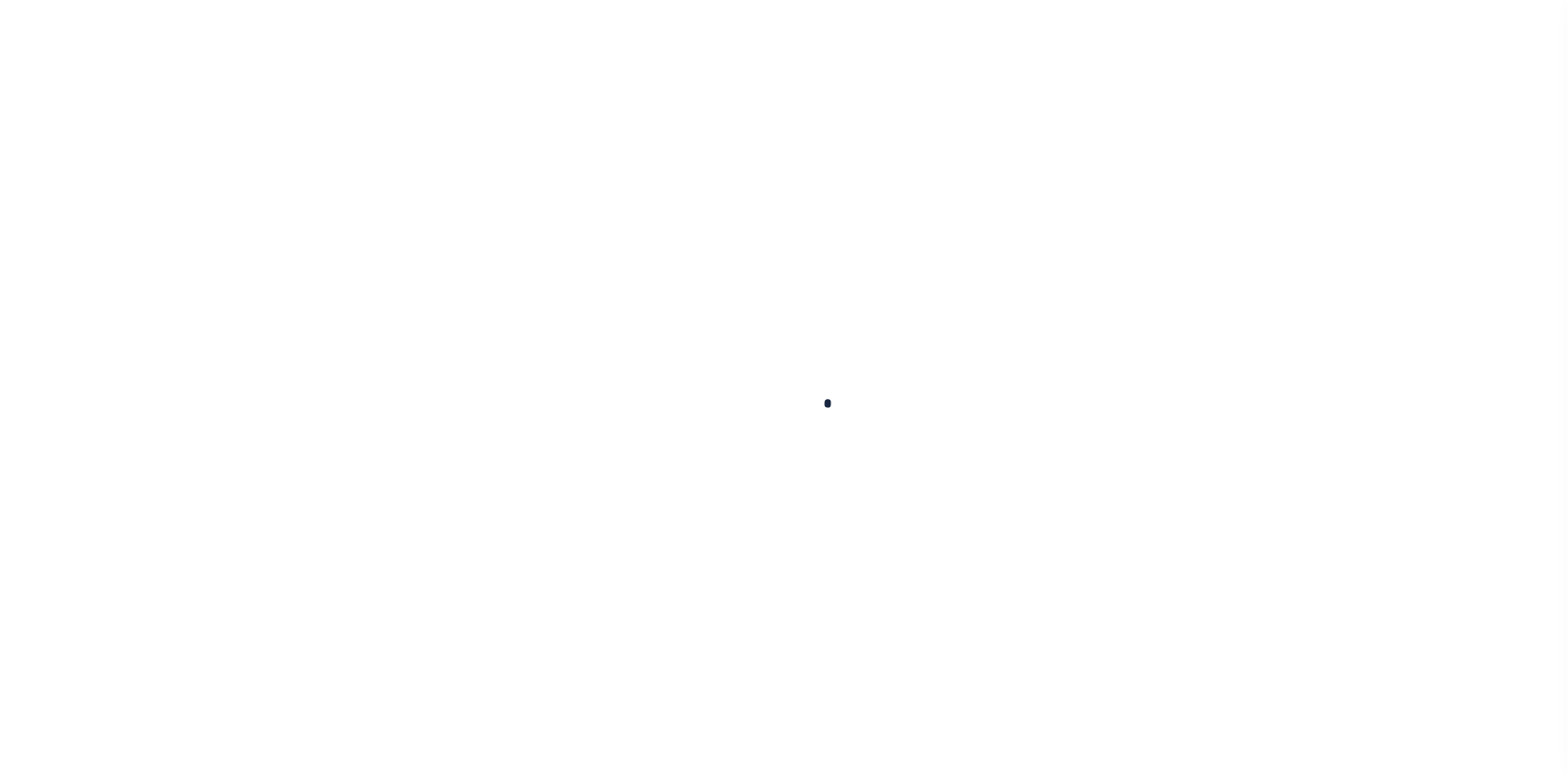 select 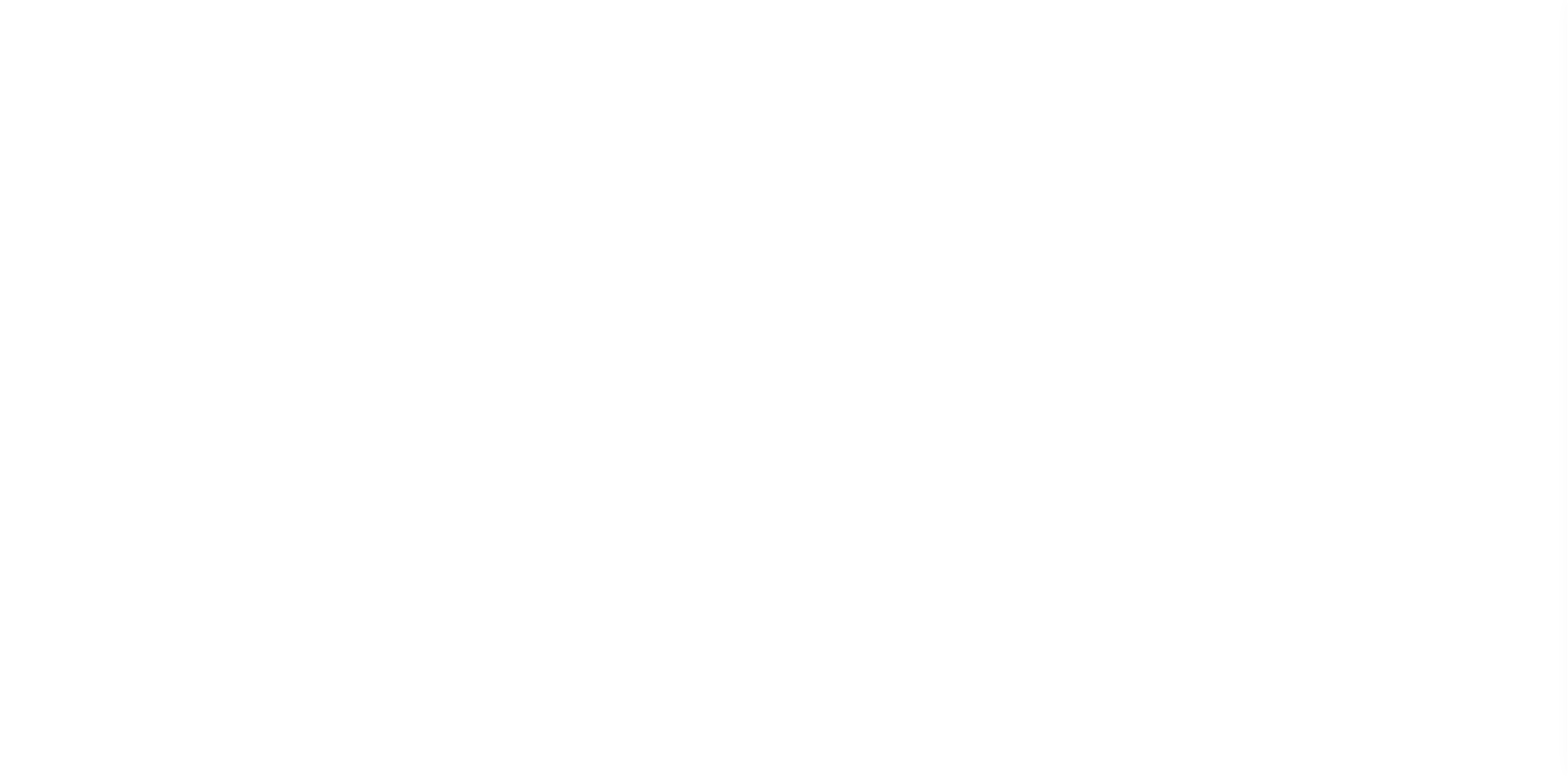 scroll, scrollTop: 101, scrollLeft: 0, axis: vertical 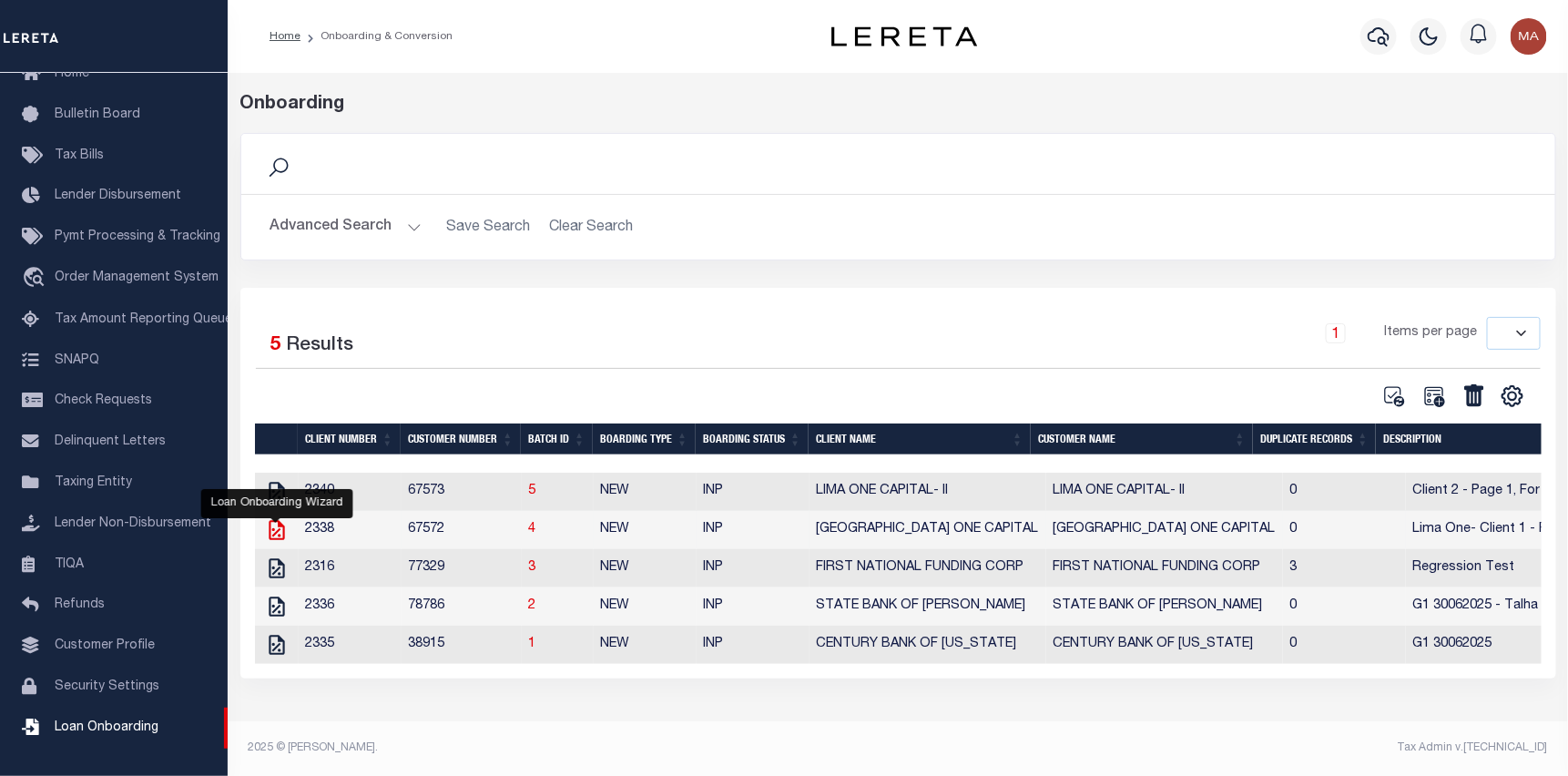 click 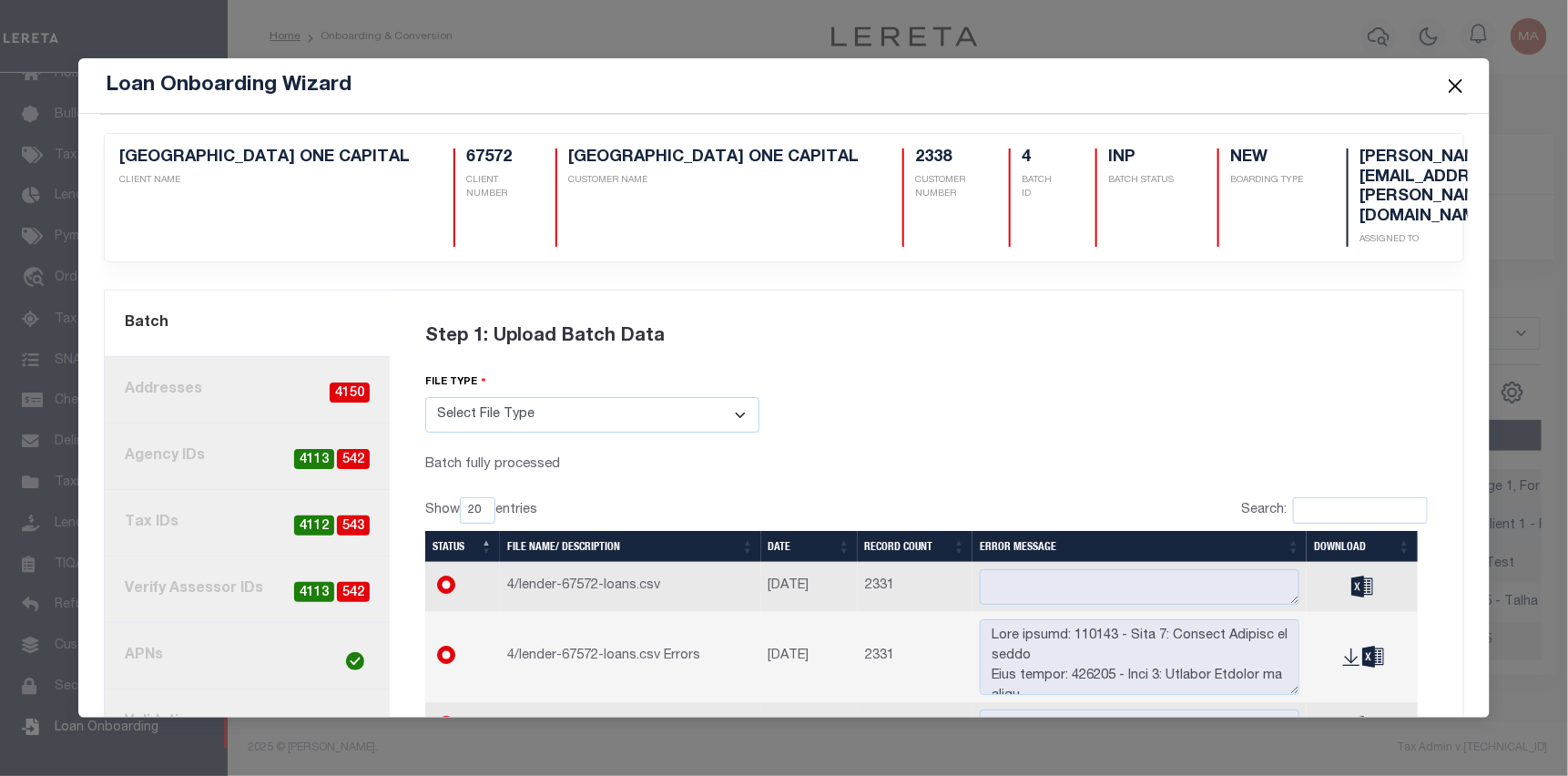 click on "4.  Tax IDs   543   4112" at bounding box center (247, 523) 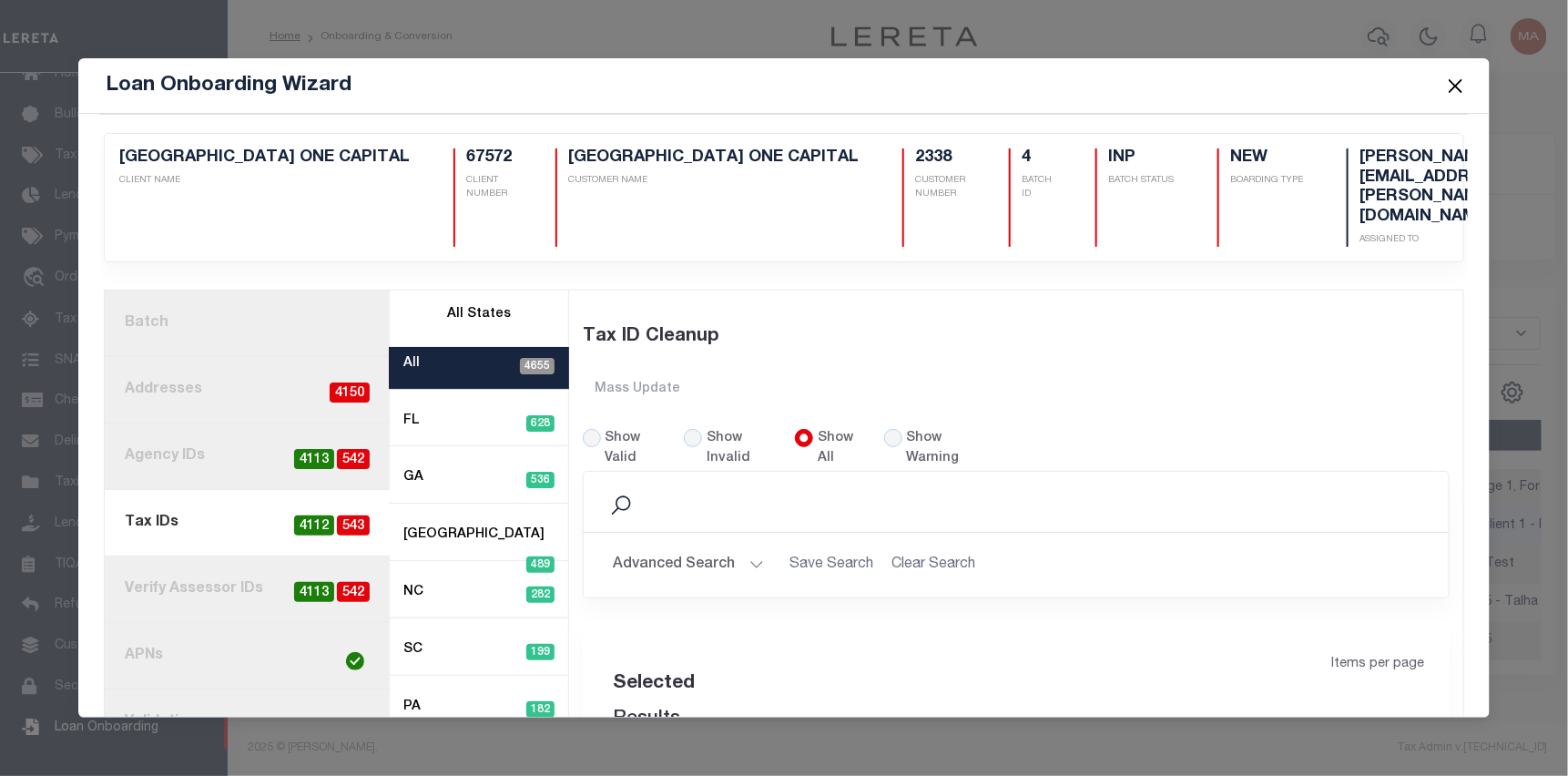 click on "Advanced Search" at bounding box center [688, 565] 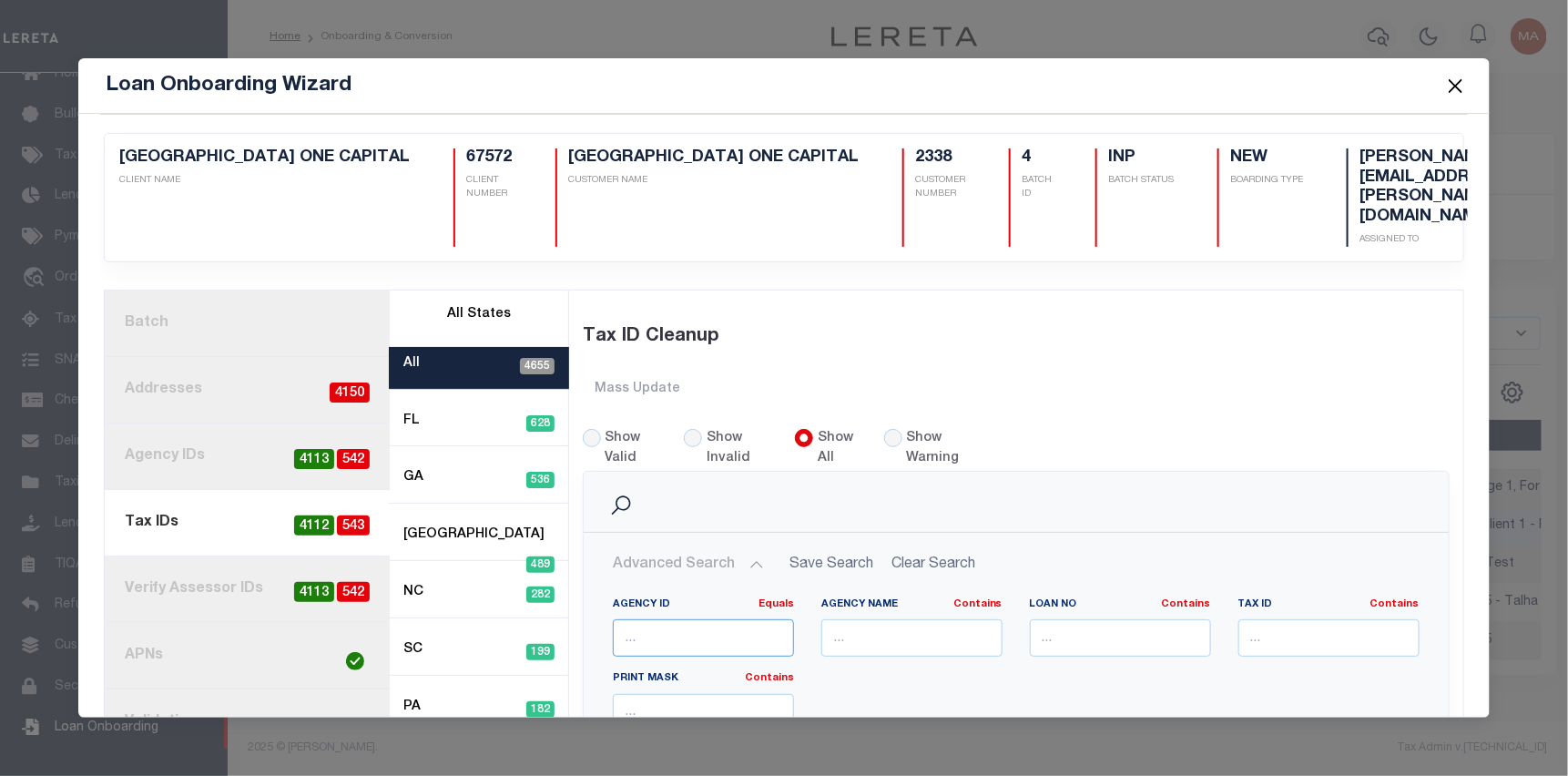 click at bounding box center [703, 638] 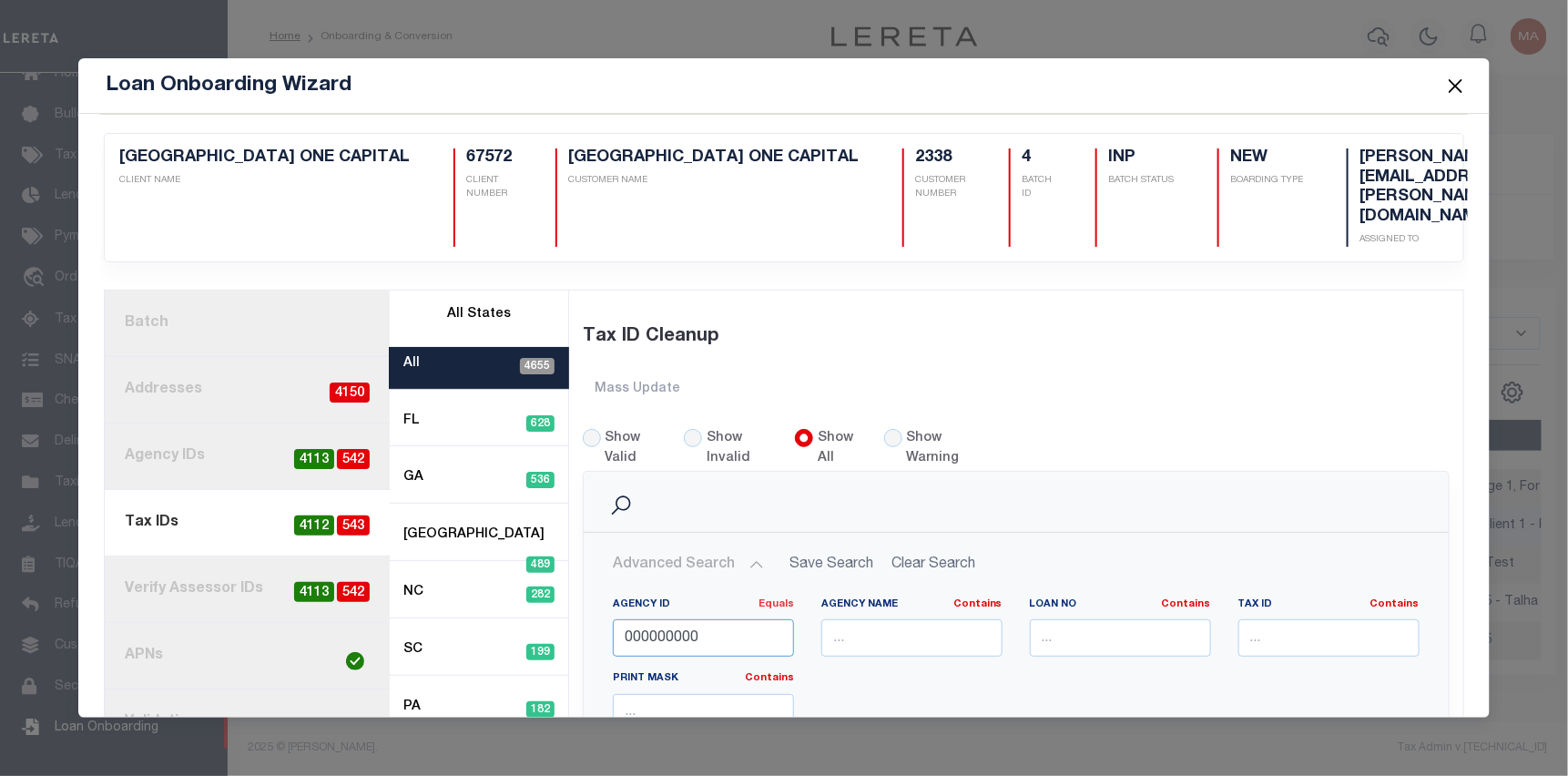 type on "000000000" 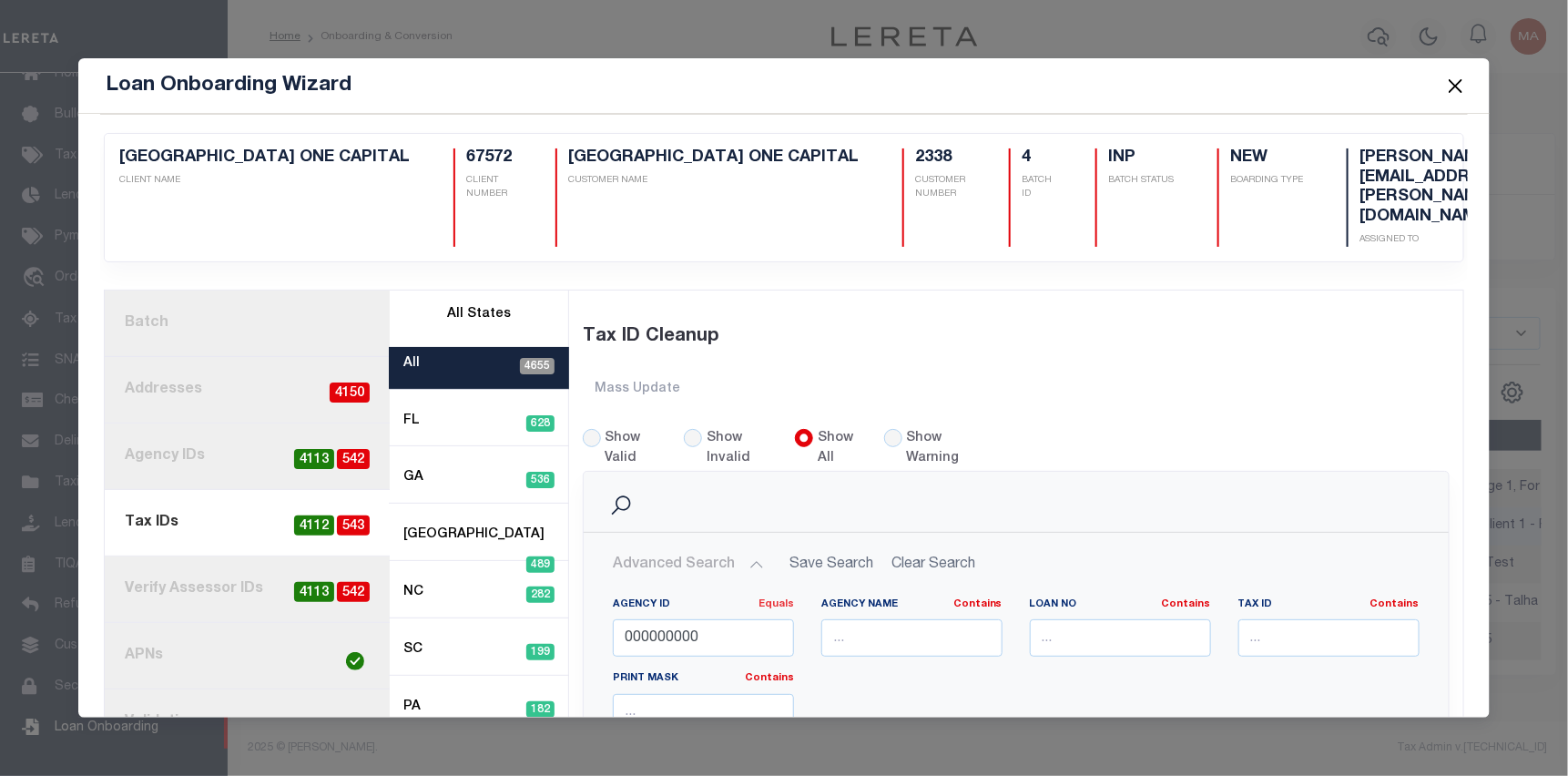 click on "Equals" at bounding box center [776, 604] 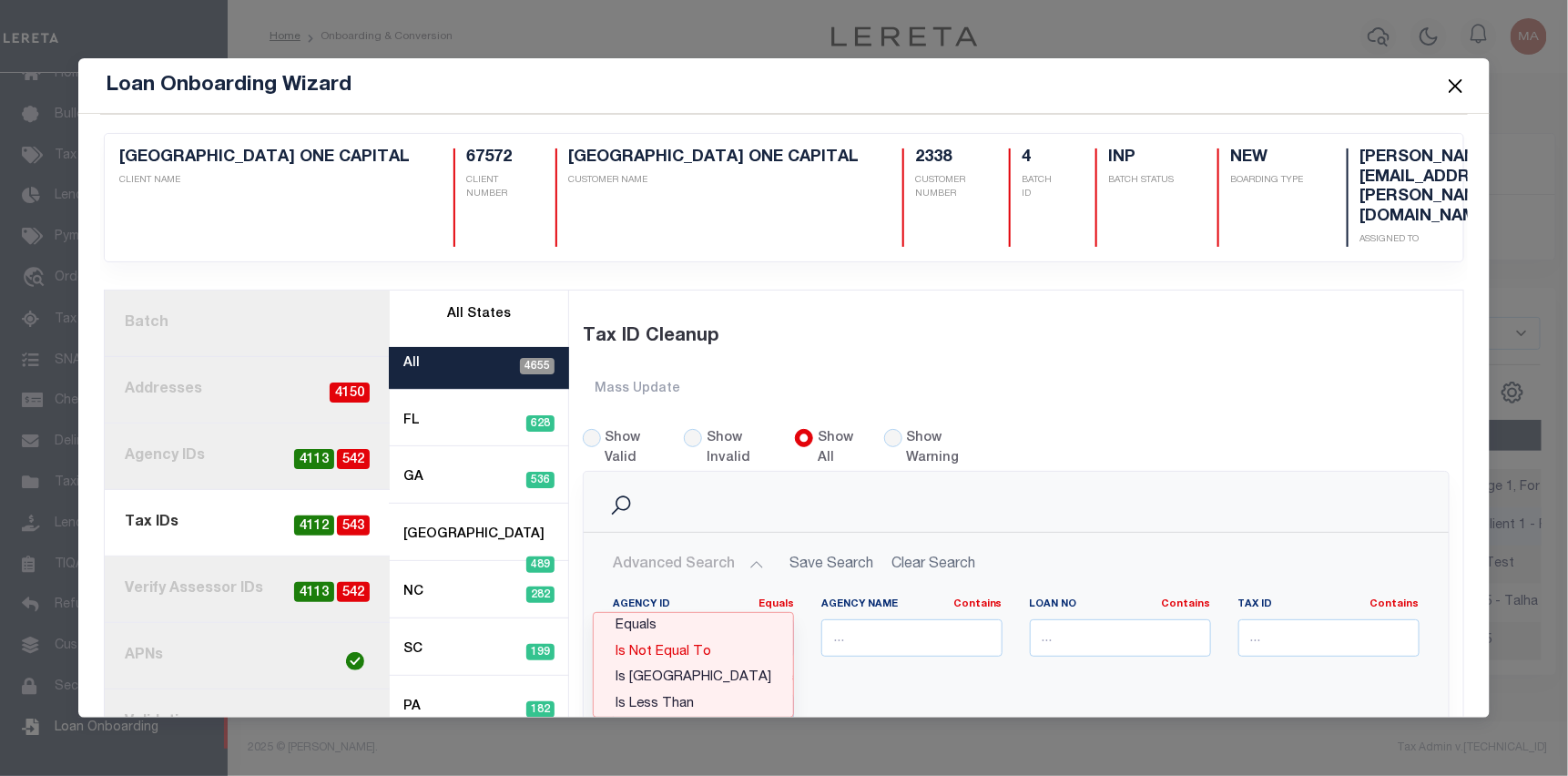 click on "Is Not Equal To" at bounding box center [693, 652] 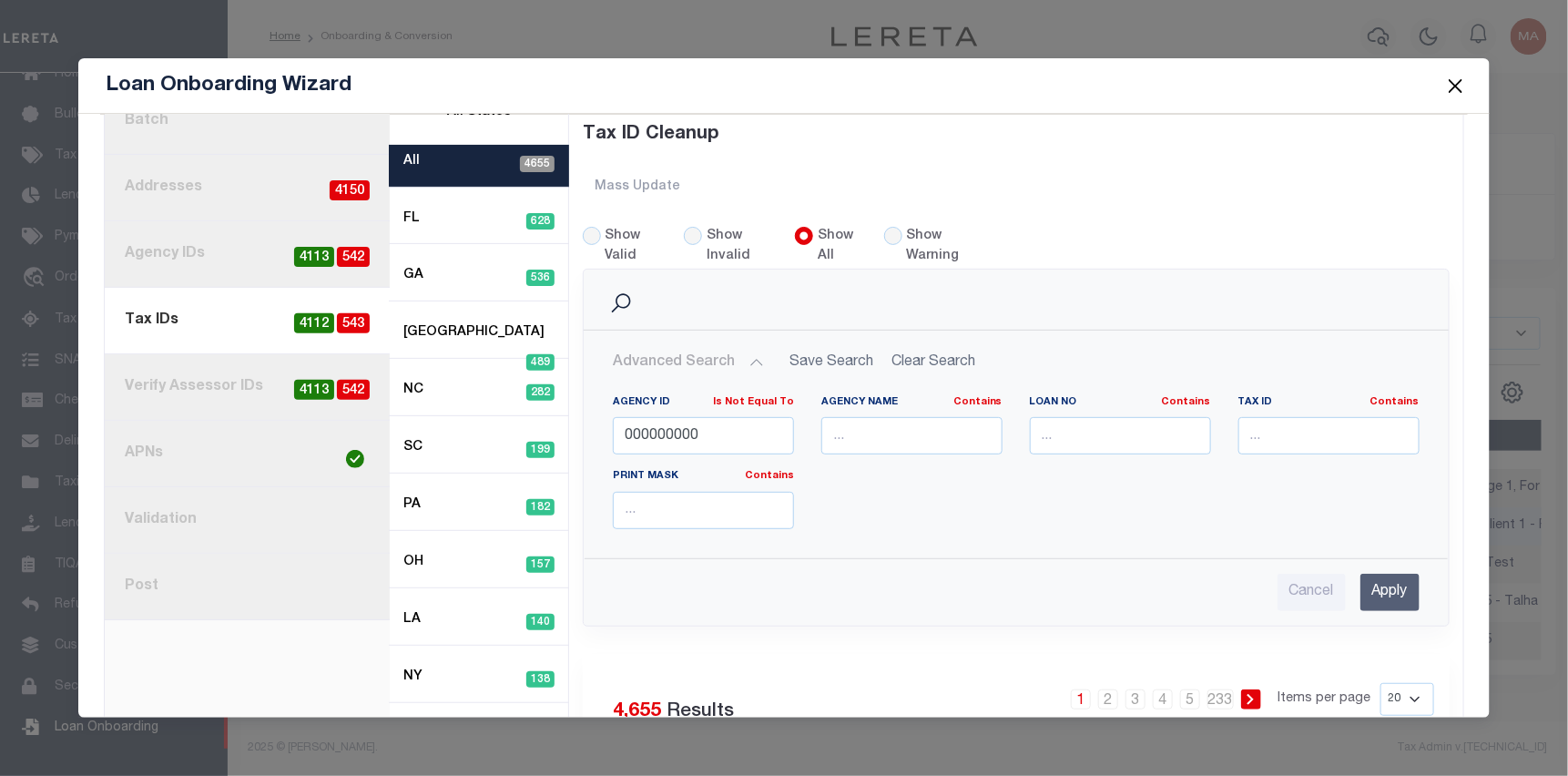 scroll, scrollTop: 309, scrollLeft: 0, axis: vertical 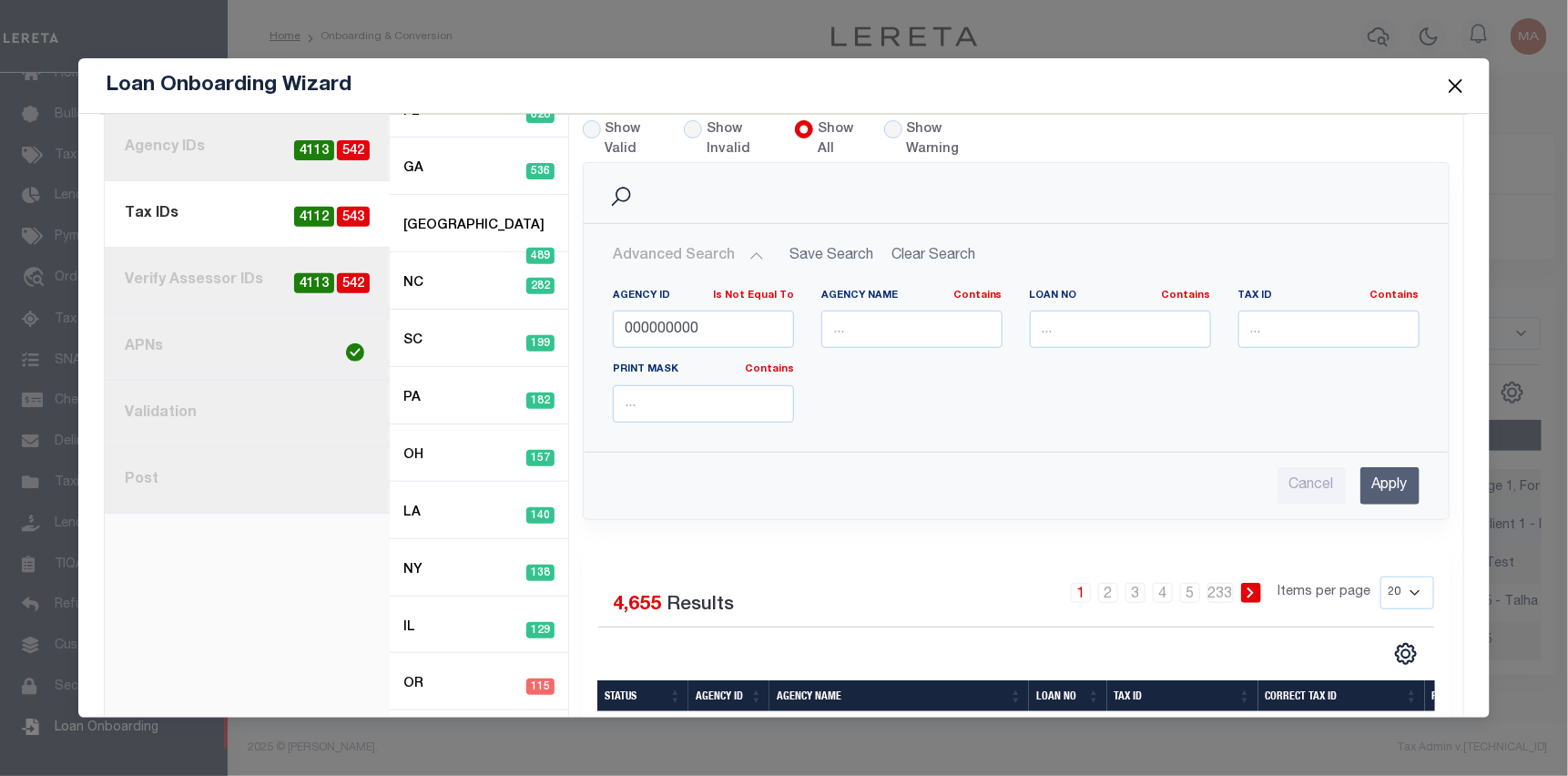 click on "Apply" at bounding box center (1390, 485) 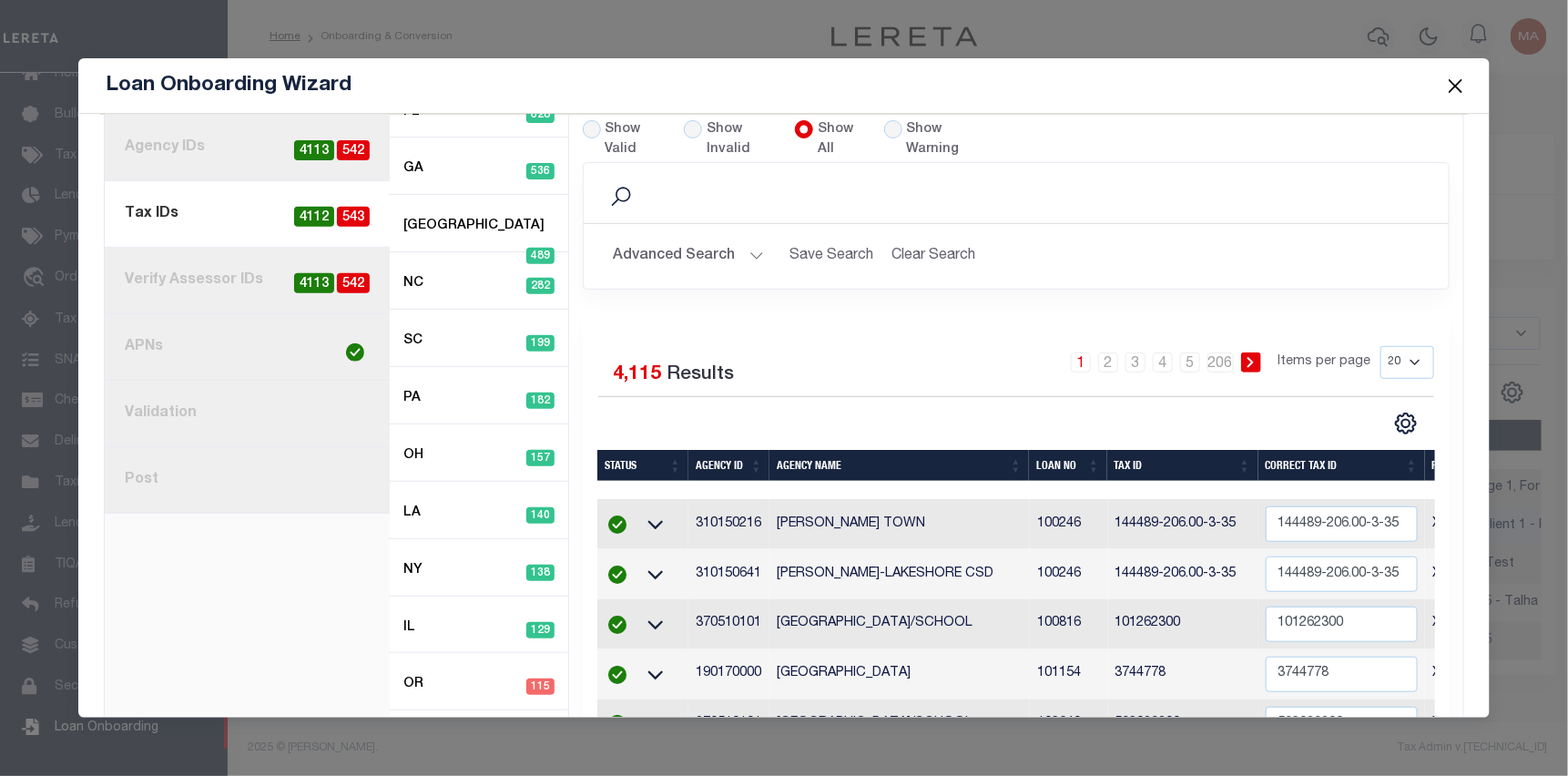 scroll, scrollTop: 218, scrollLeft: 0, axis: vertical 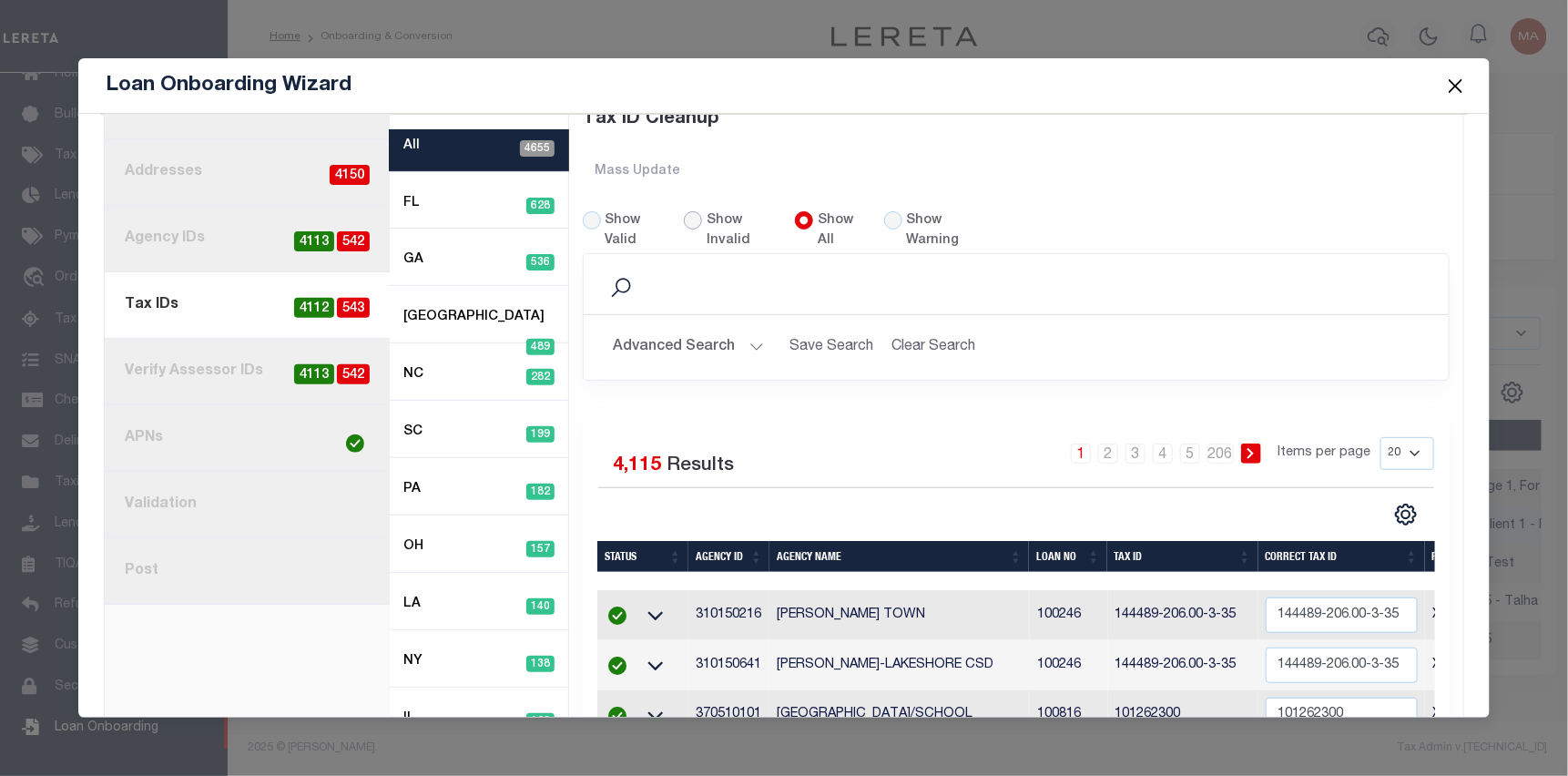 click on "Show Invalid" at bounding box center [693, 220] 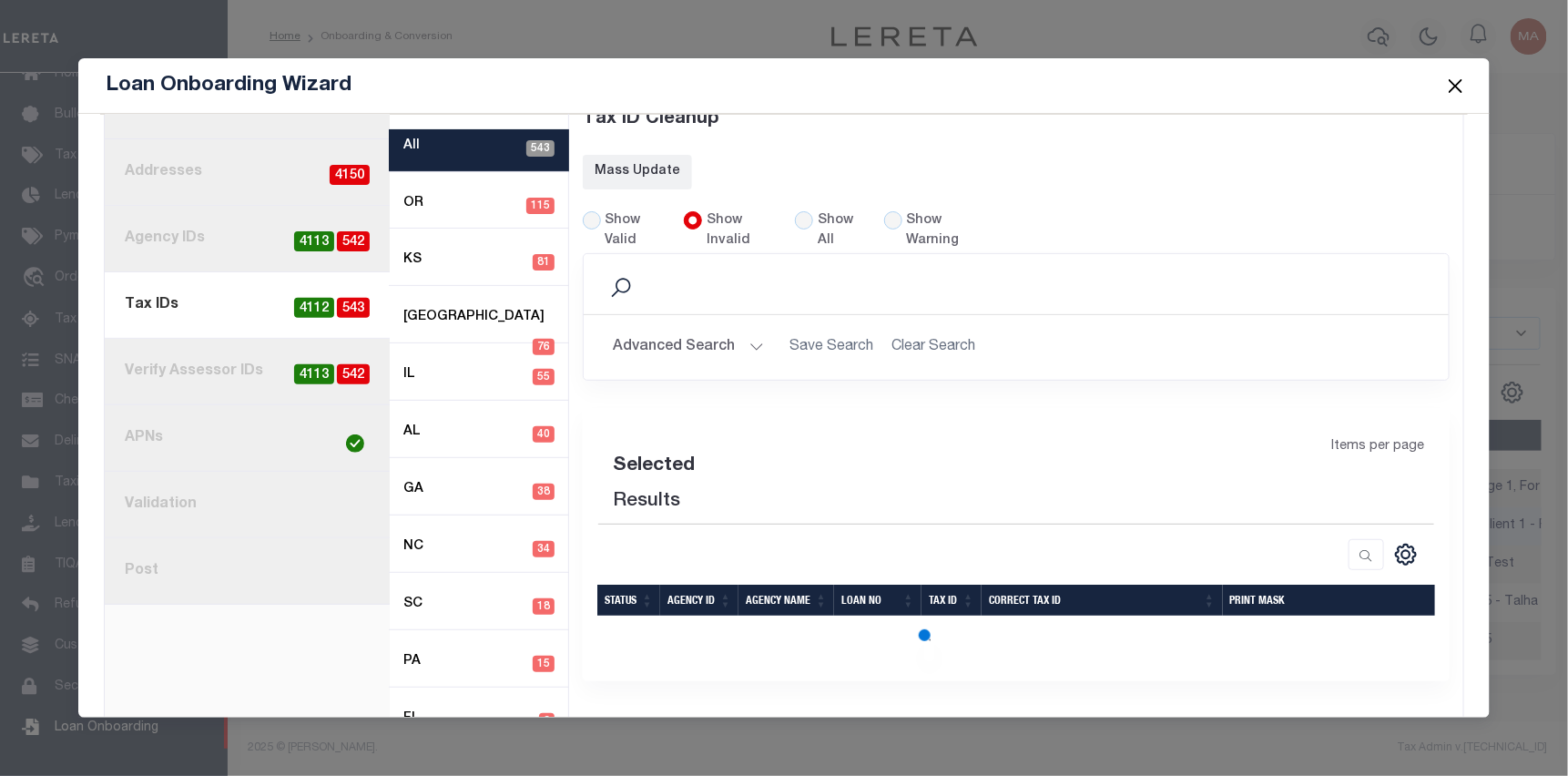 click on "Advanced Search" at bounding box center (688, 347) 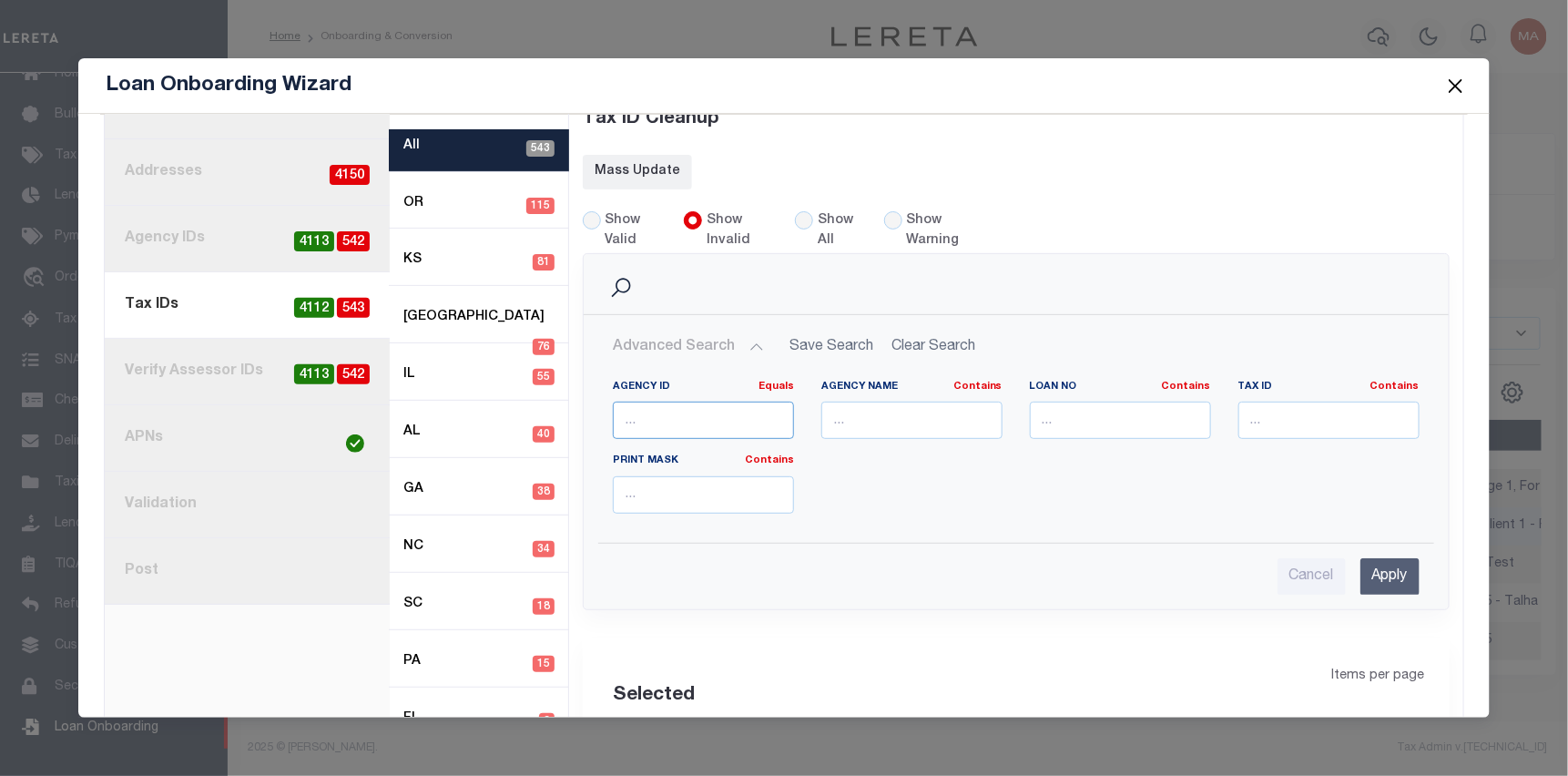 click at bounding box center [703, 420] 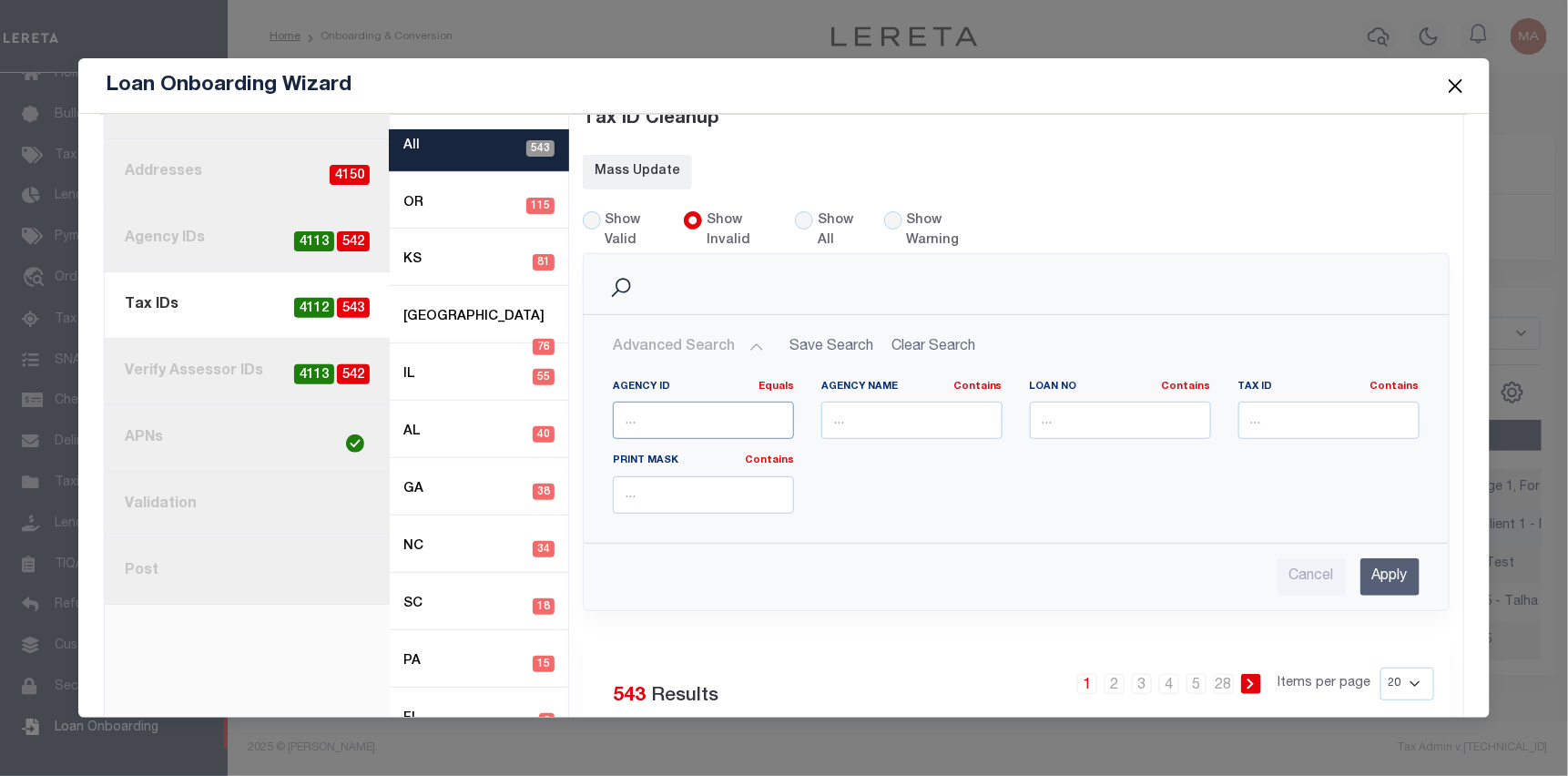 type on "000000000" 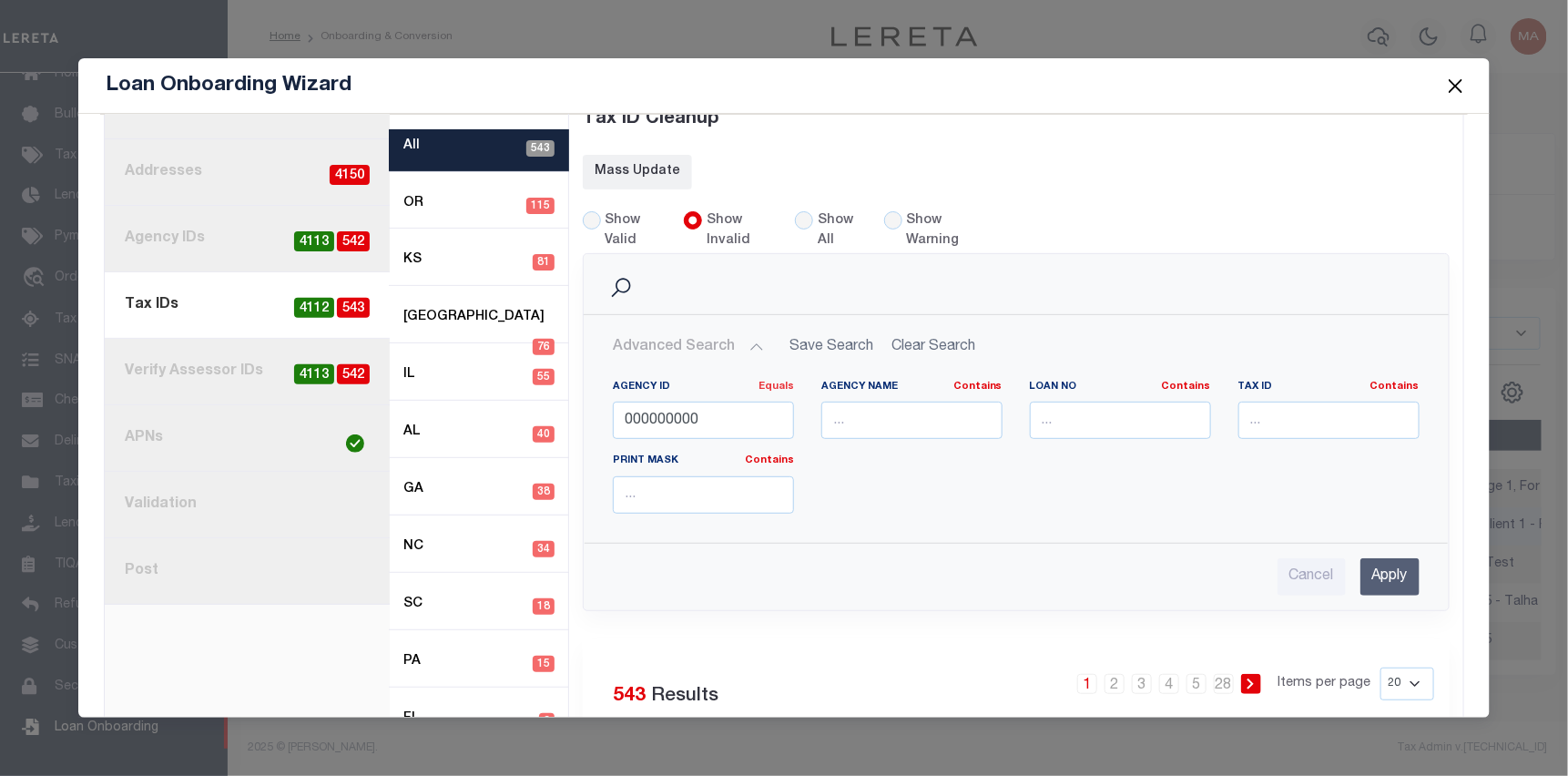 click on "Equals" at bounding box center [776, 386] 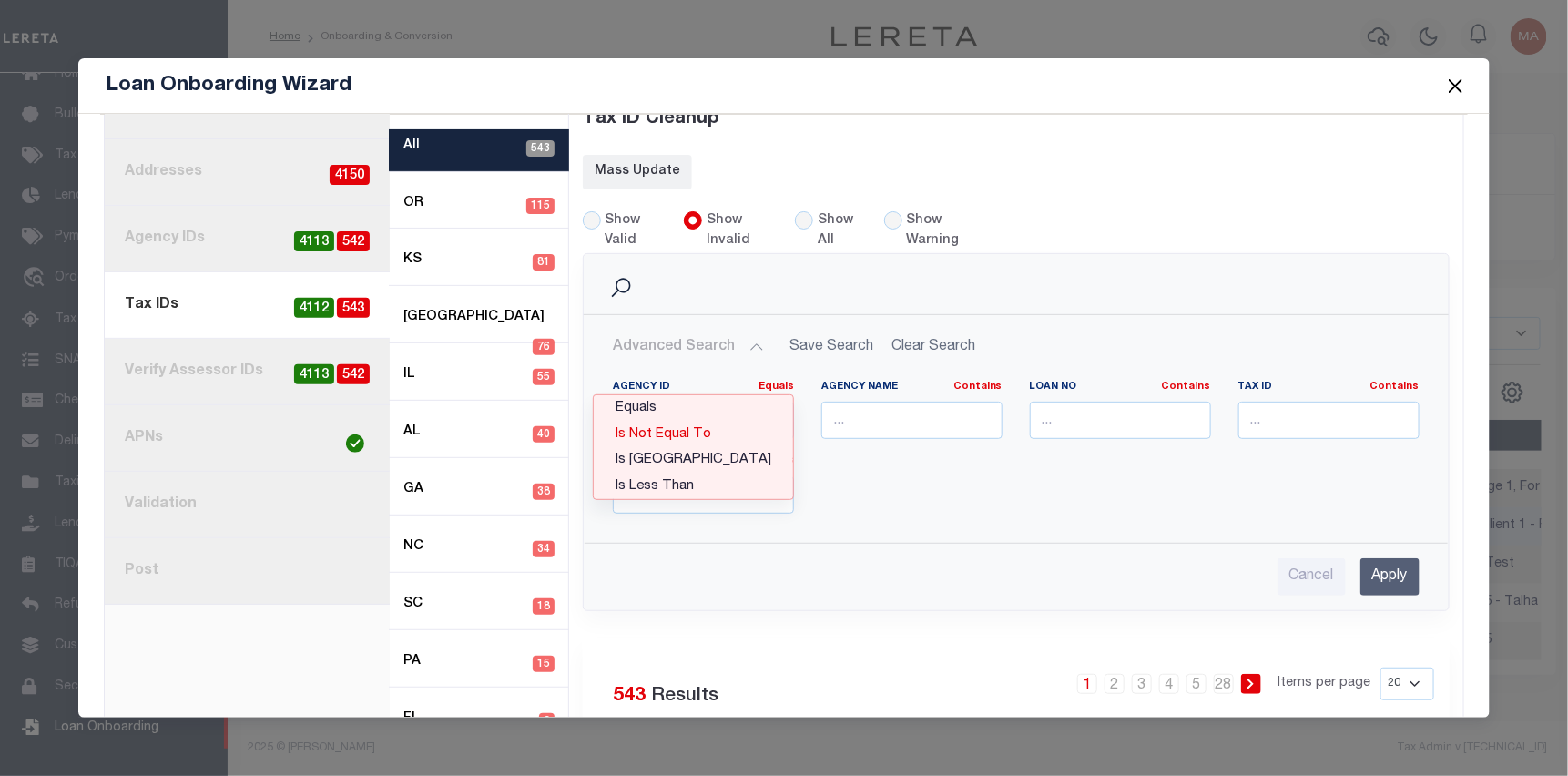 drag, startPoint x: 740, startPoint y: 389, endPoint x: 752, endPoint y: 393, distance: 12.649111 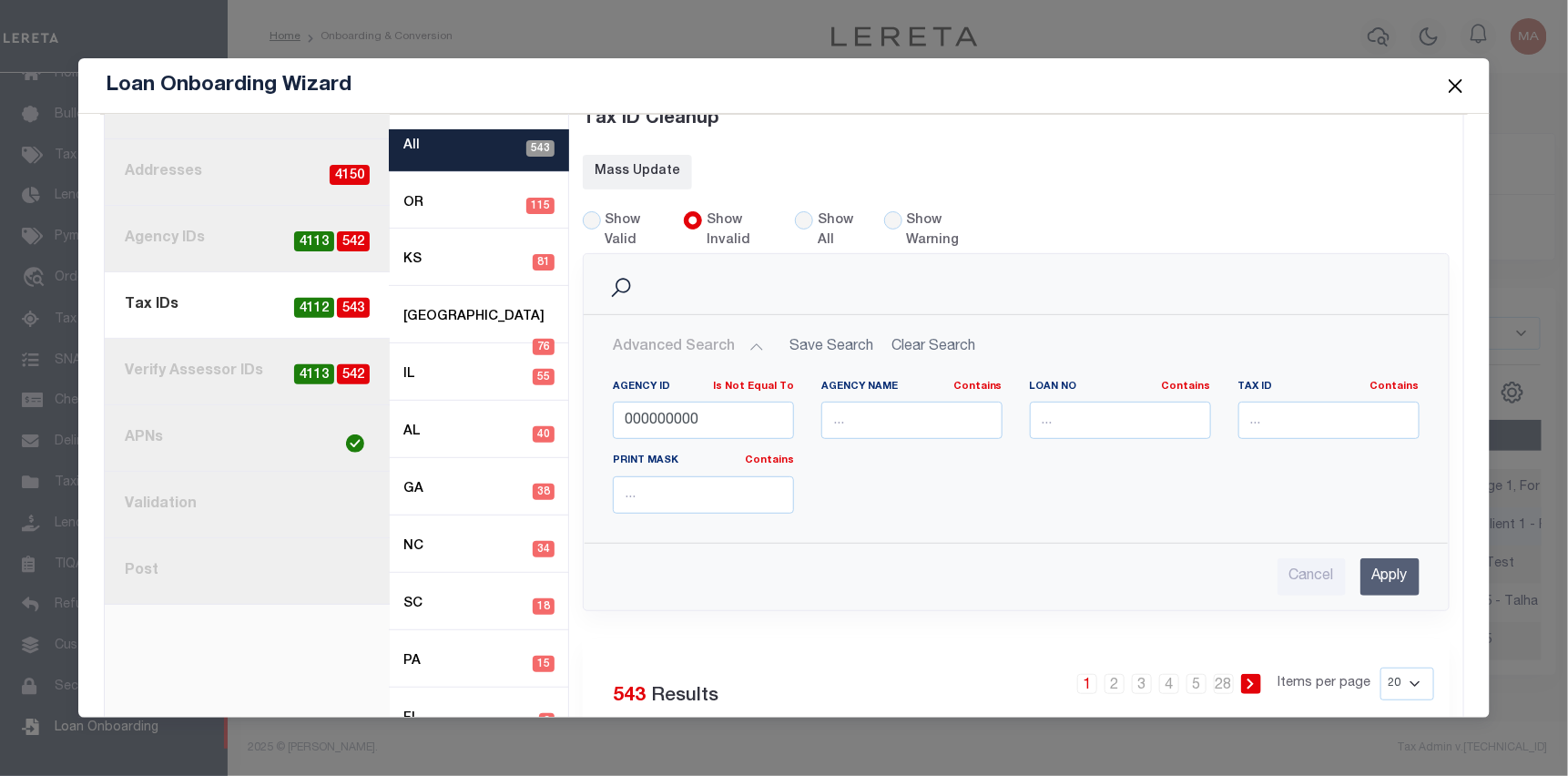 click on "Apply" at bounding box center [1390, 577] 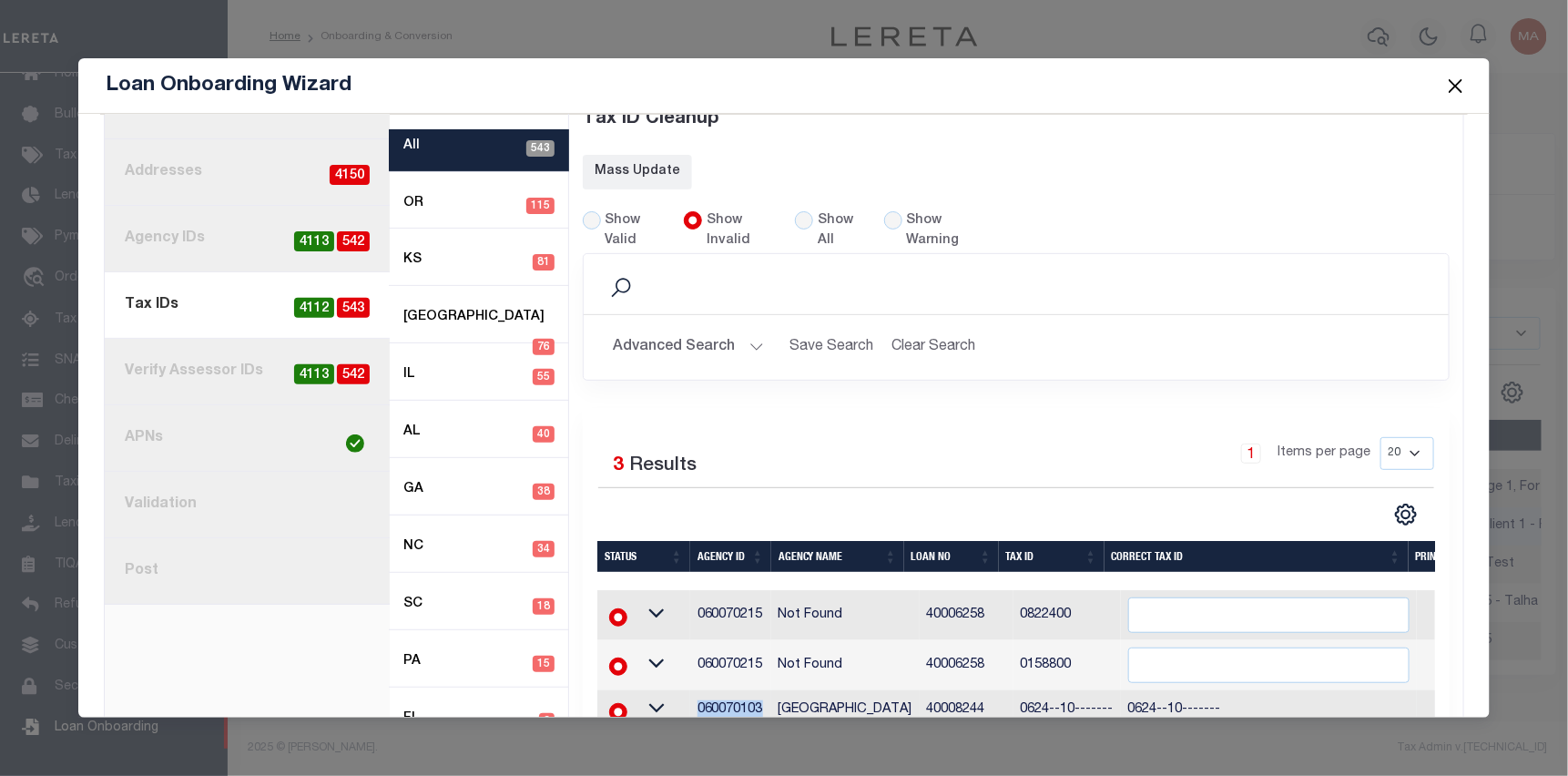 drag, startPoint x: 762, startPoint y: 666, endPoint x: 696, endPoint y: 663, distance: 66.068147 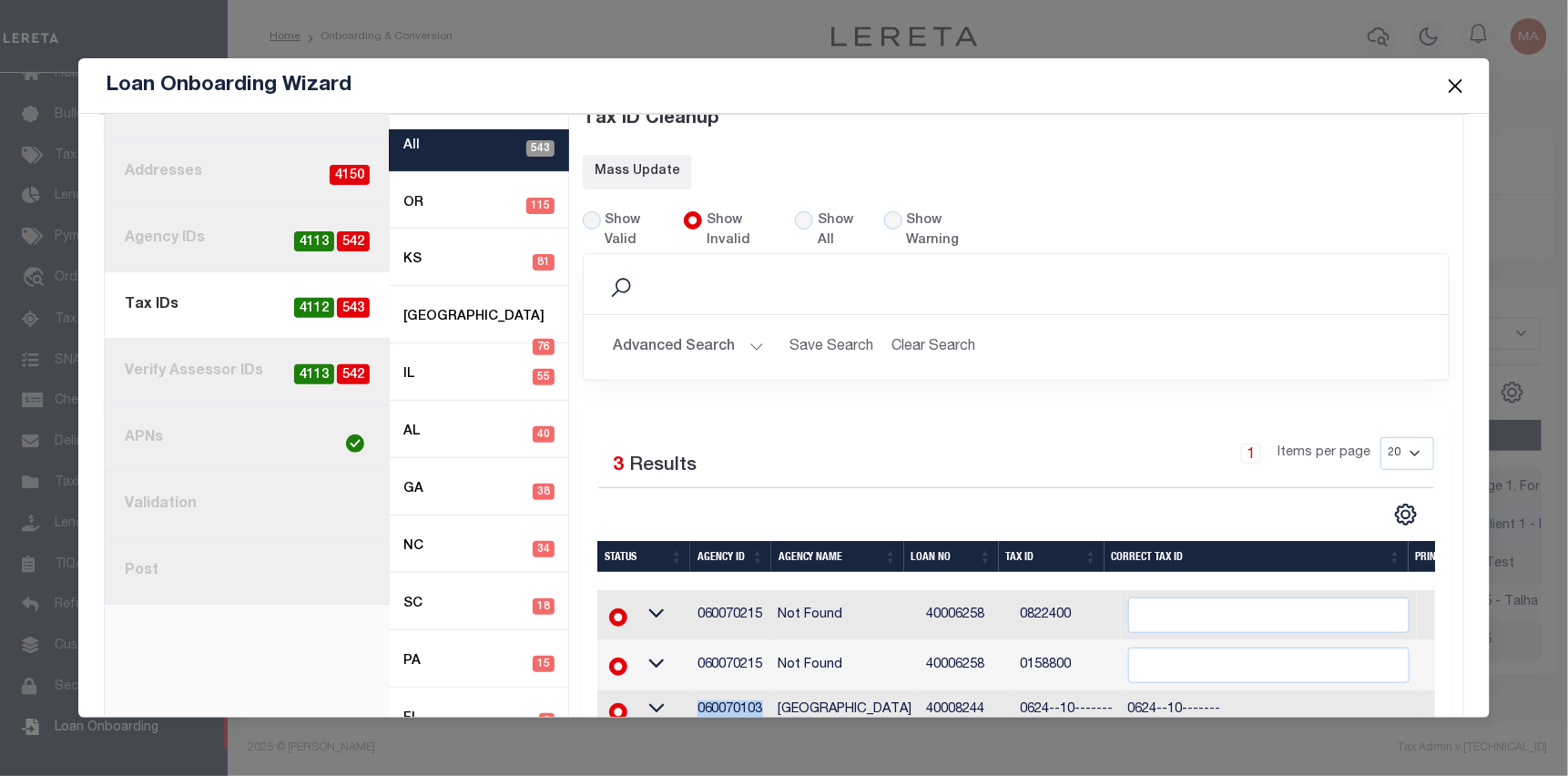 click on "060070103" at bounding box center (730, 710) 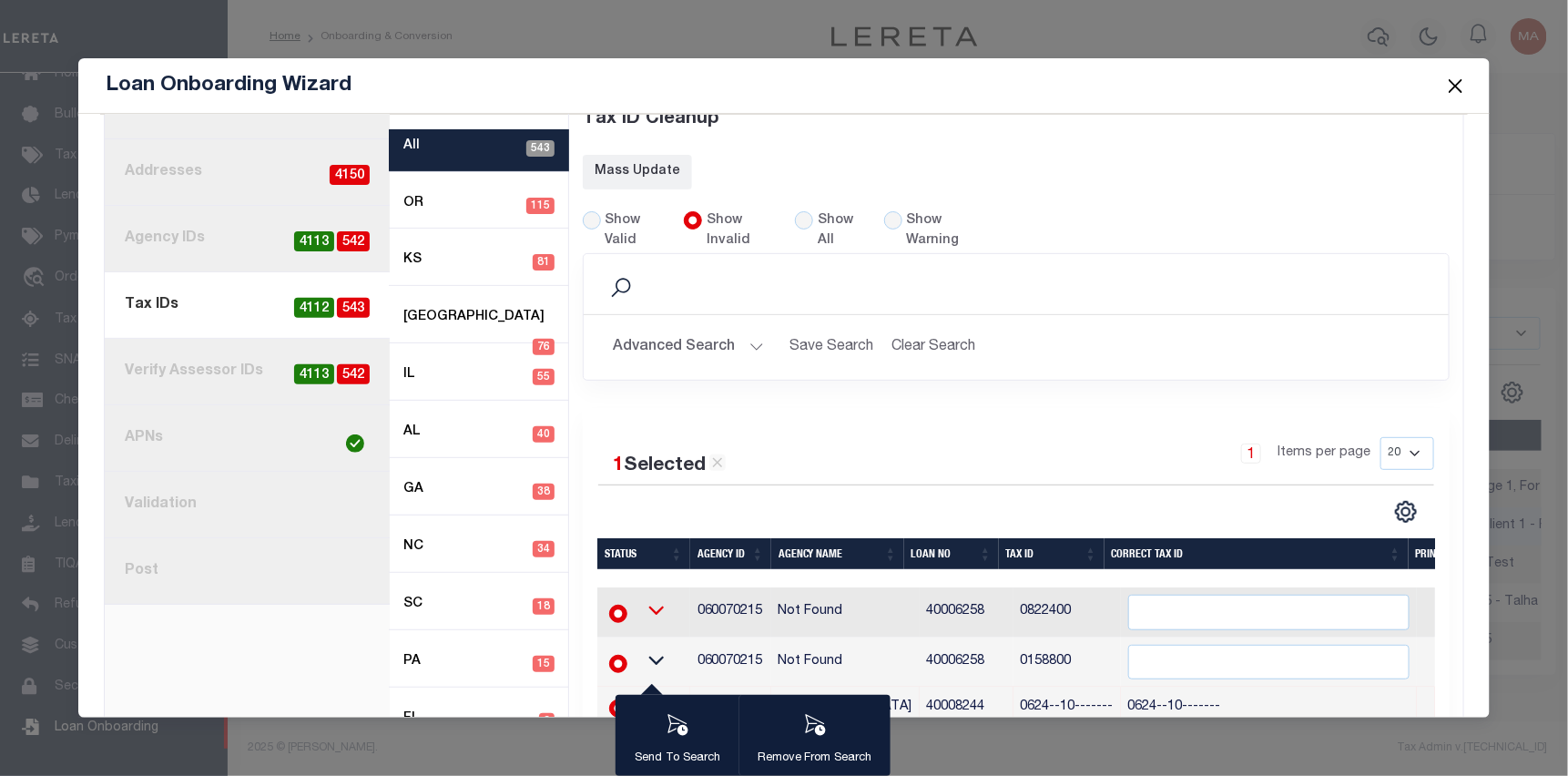 copy on "060070103" 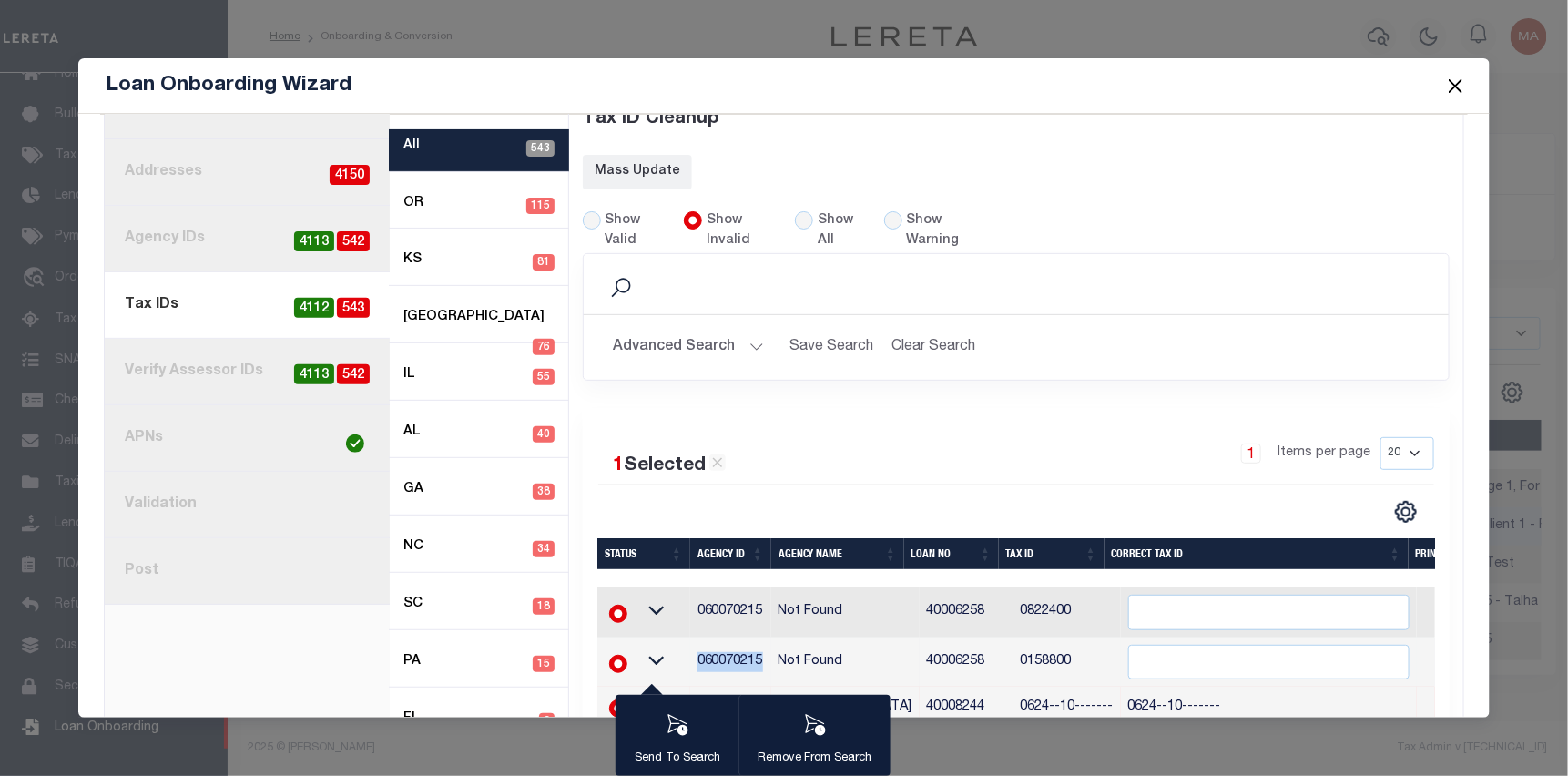 drag, startPoint x: 758, startPoint y: 614, endPoint x: 694, endPoint y: 606, distance: 64.4981 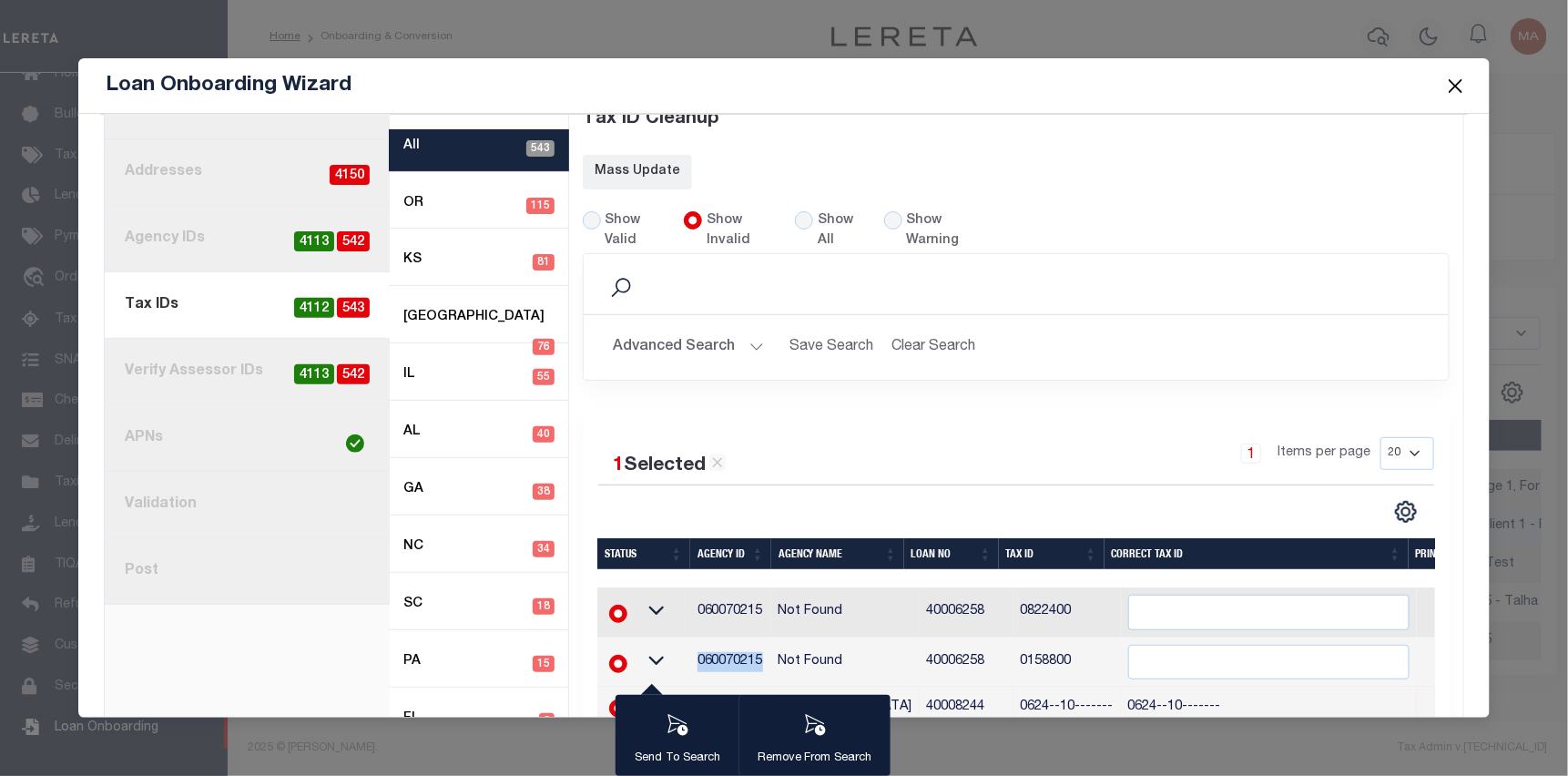 click on "060070215" at bounding box center [730, 662] 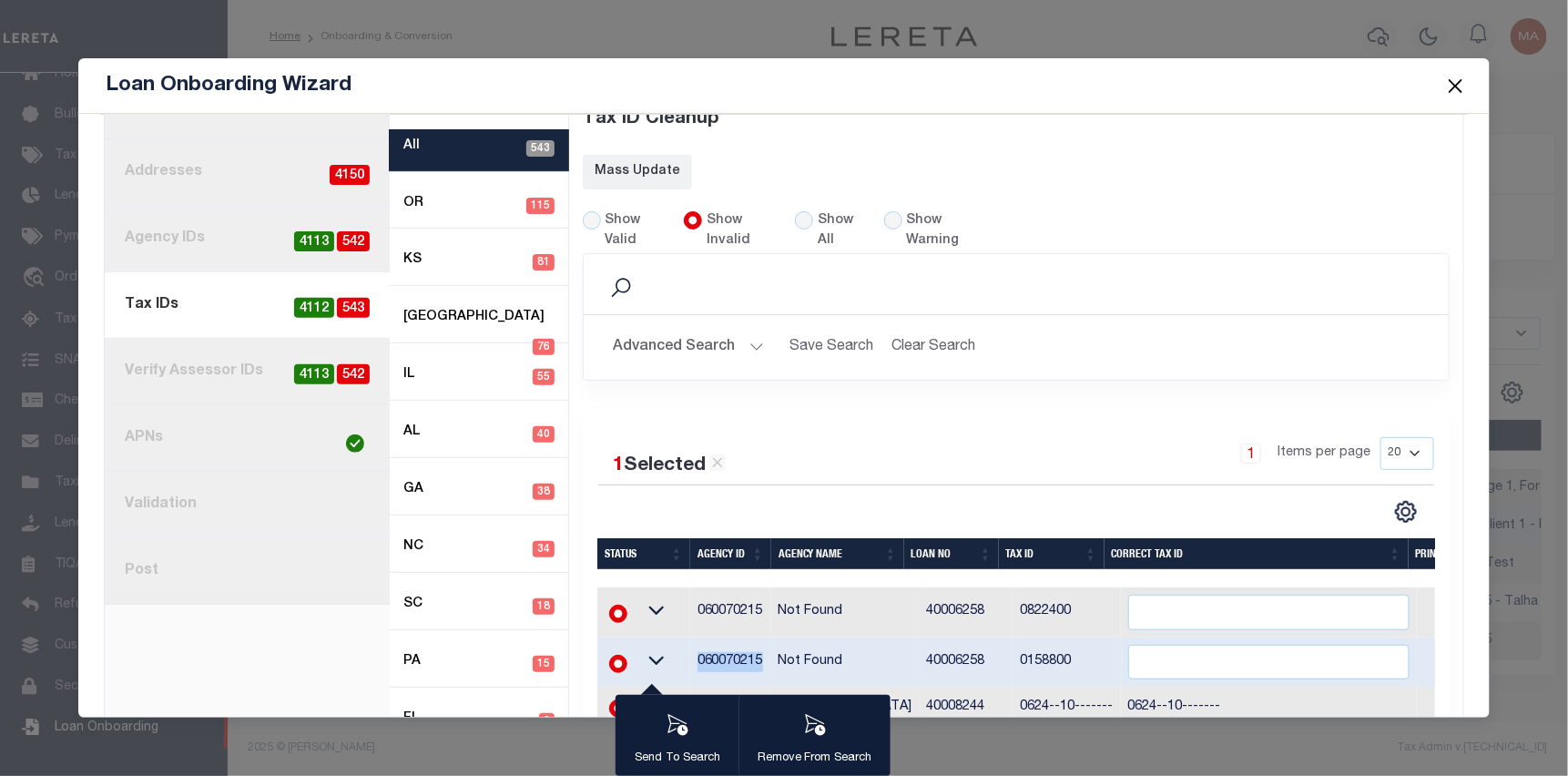 copy on "060070215" 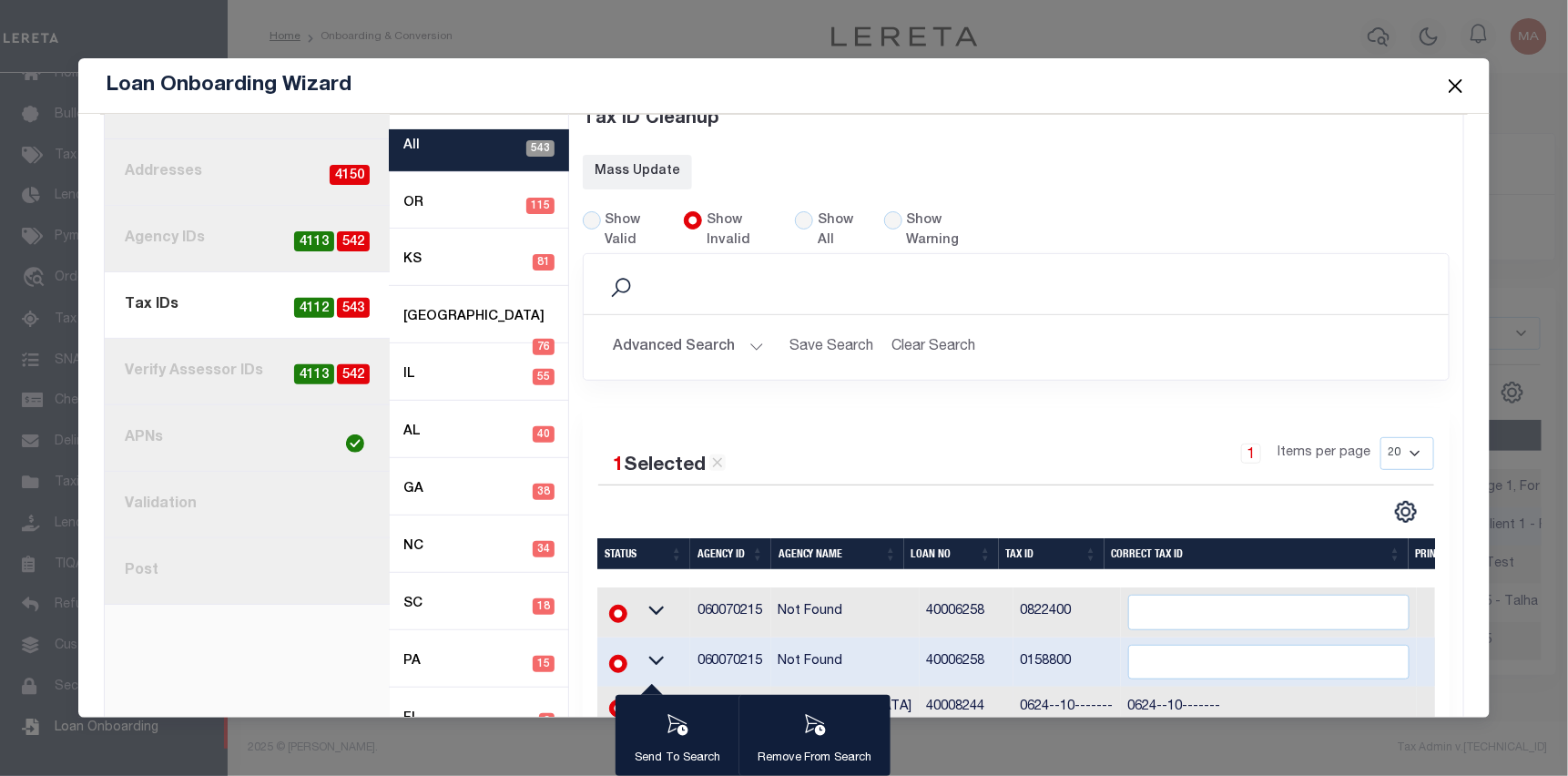 click on "060070103" at bounding box center (730, 707) 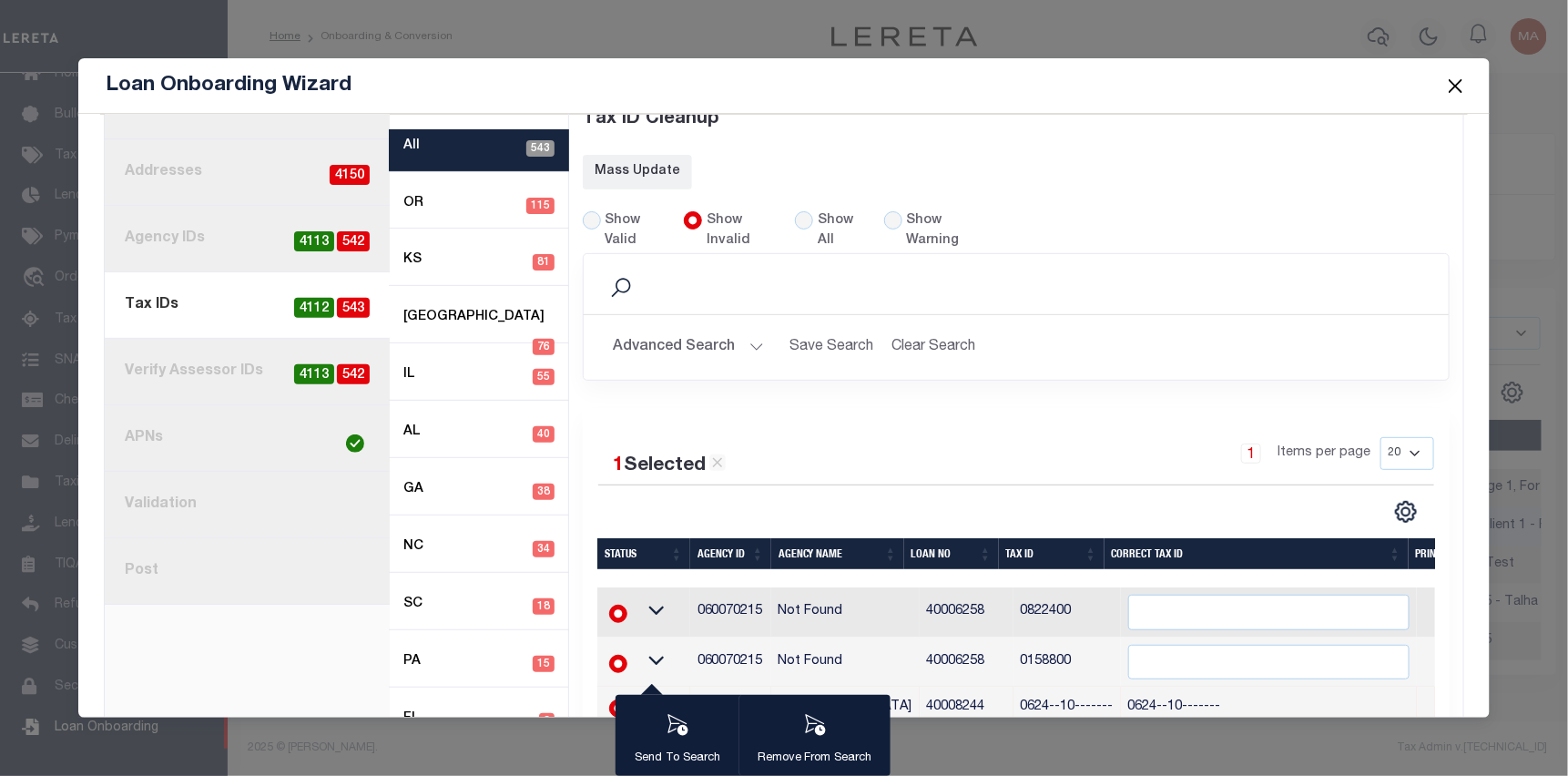 click on "060070103" at bounding box center (730, 707) 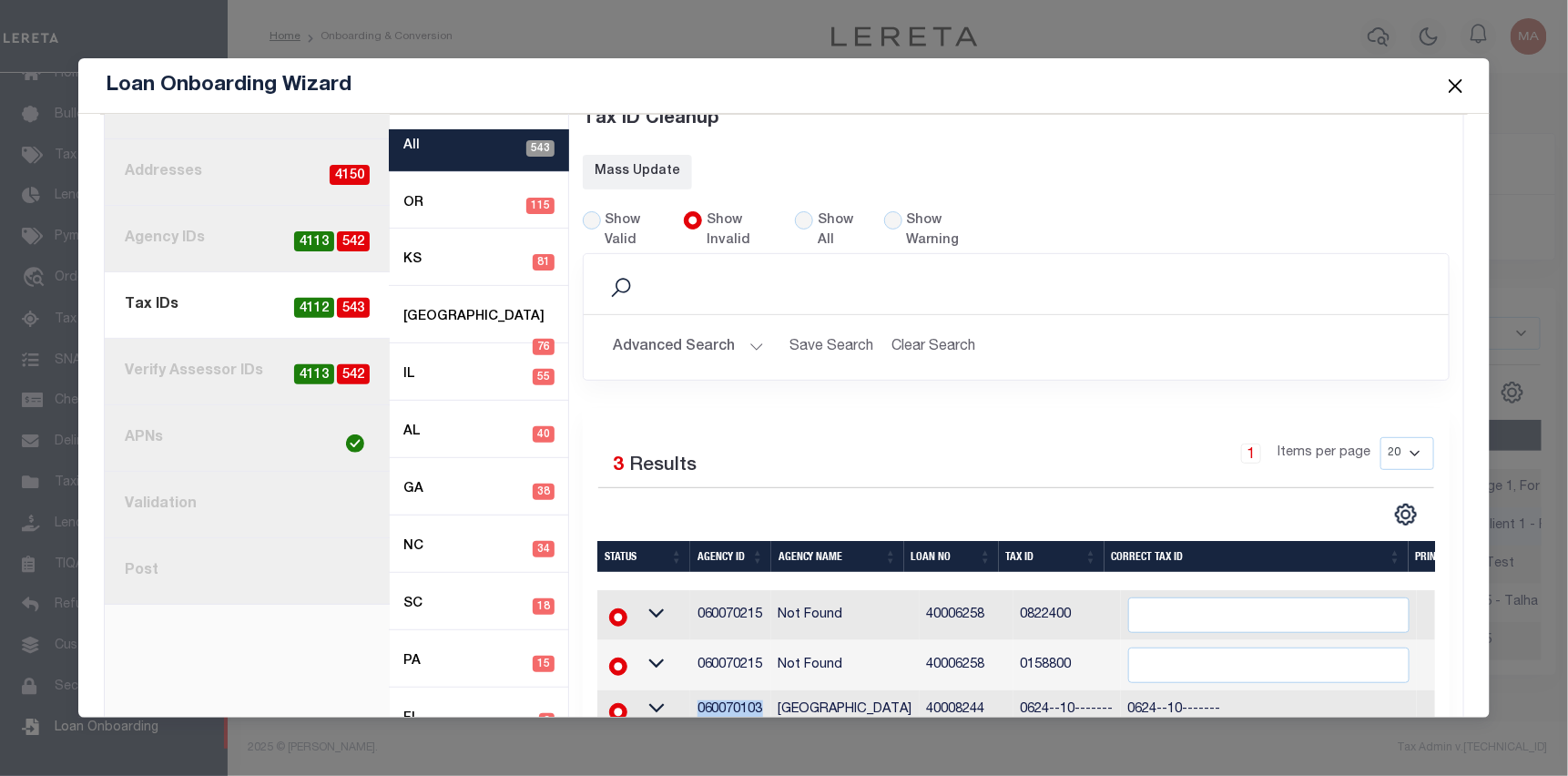 copy on "060070103" 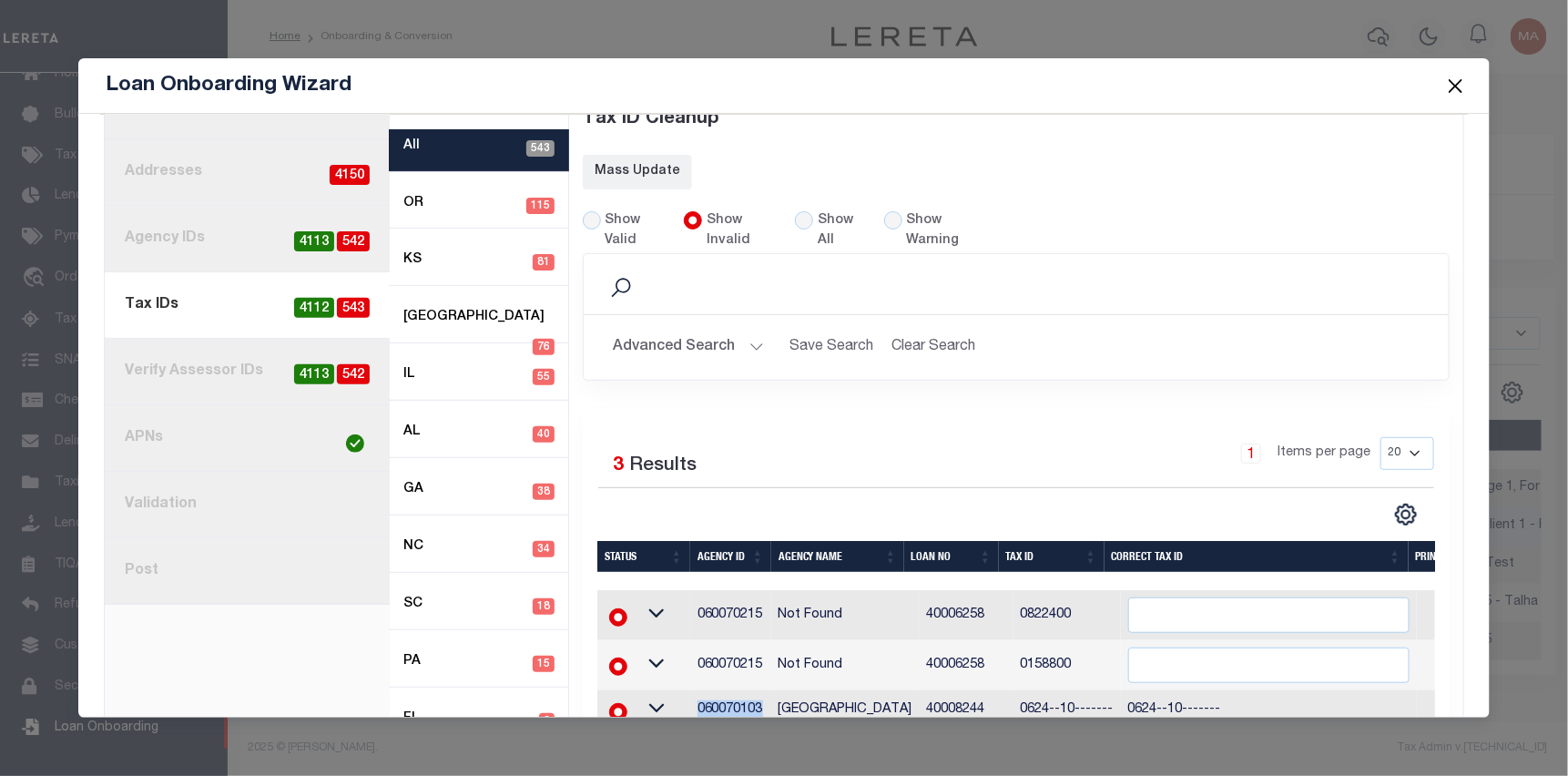 copy on "060070103" 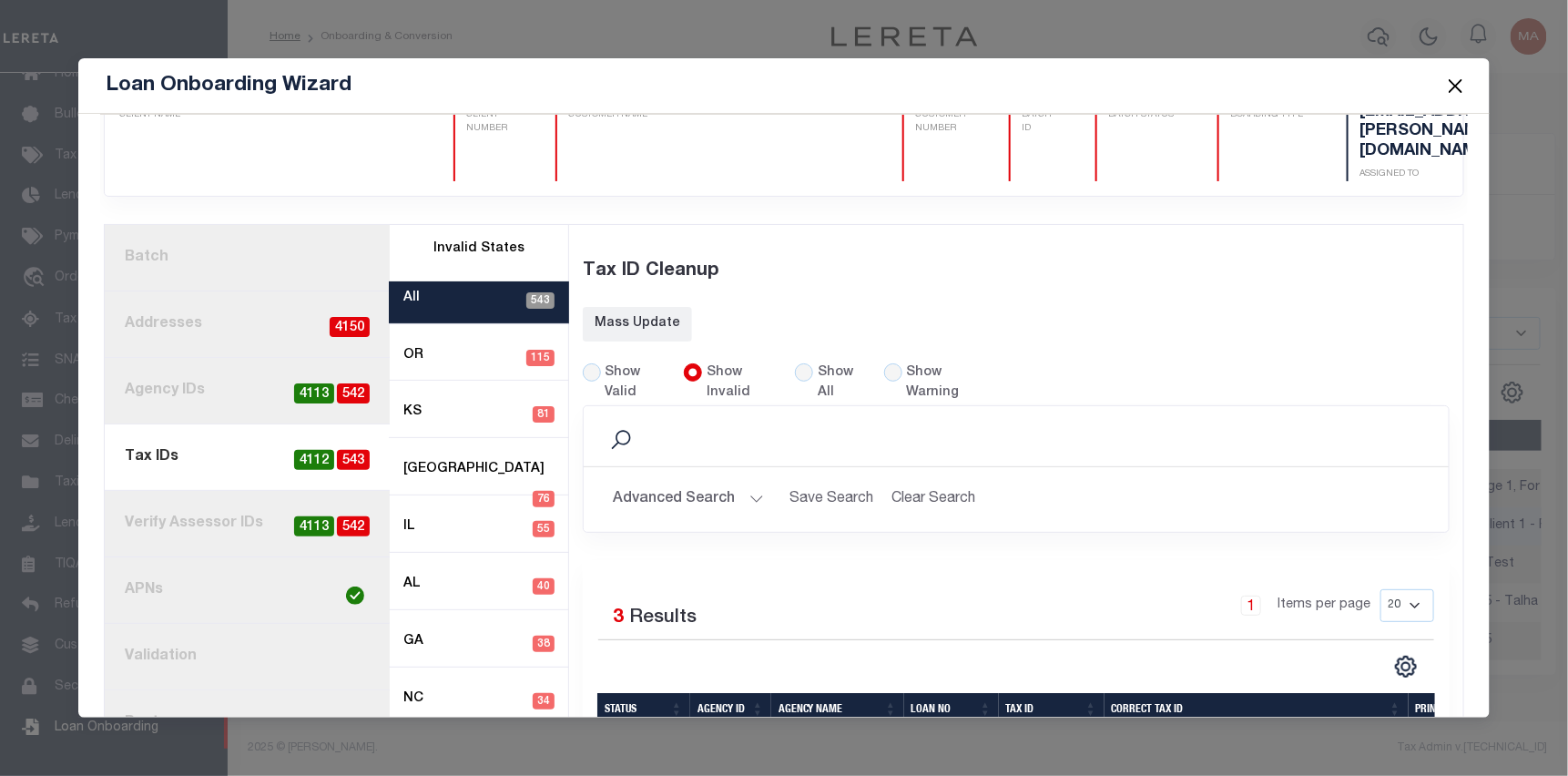 scroll, scrollTop: 0, scrollLeft: 0, axis: both 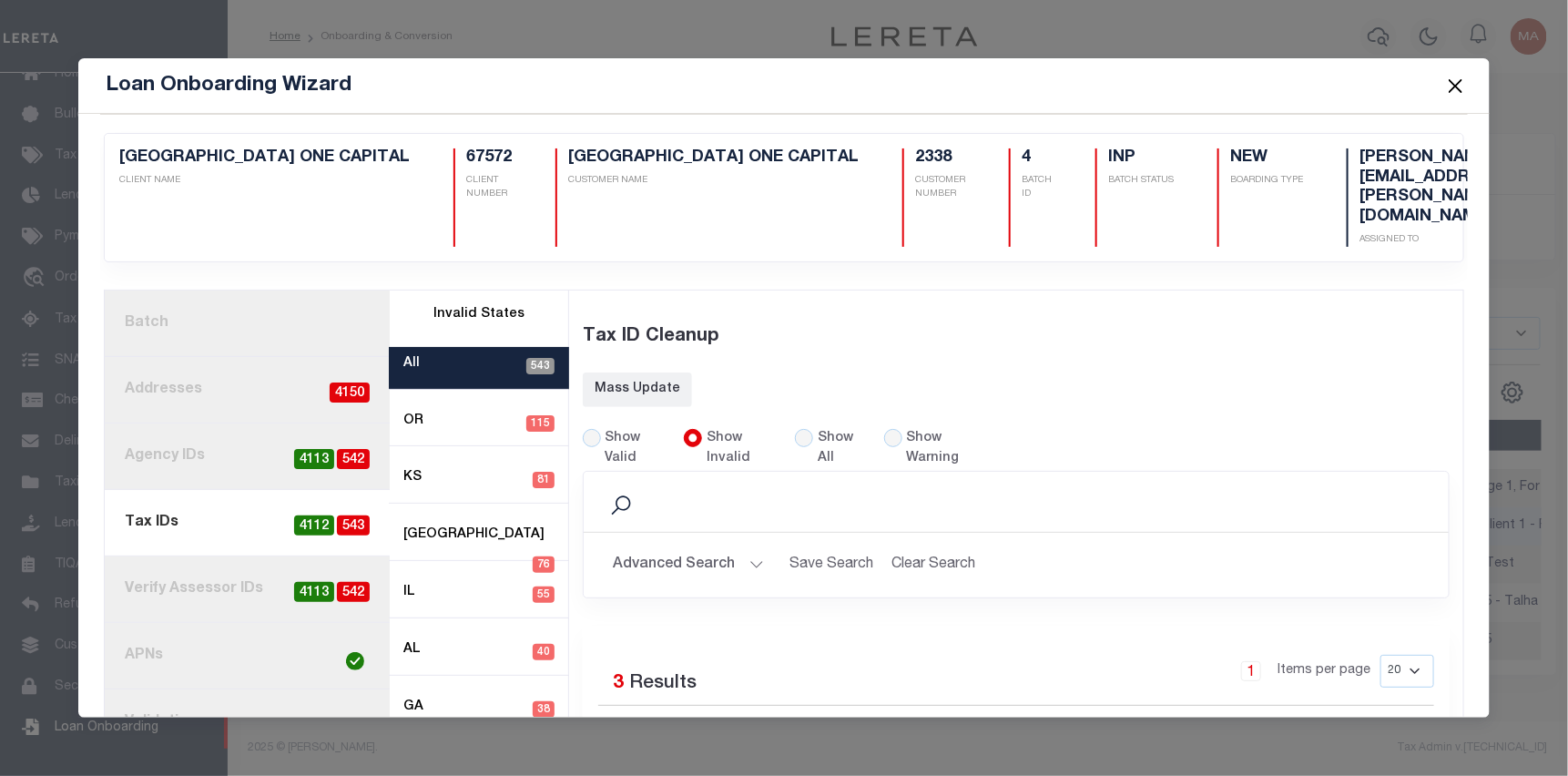 click at bounding box center (1456, 86) 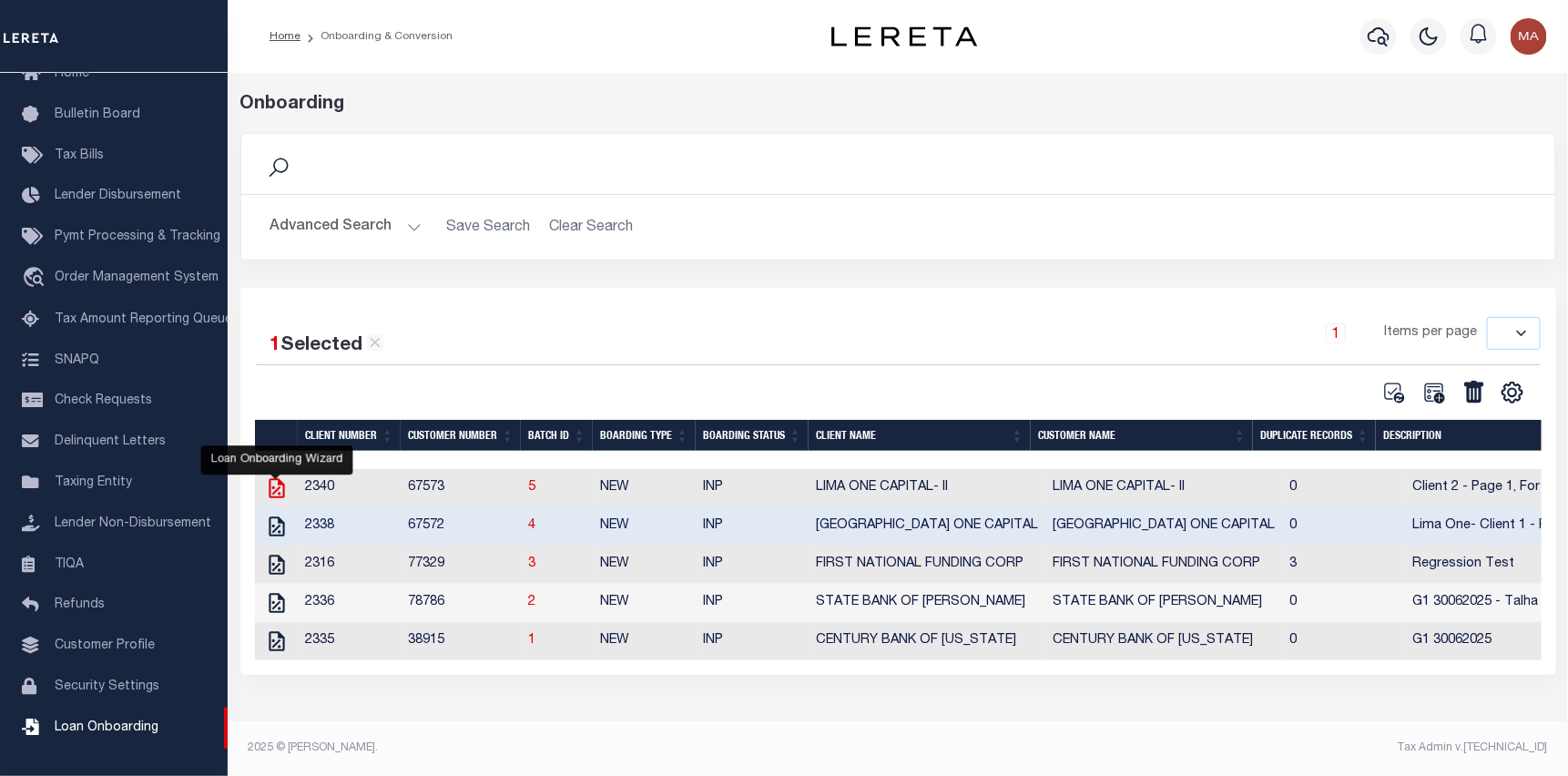 click 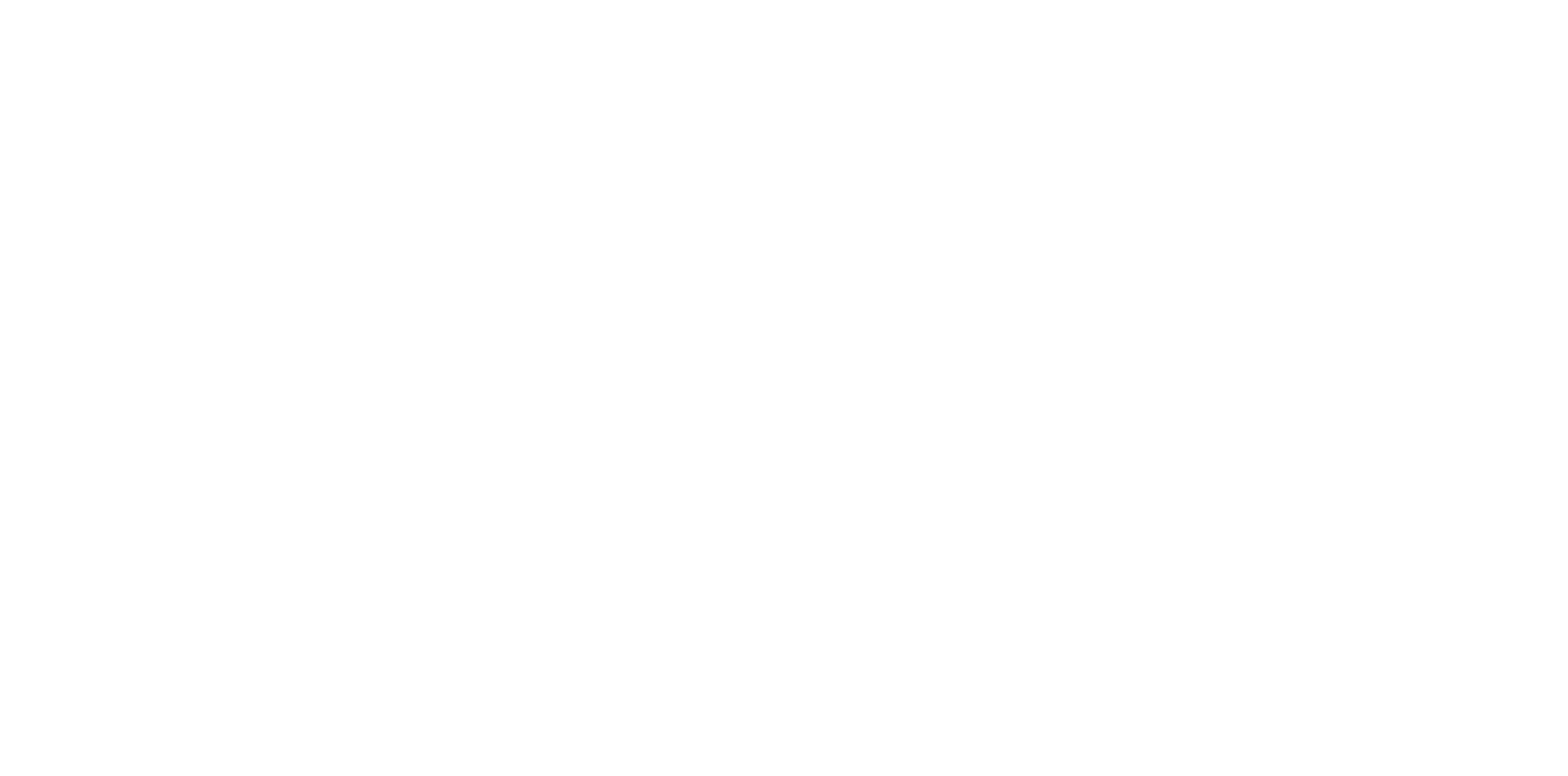 select 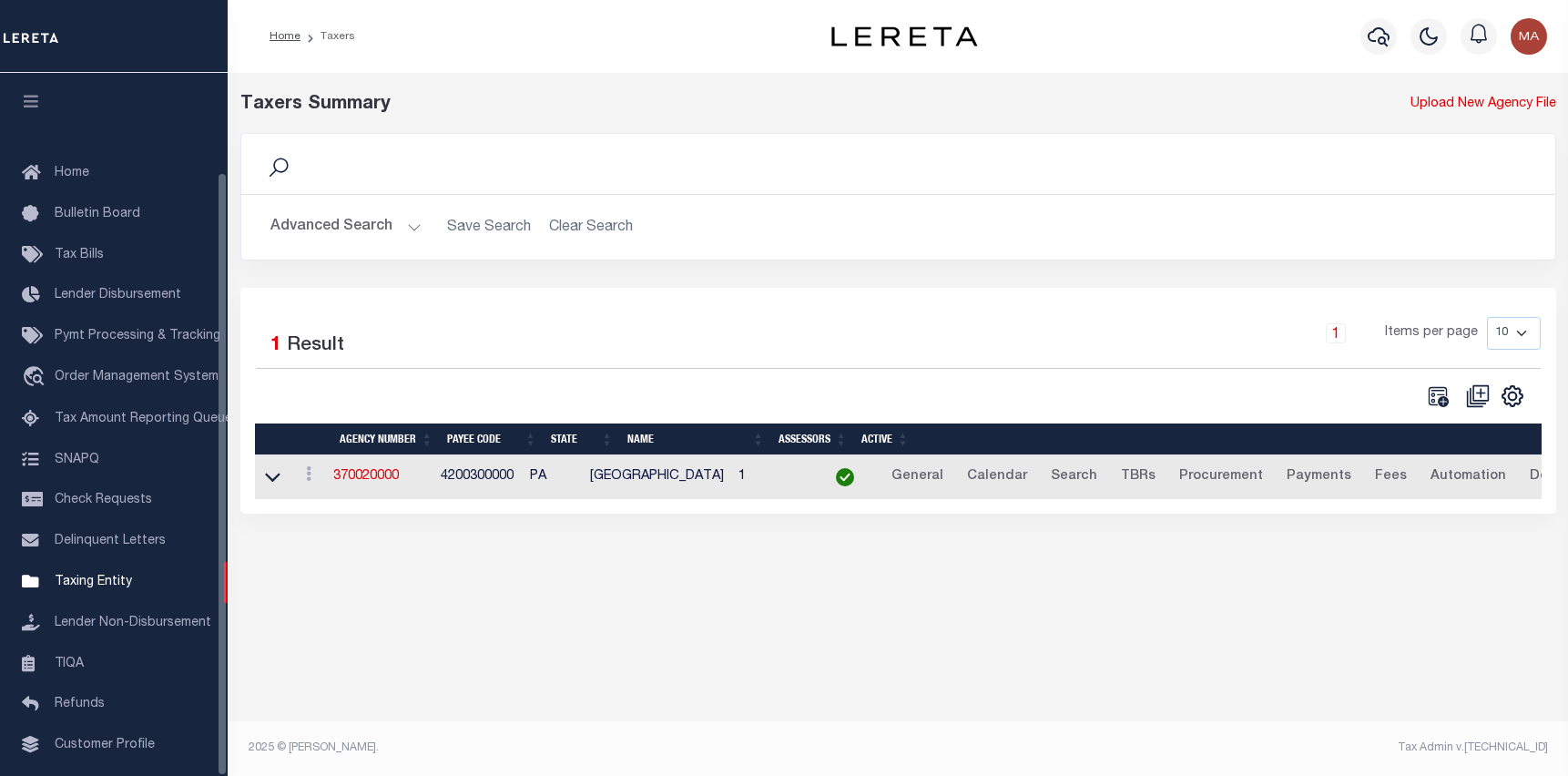 scroll, scrollTop: 0, scrollLeft: 0, axis: both 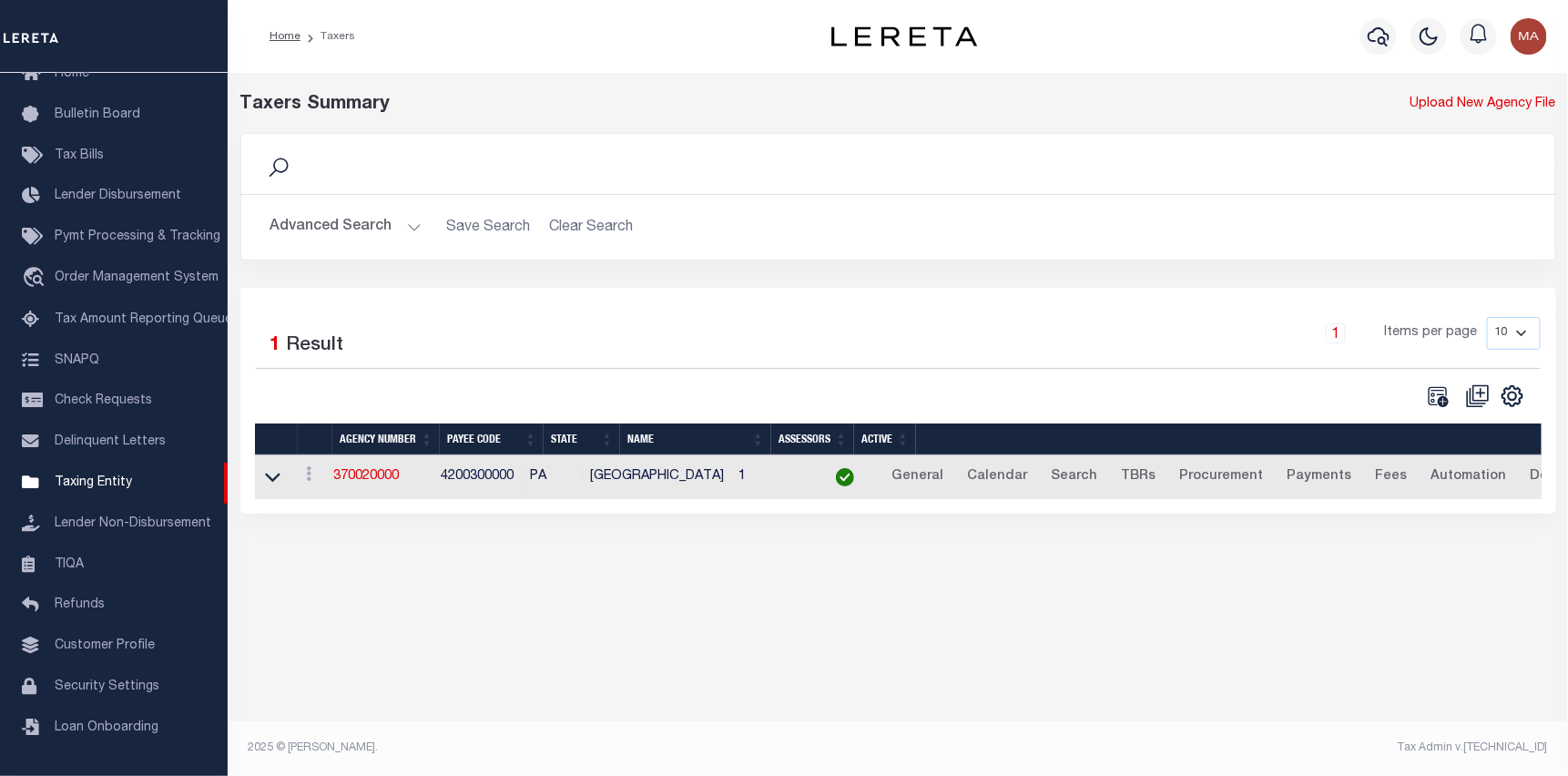 click on "Advanced Search" at bounding box center (346, 227) 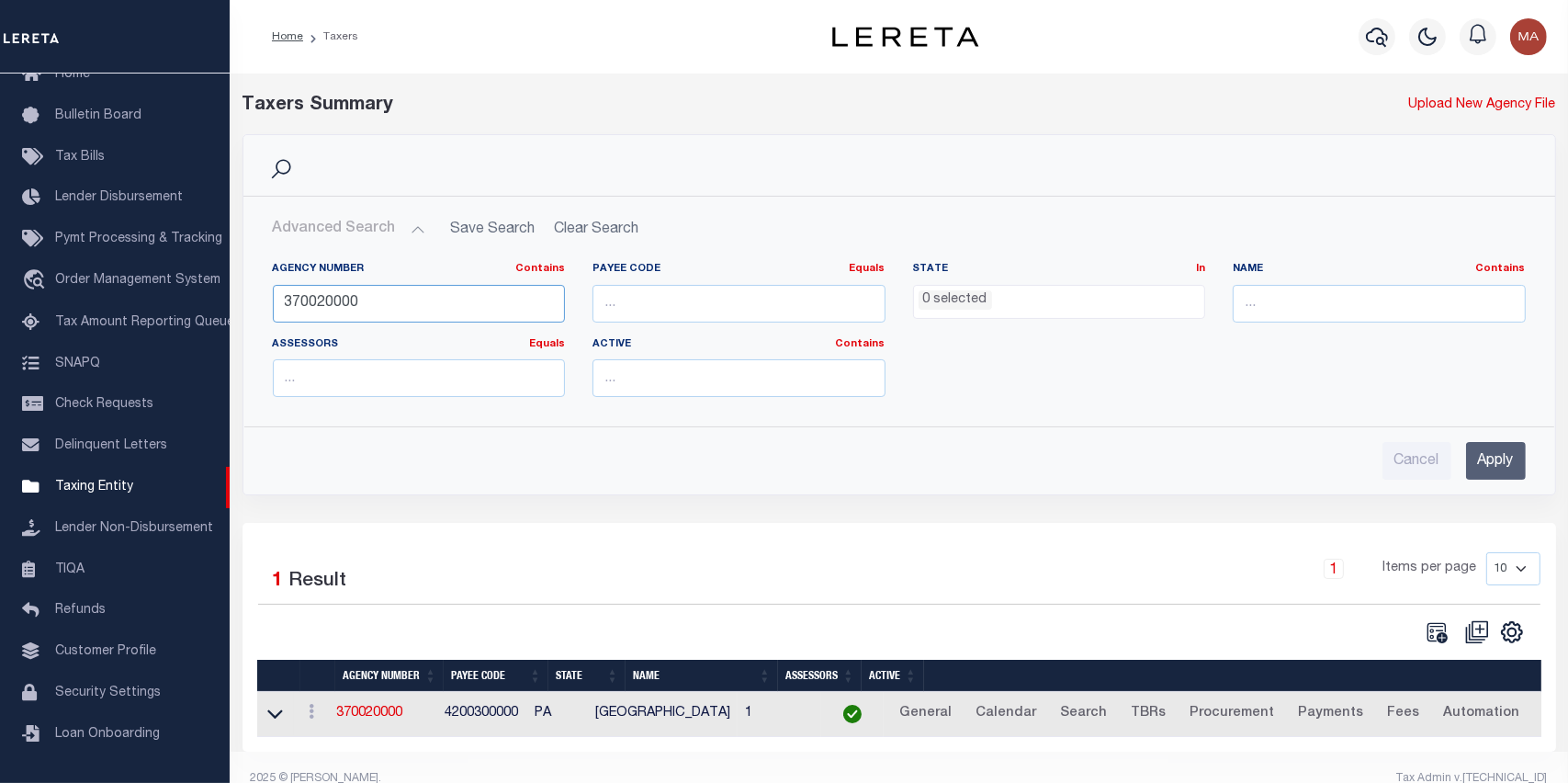 drag, startPoint x: 398, startPoint y: 300, endPoint x: 276, endPoint y: 297, distance: 122.03688 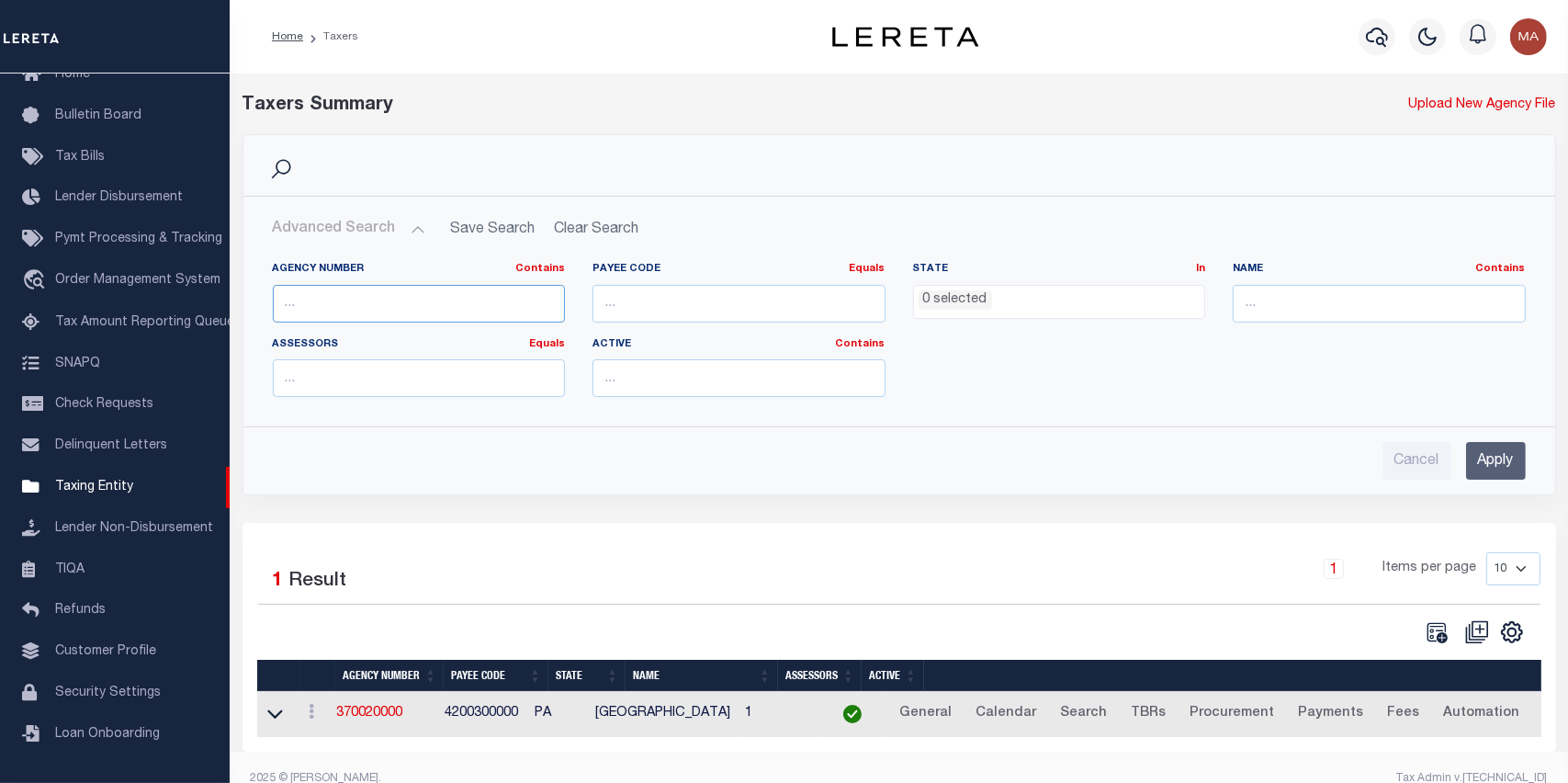 paste on "060070103" 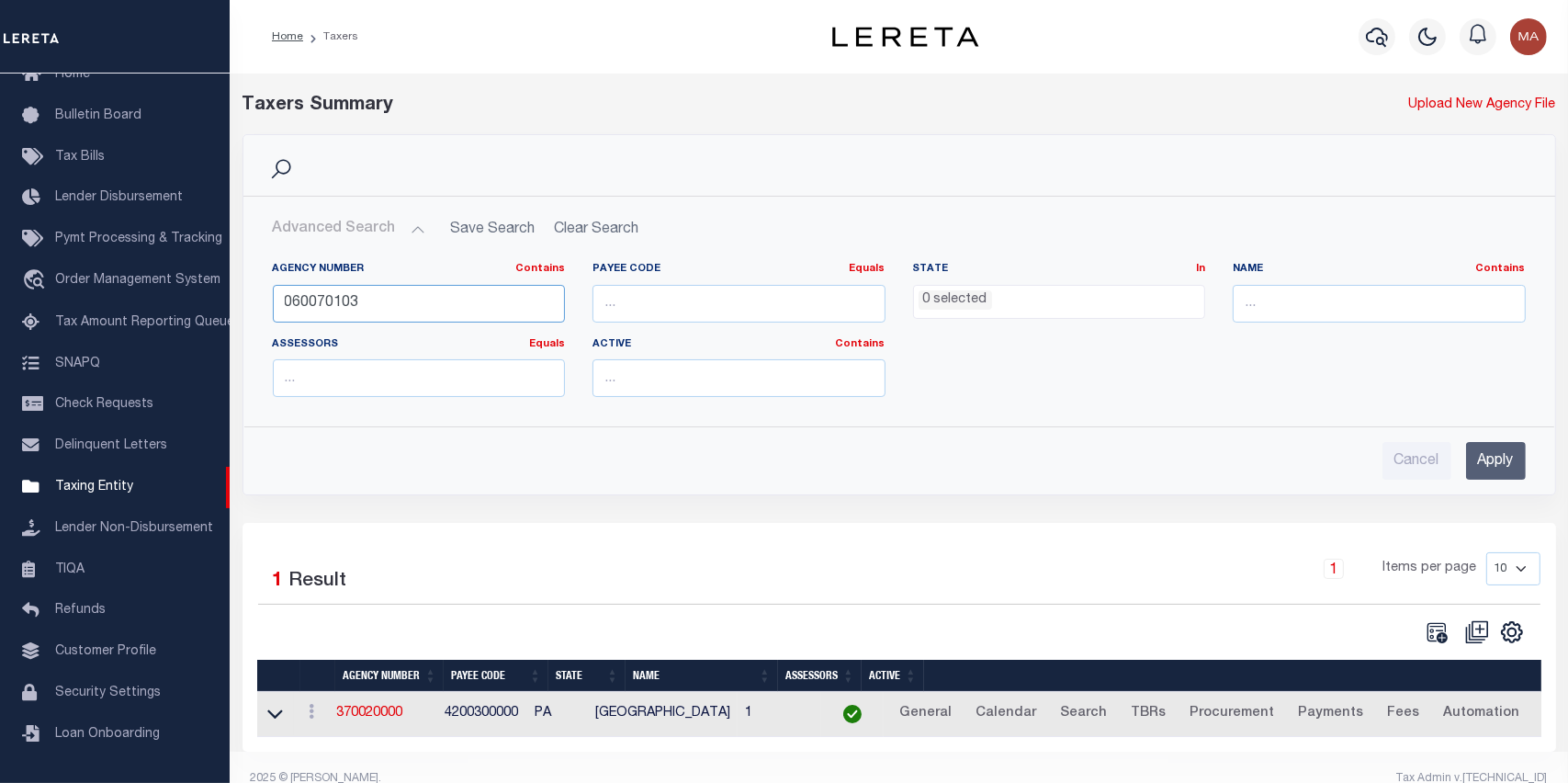 type on "060070103" 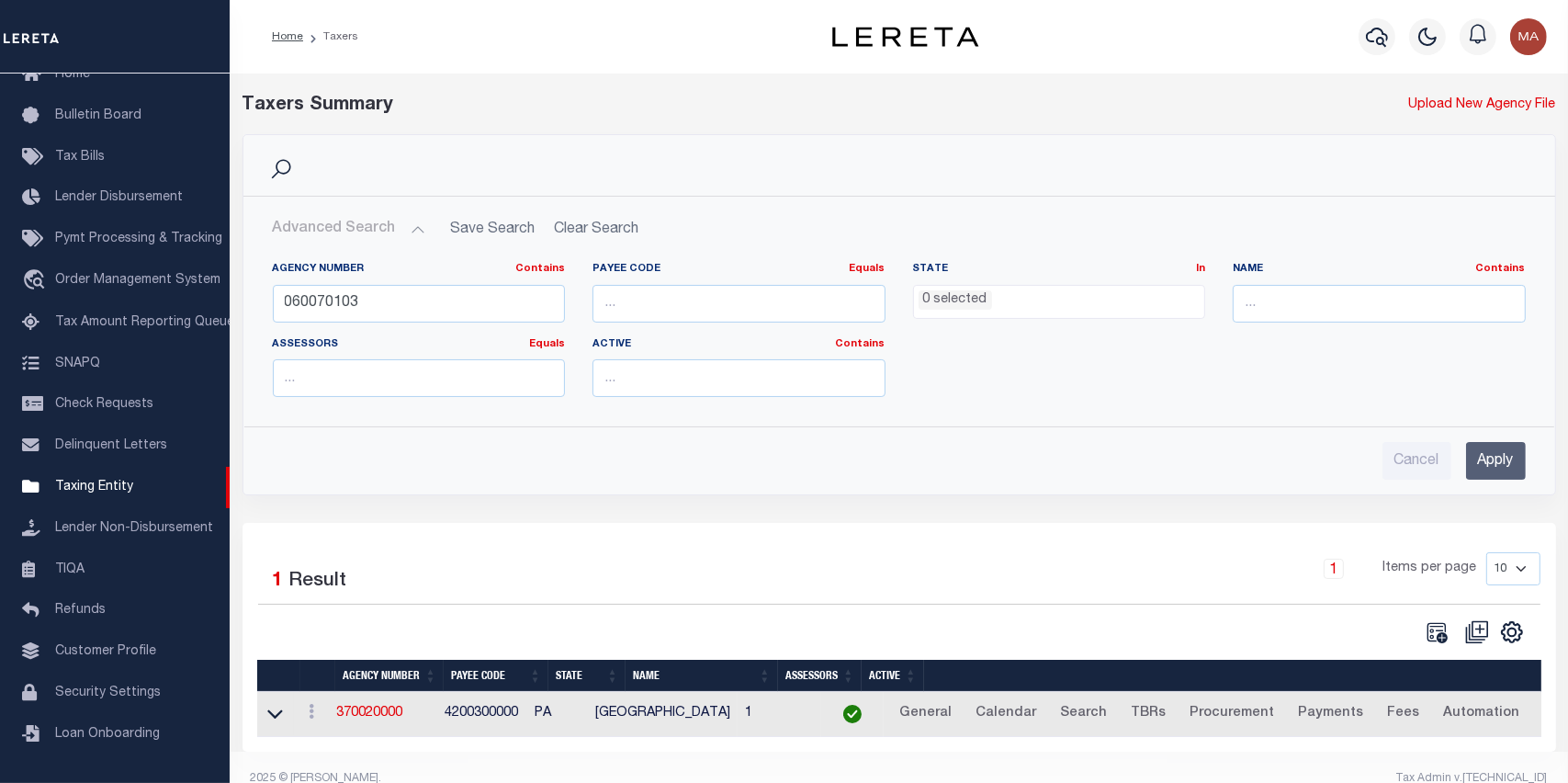 click on "Apply" at bounding box center (1495, 460) 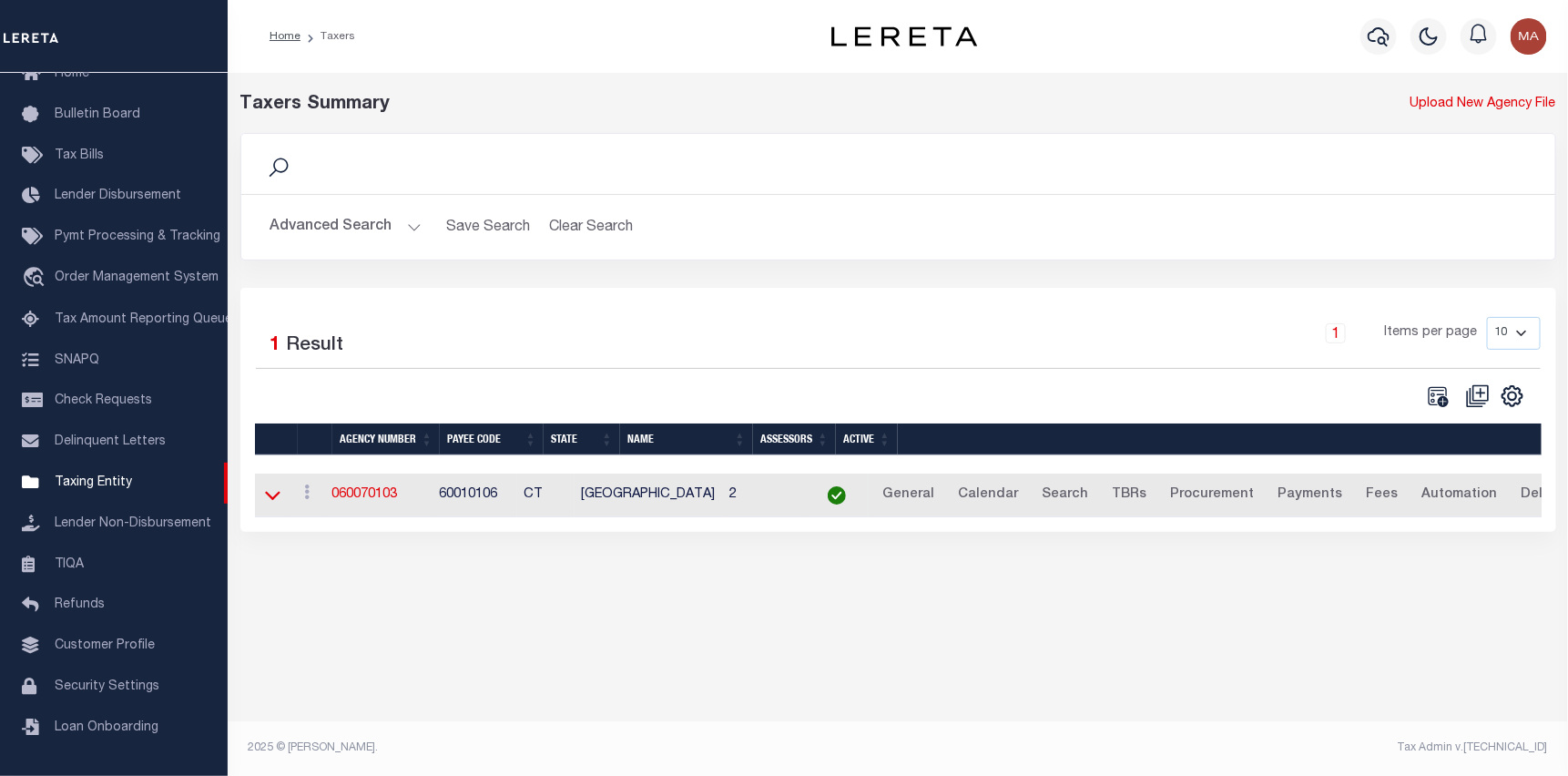 click 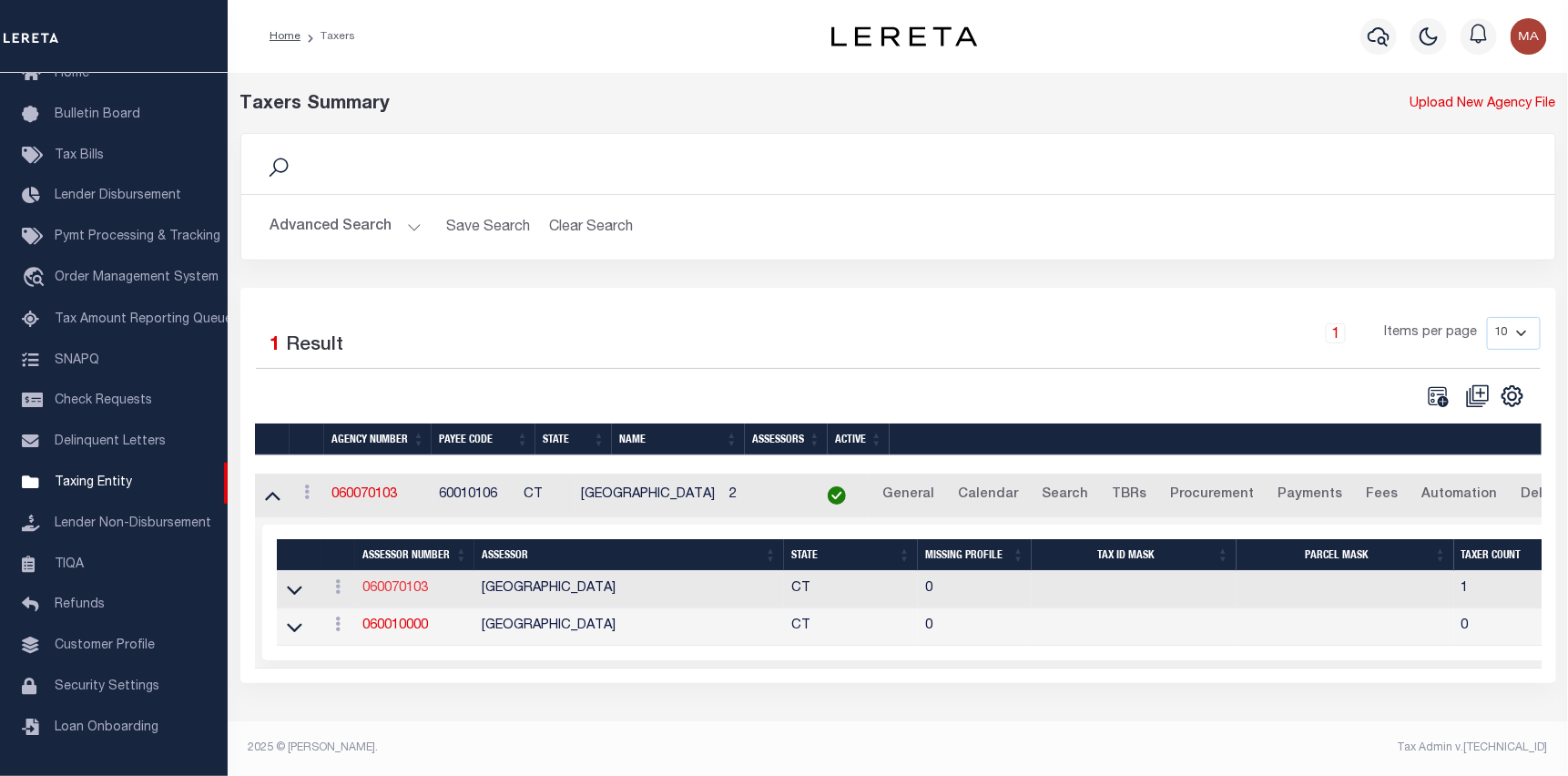 click on "060070103" at bounding box center [395, 588] 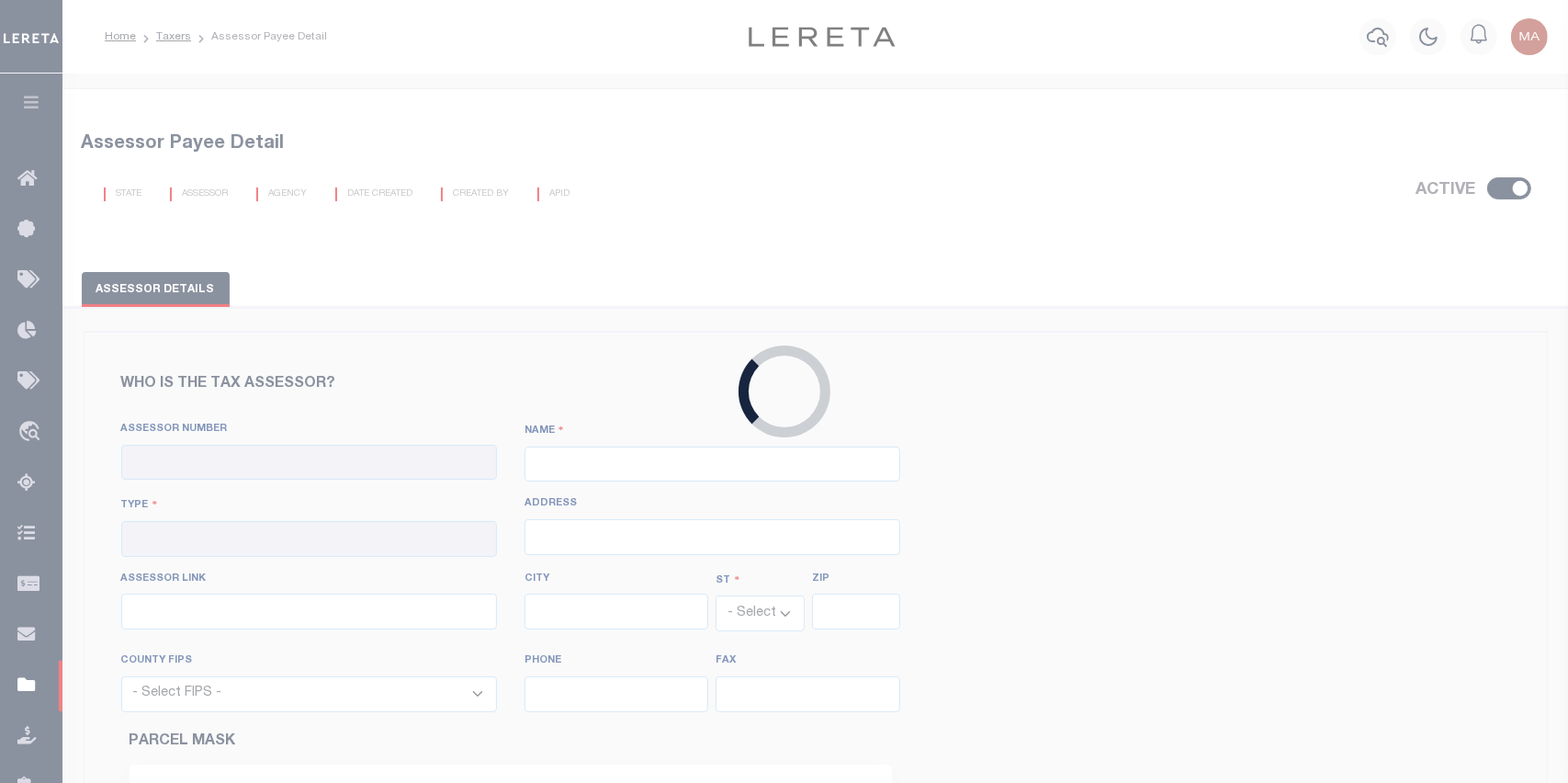 checkbox on "true" 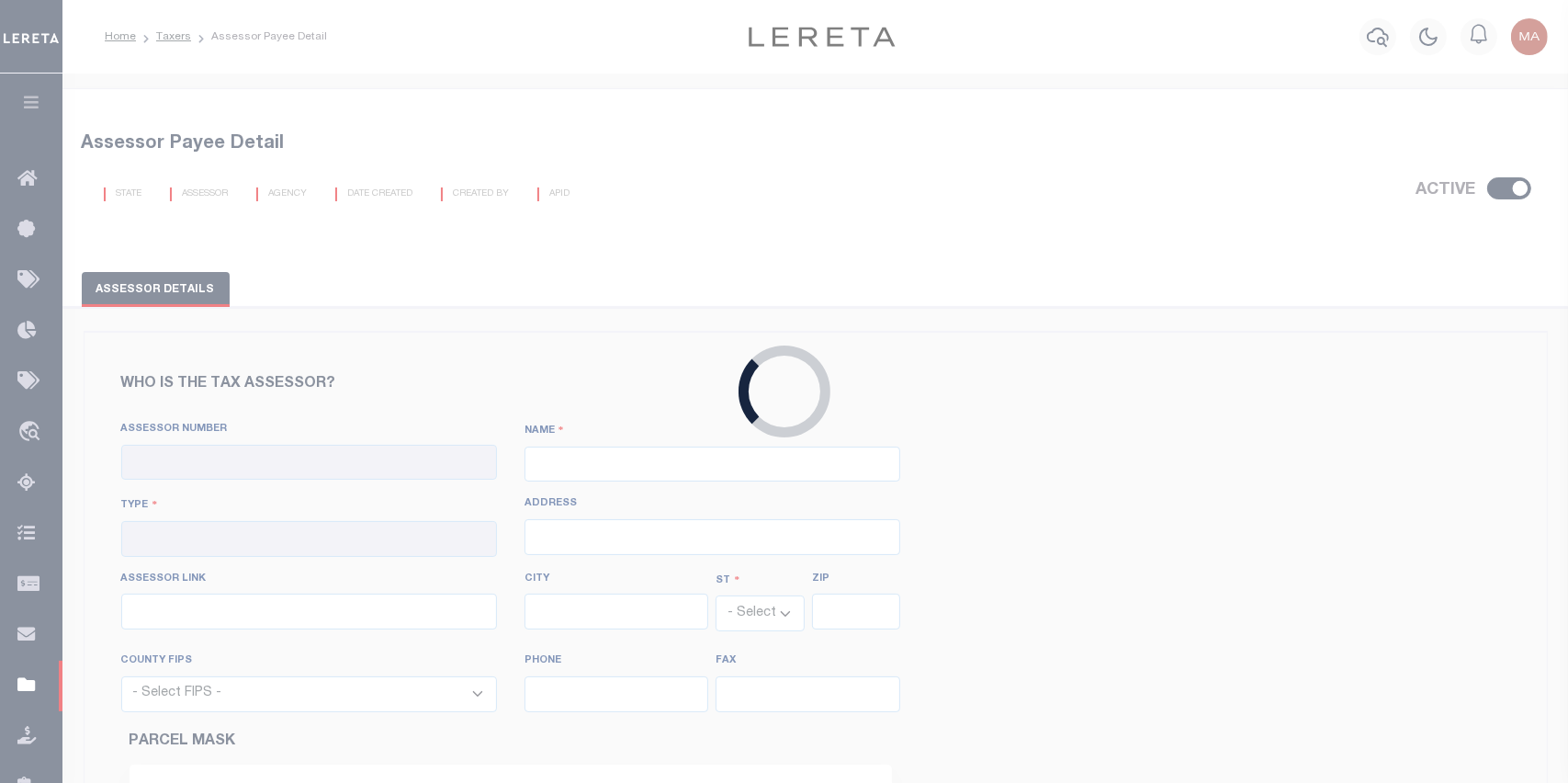 type on "060070103" 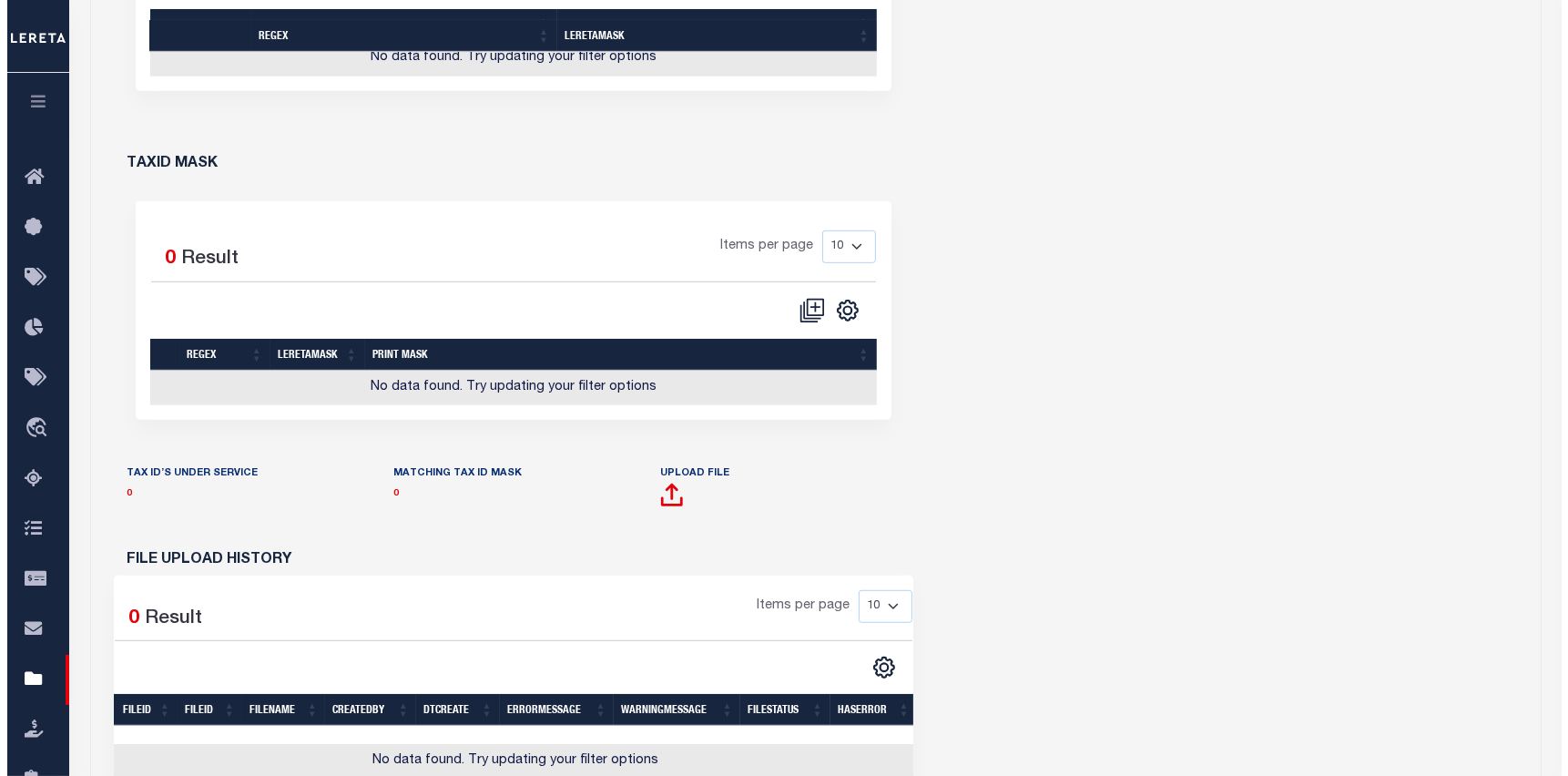 scroll, scrollTop: 954, scrollLeft: 0, axis: vertical 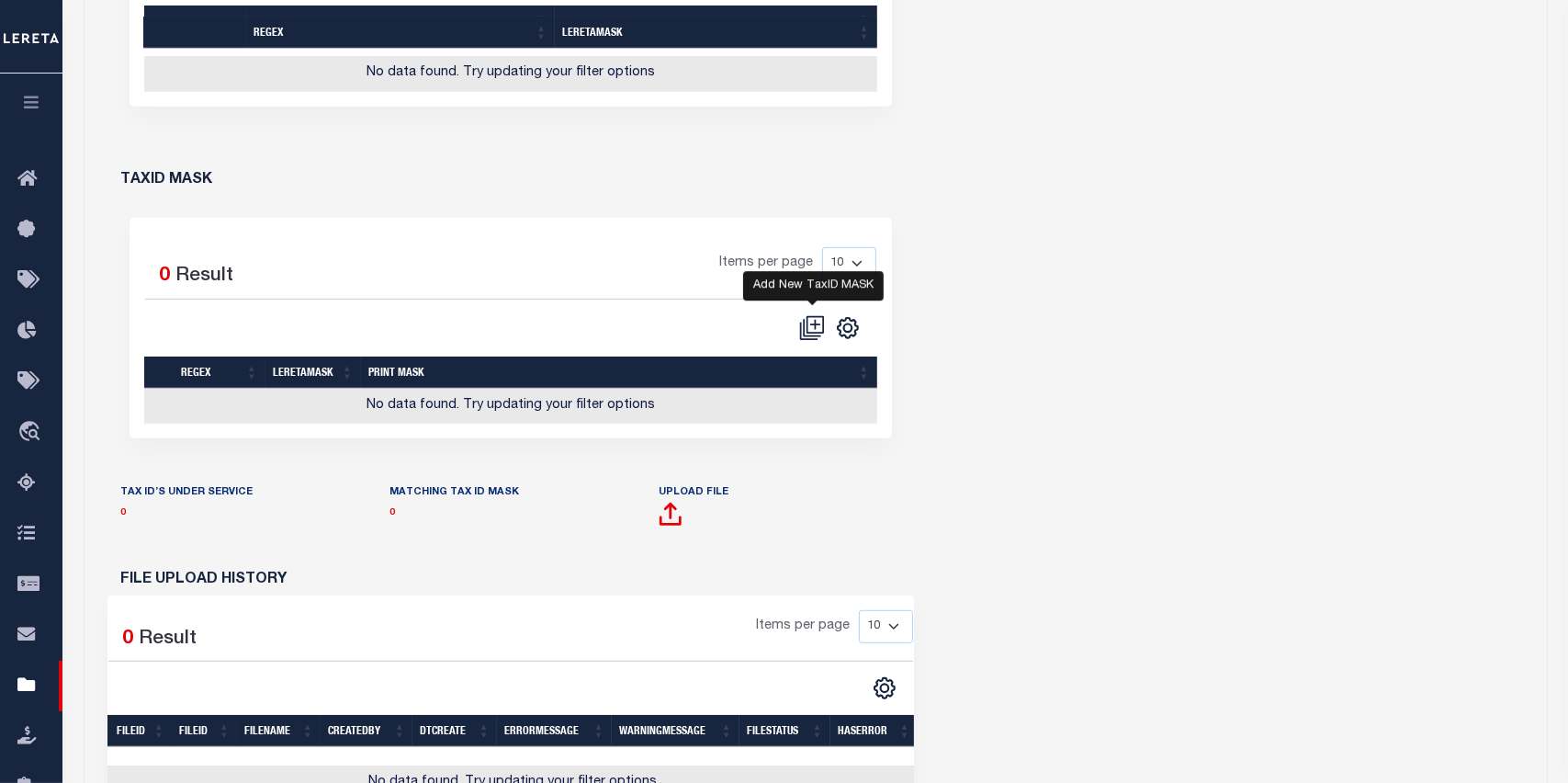 click 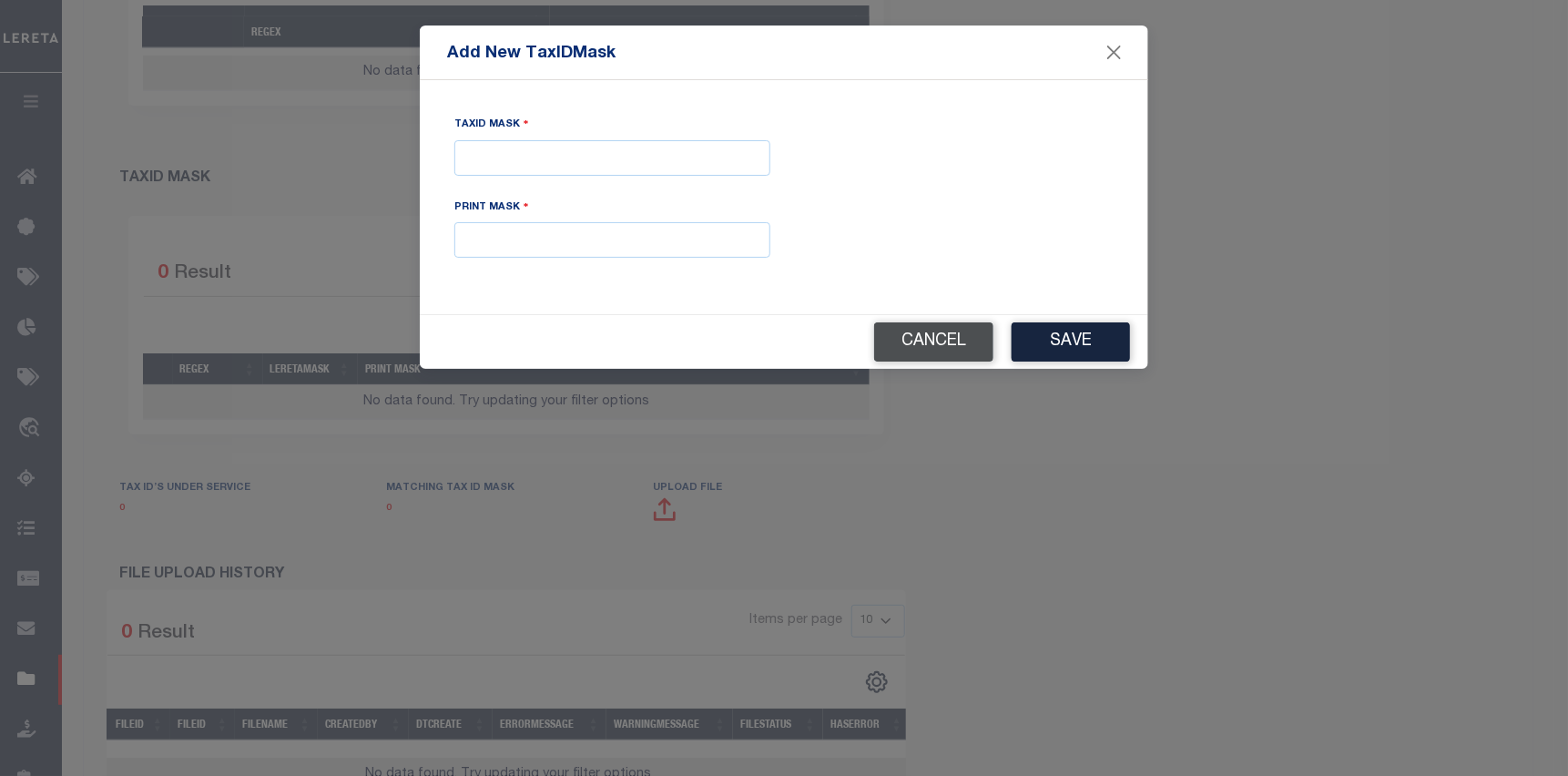 click on "Cancel" at bounding box center (933, 342) 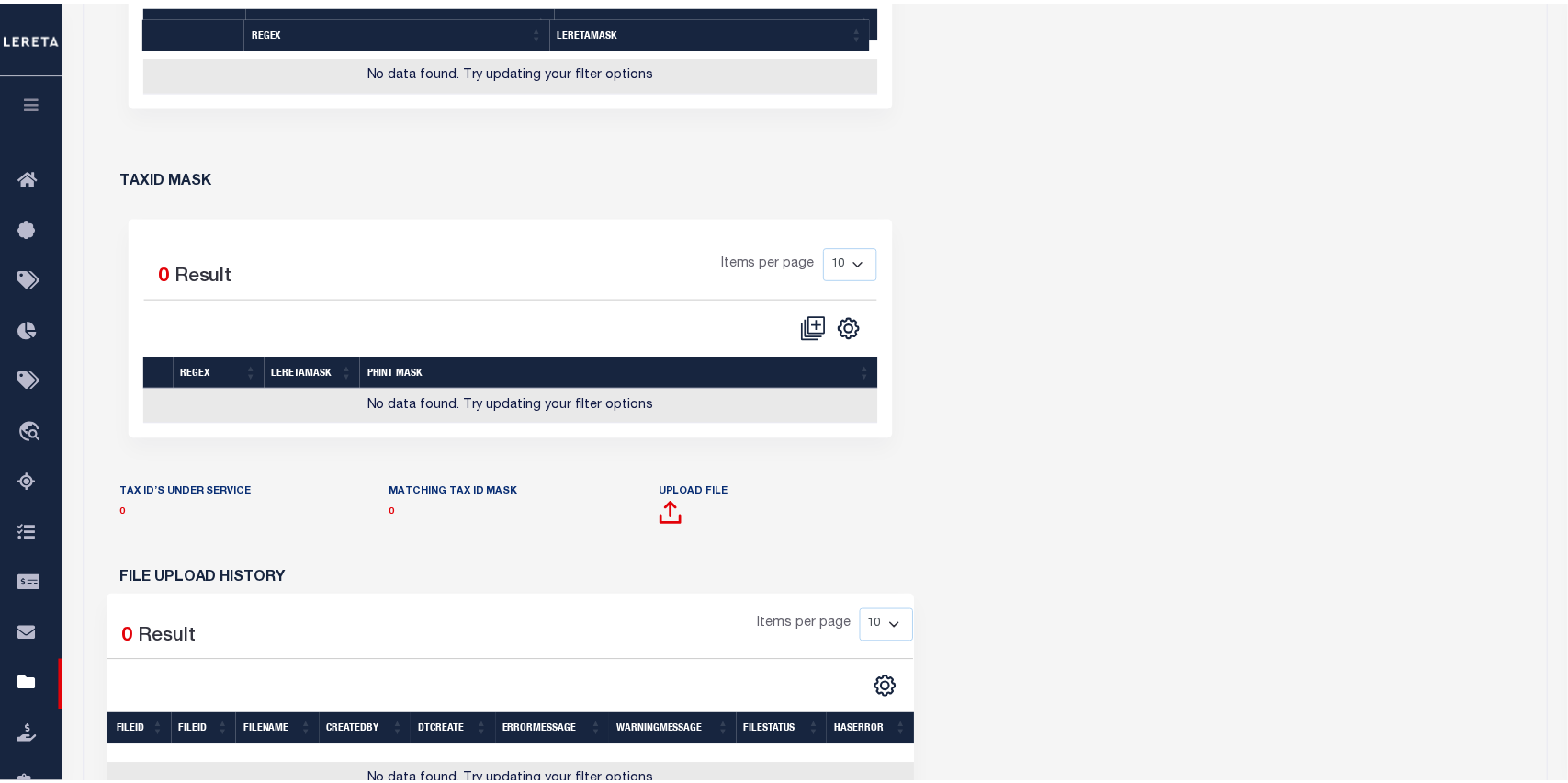 scroll, scrollTop: 1016, scrollLeft: 0, axis: vertical 